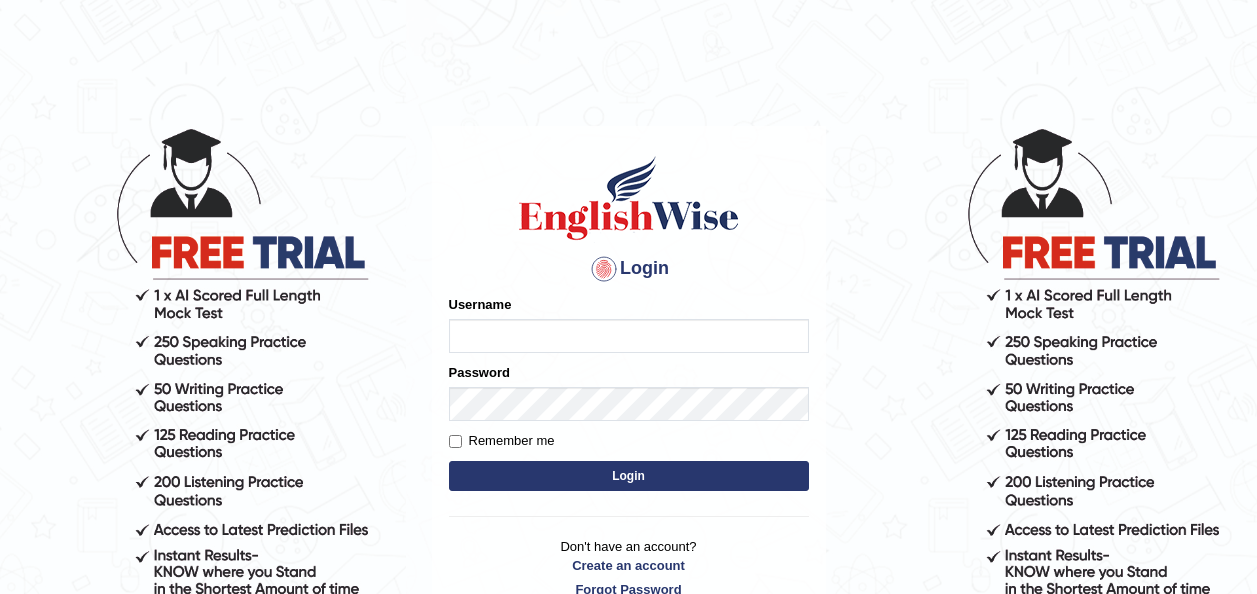 scroll, scrollTop: 0, scrollLeft: 0, axis: both 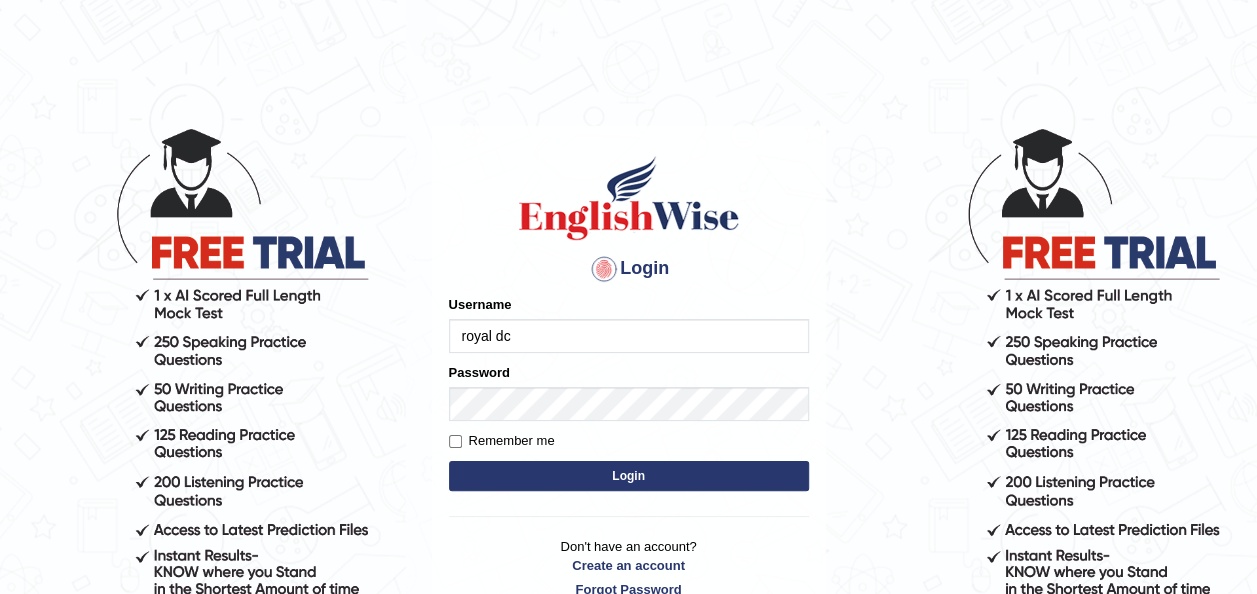 type on "royal dc" 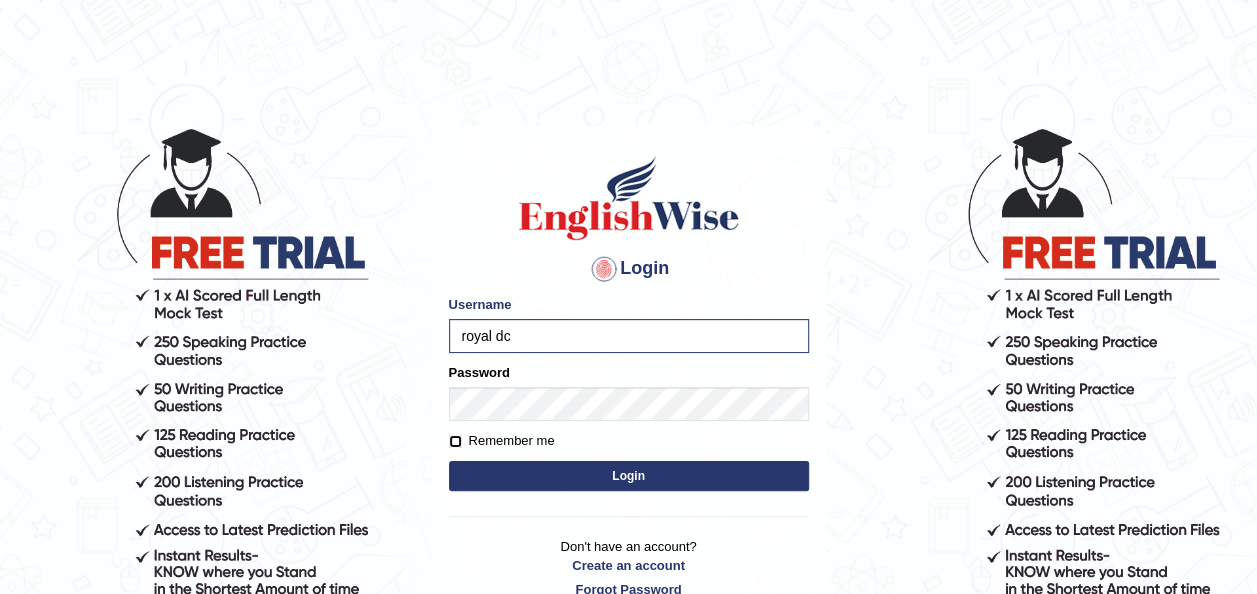 click on "Remember me" at bounding box center (455, 441) 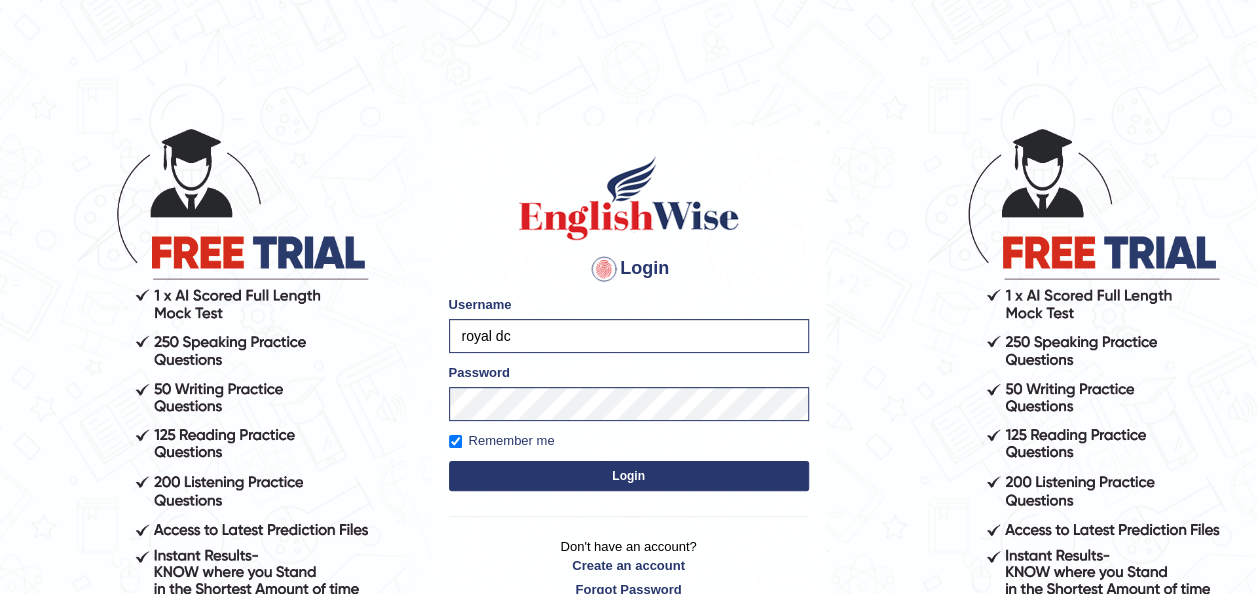 click on "Login" at bounding box center (629, 476) 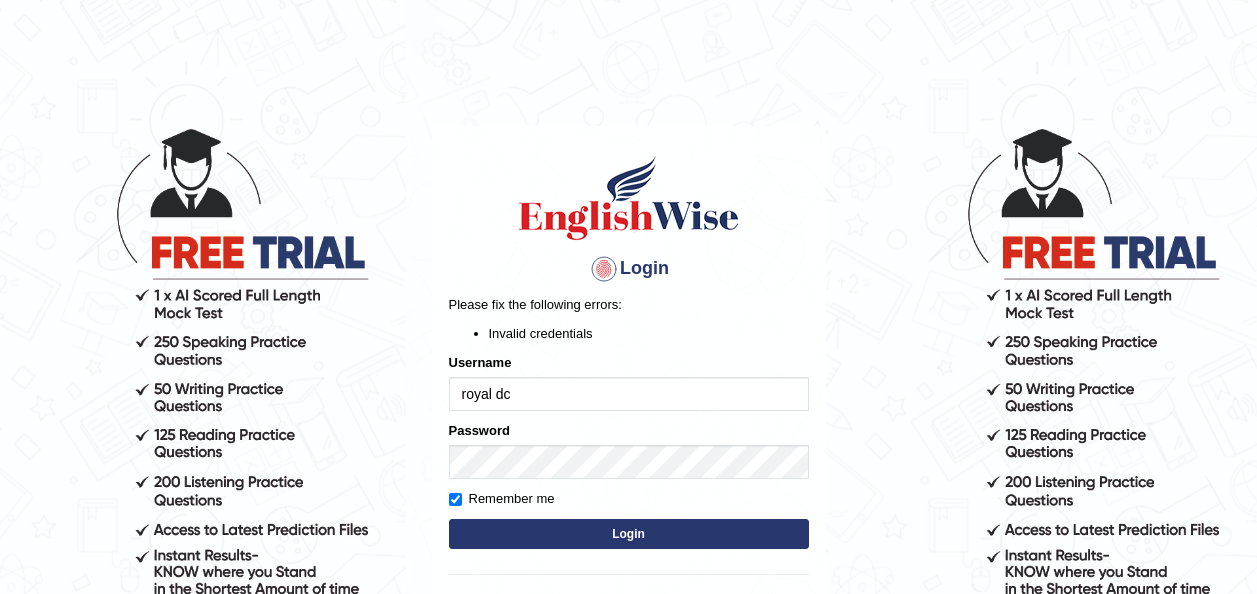 scroll, scrollTop: 0, scrollLeft: 0, axis: both 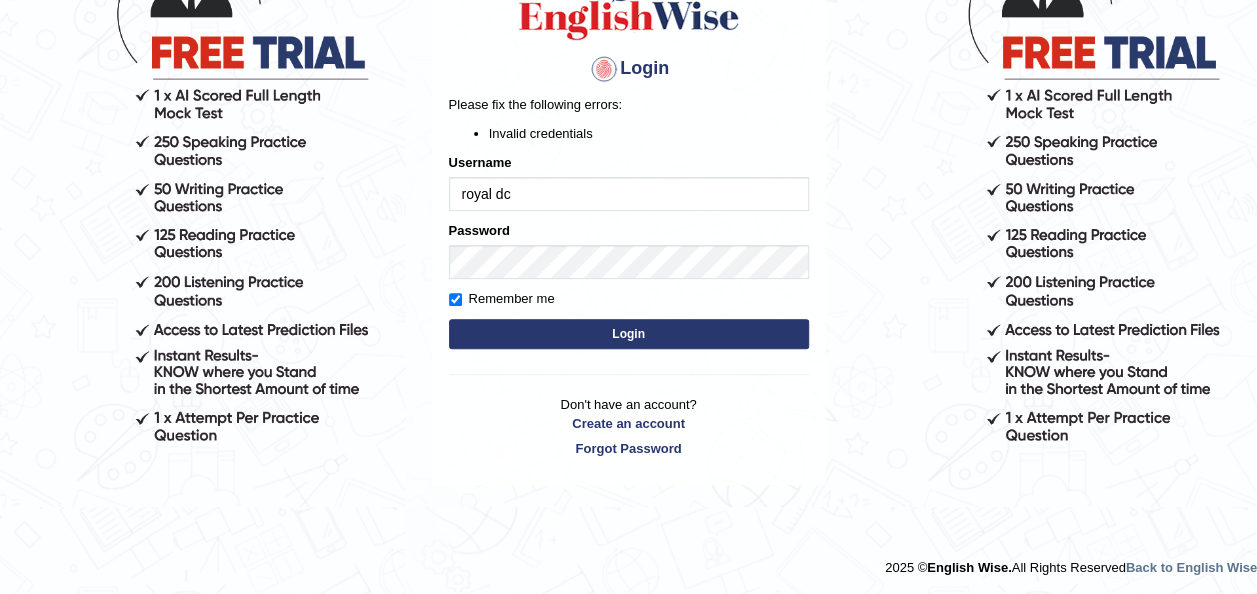 click on "Login" at bounding box center (629, 334) 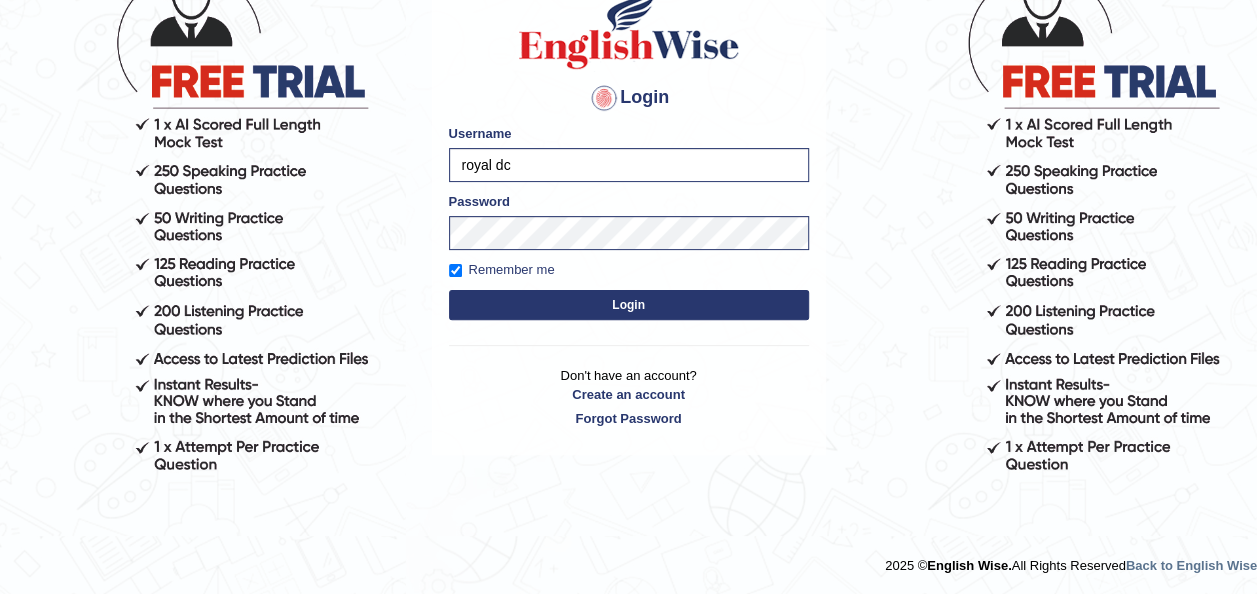 scroll, scrollTop: 171, scrollLeft: 0, axis: vertical 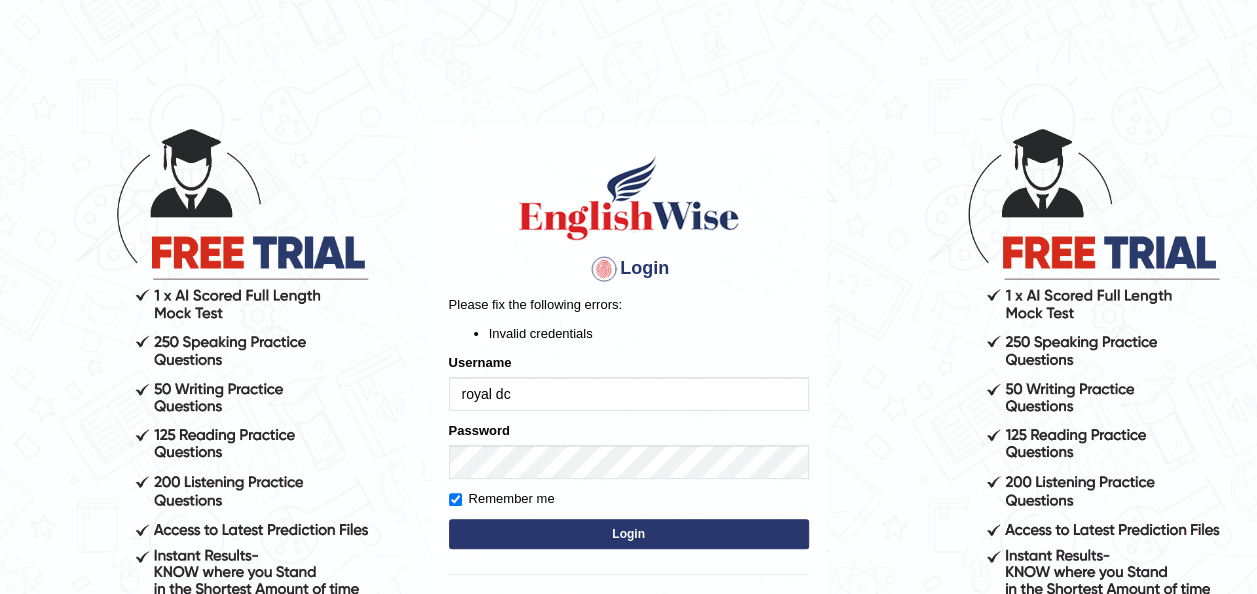 click on "royal dc" at bounding box center (629, 394) 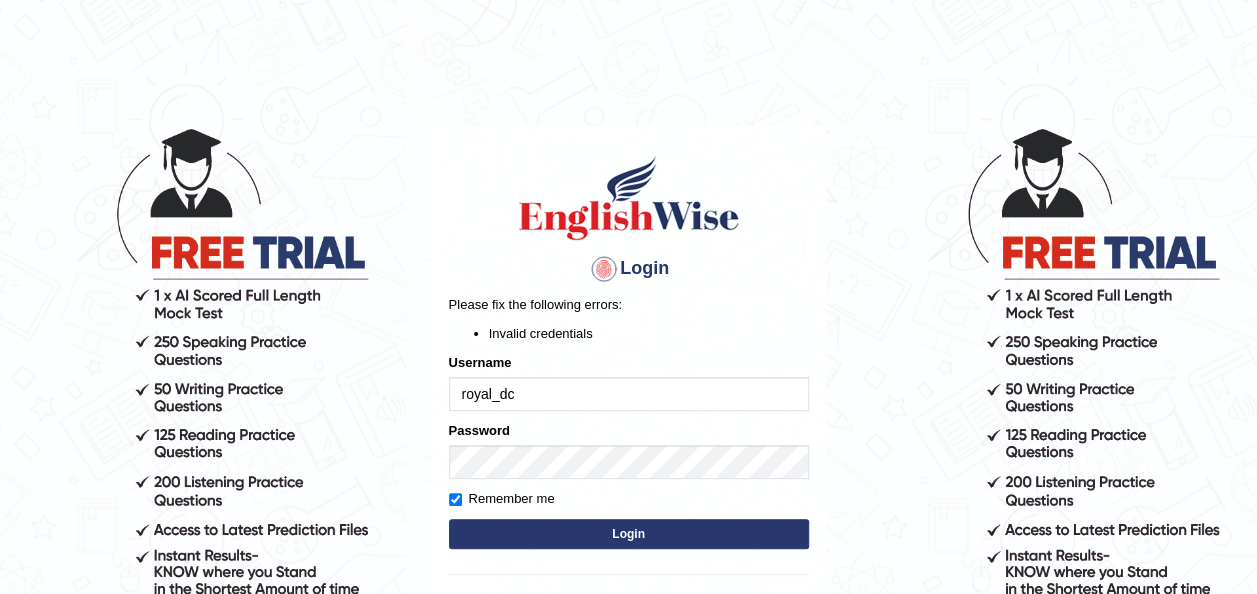 type on "royal_dc" 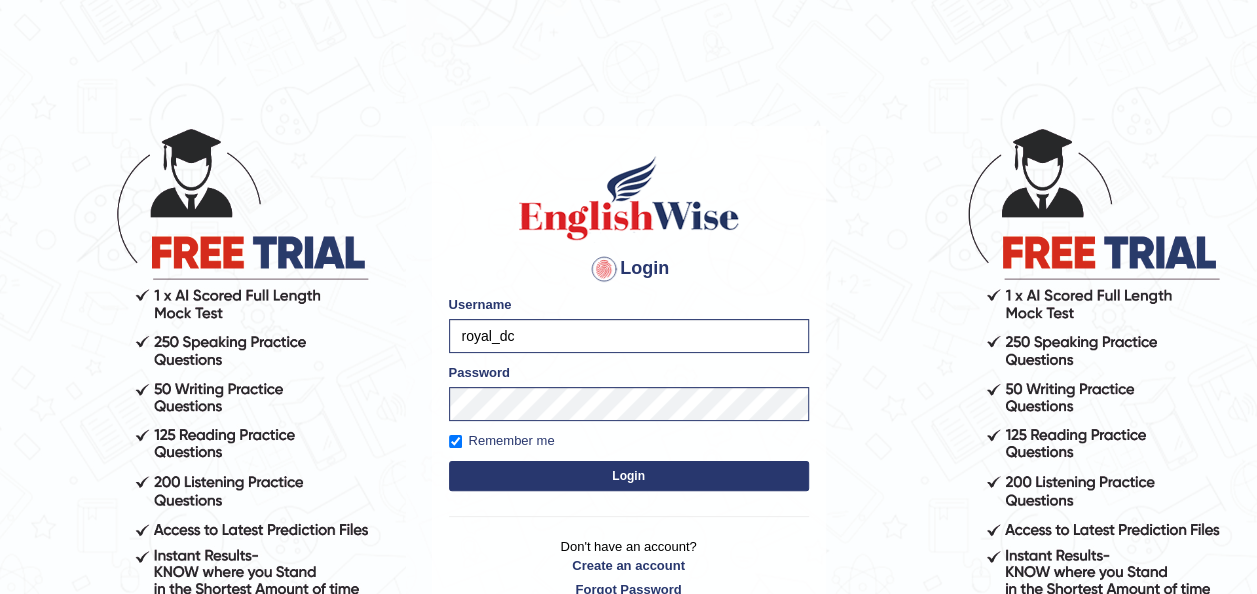 click on "Login" at bounding box center (629, 476) 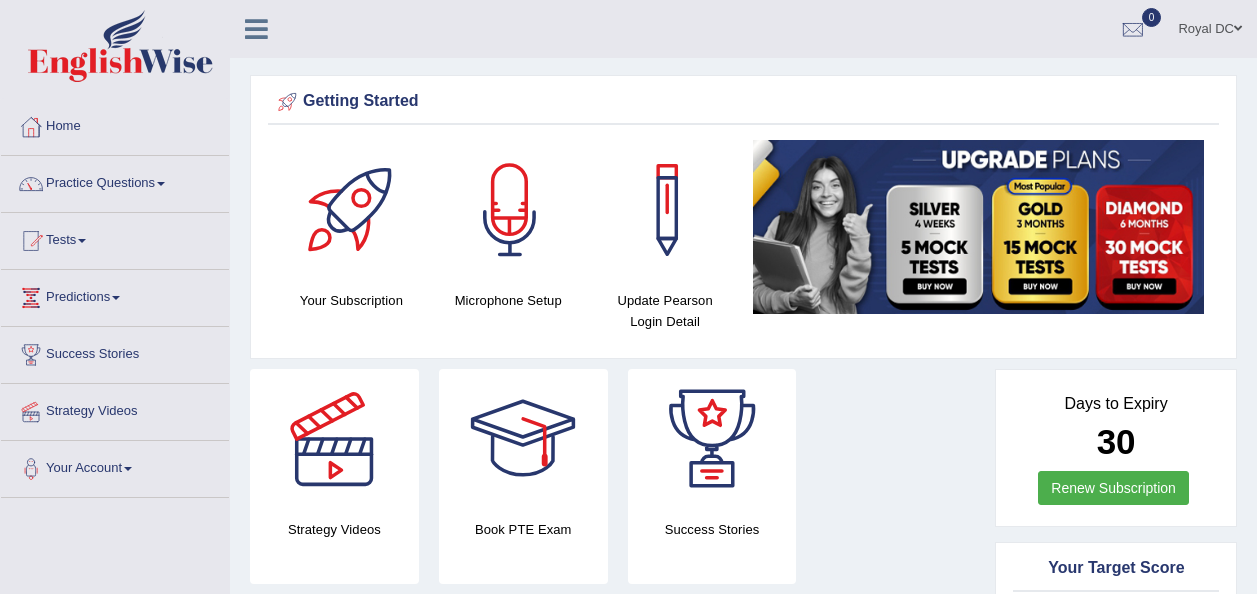 scroll, scrollTop: 0, scrollLeft: 0, axis: both 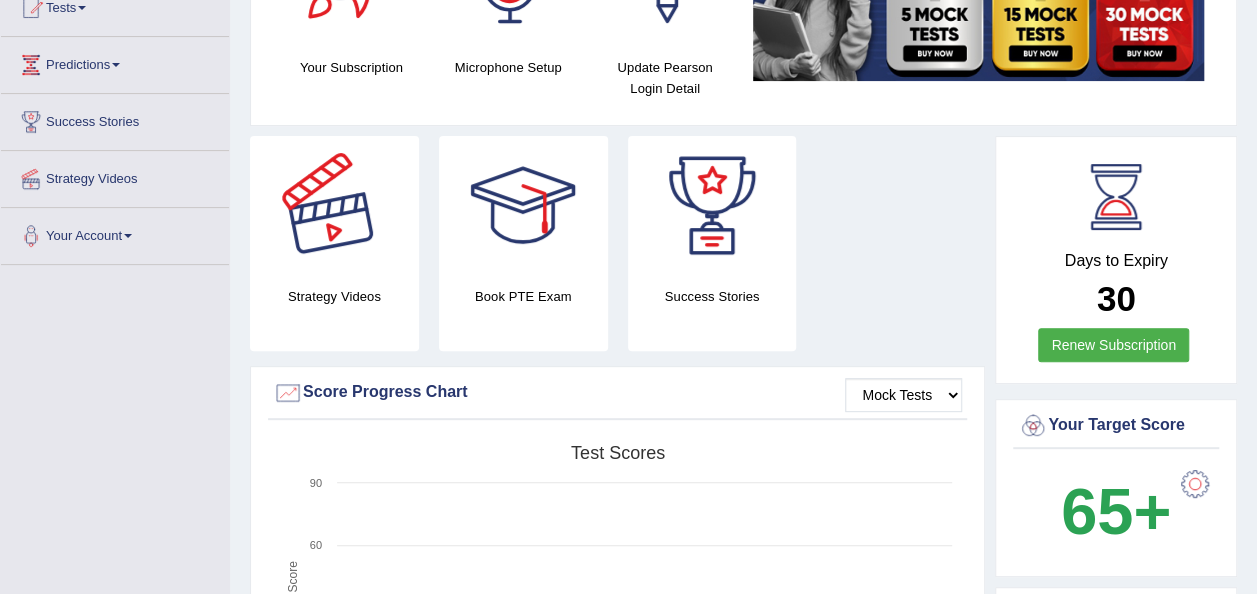 click at bounding box center (334, 206) 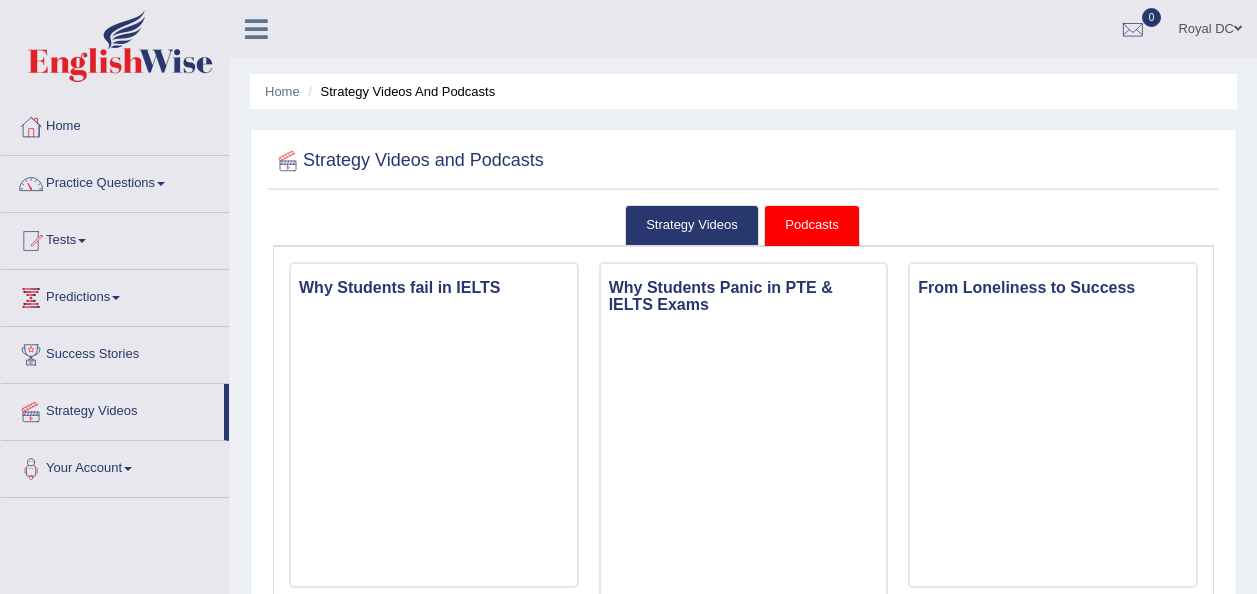 scroll, scrollTop: 0, scrollLeft: 0, axis: both 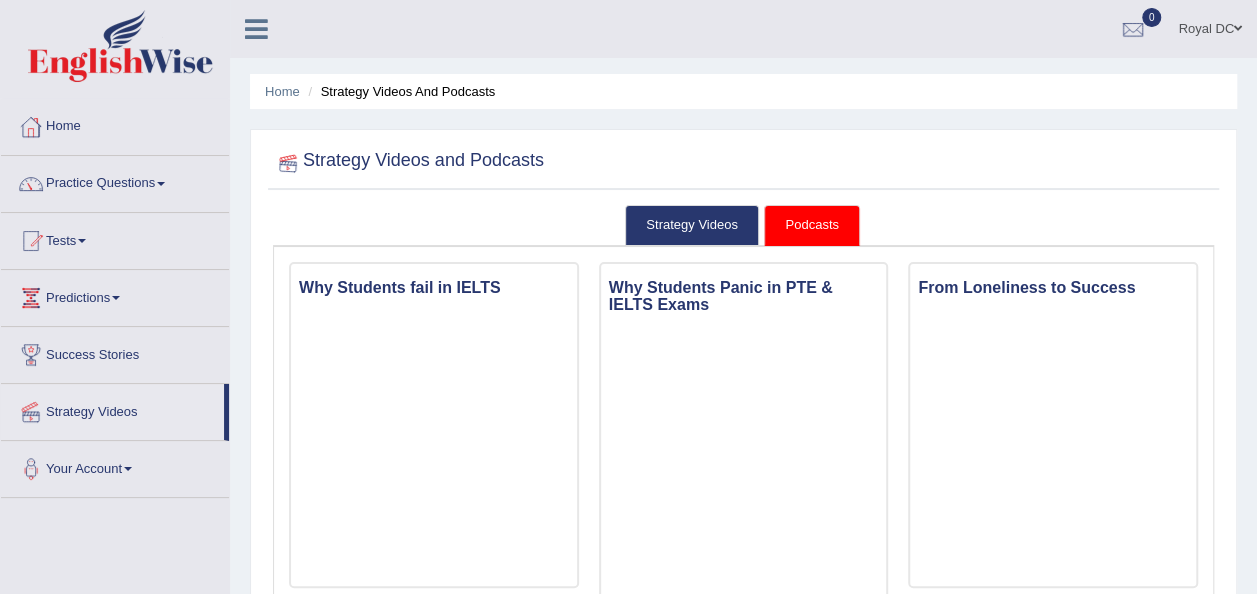 click on "Home" at bounding box center (115, 124) 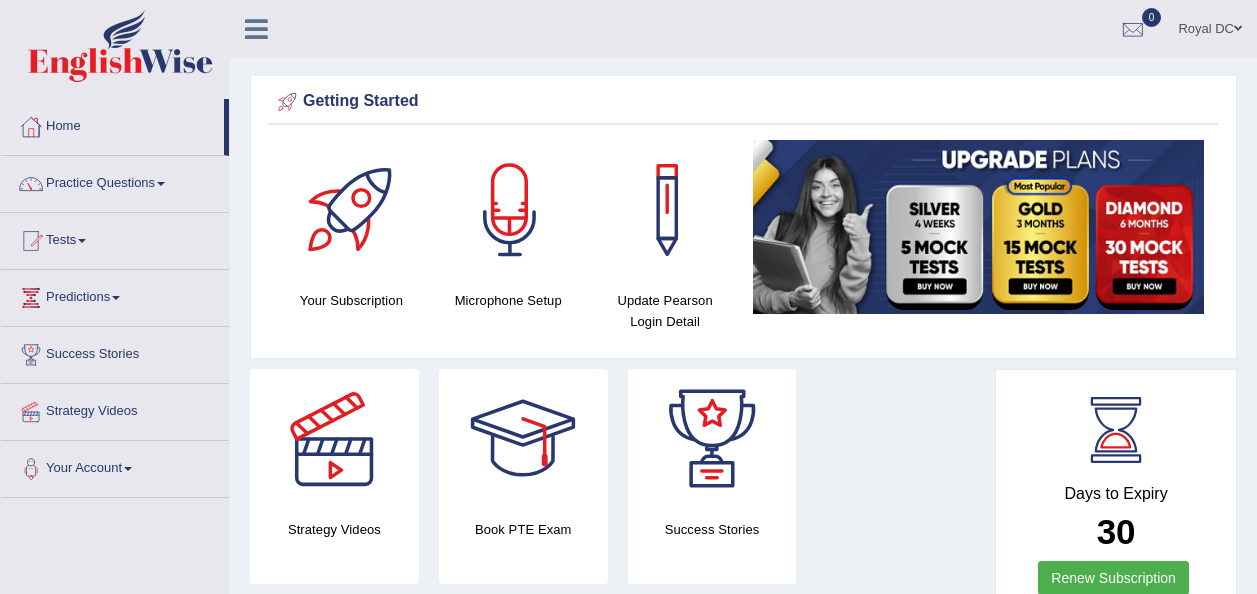 scroll, scrollTop: 0, scrollLeft: 0, axis: both 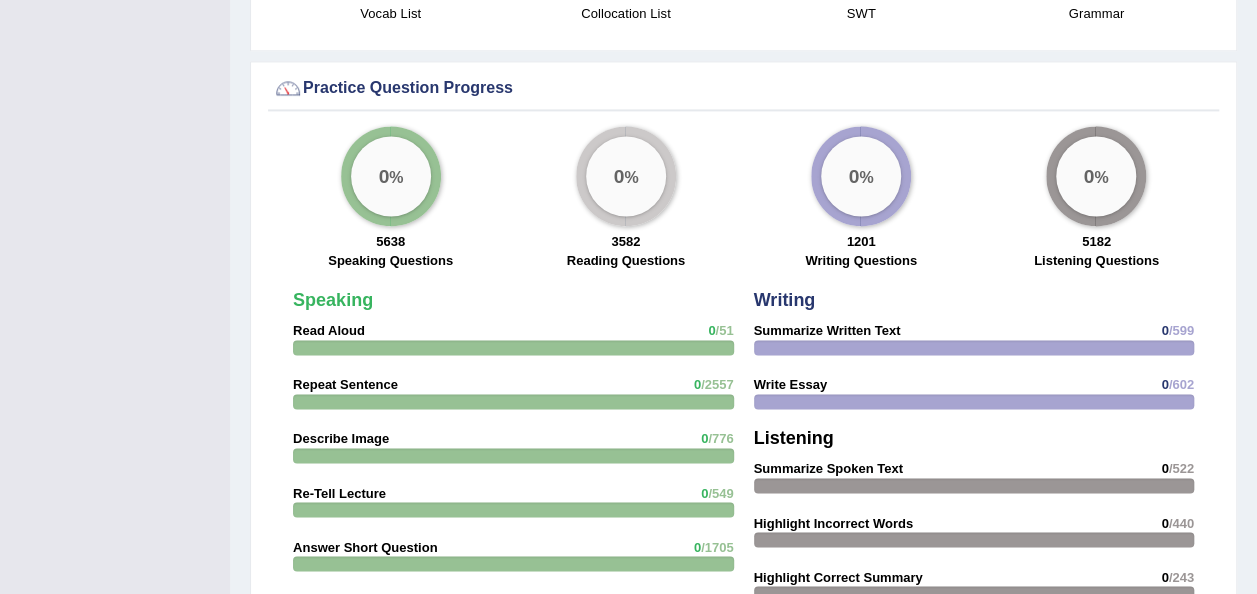 click at bounding box center [513, 347] 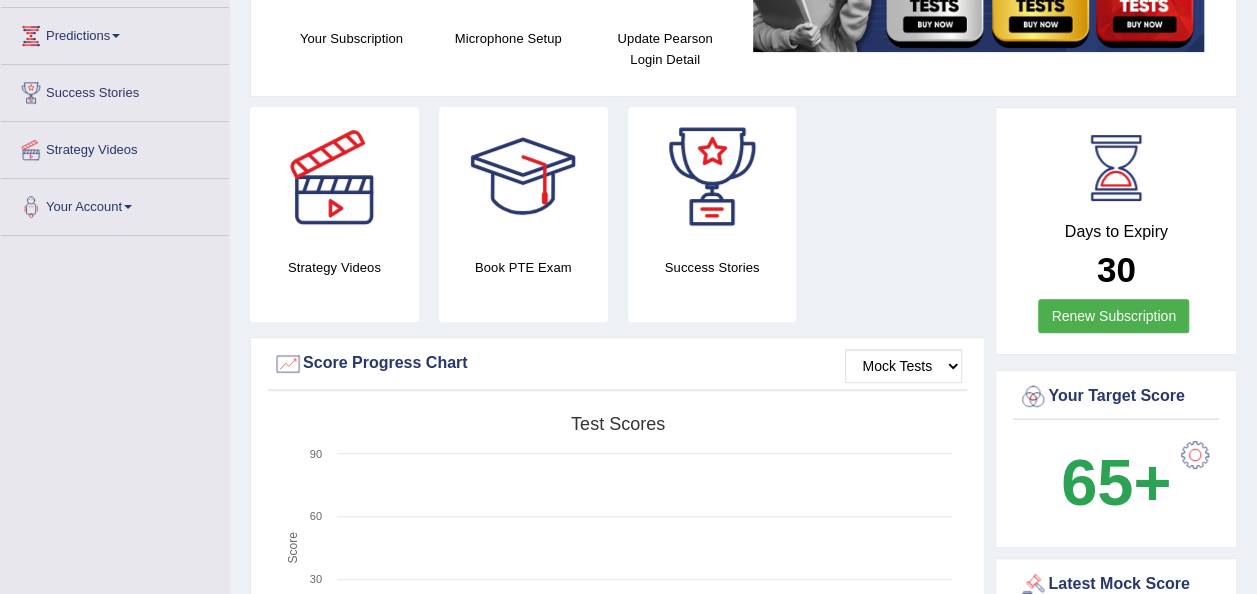 scroll, scrollTop: 0, scrollLeft: 0, axis: both 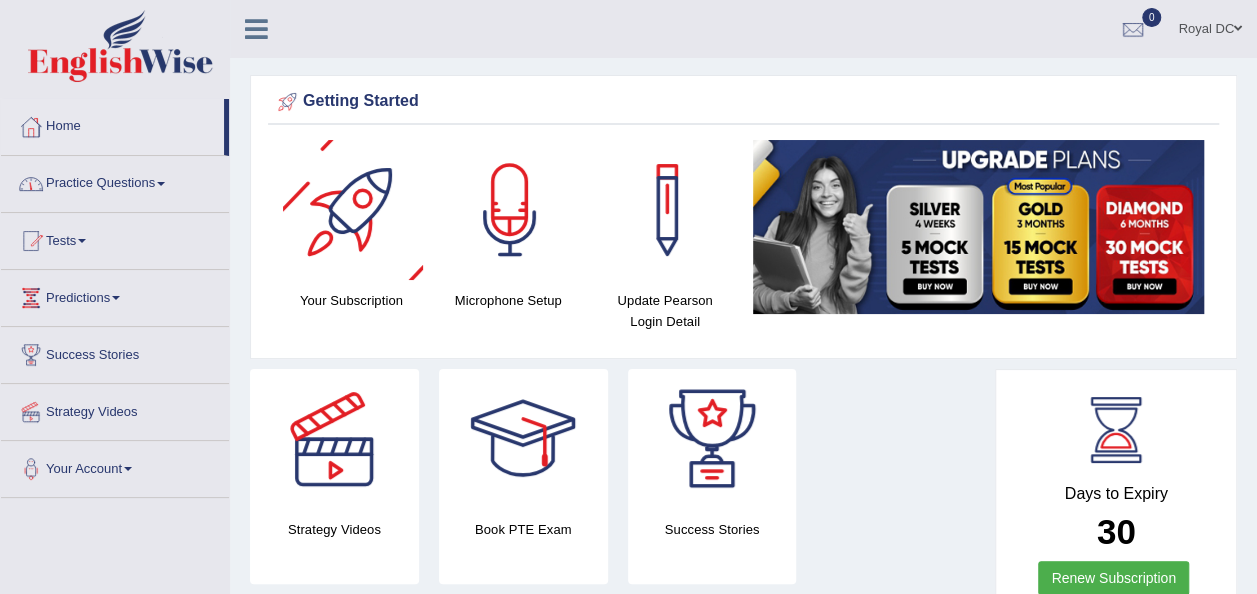 click on "Practice Questions" at bounding box center [115, 181] 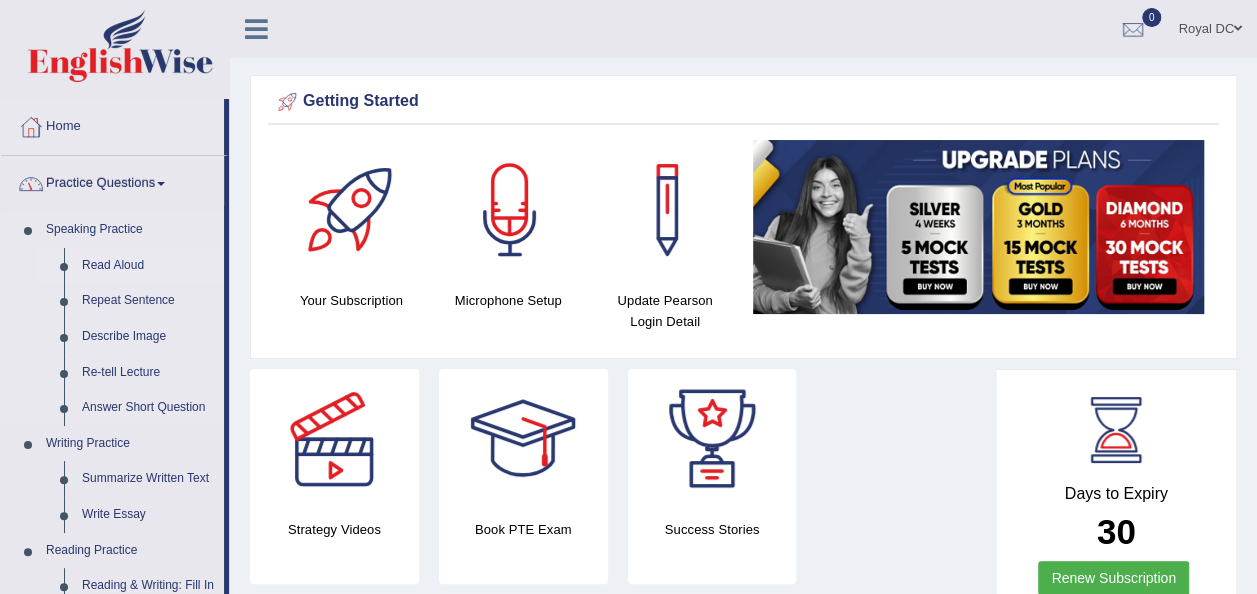 click on "Read Aloud" at bounding box center [148, 266] 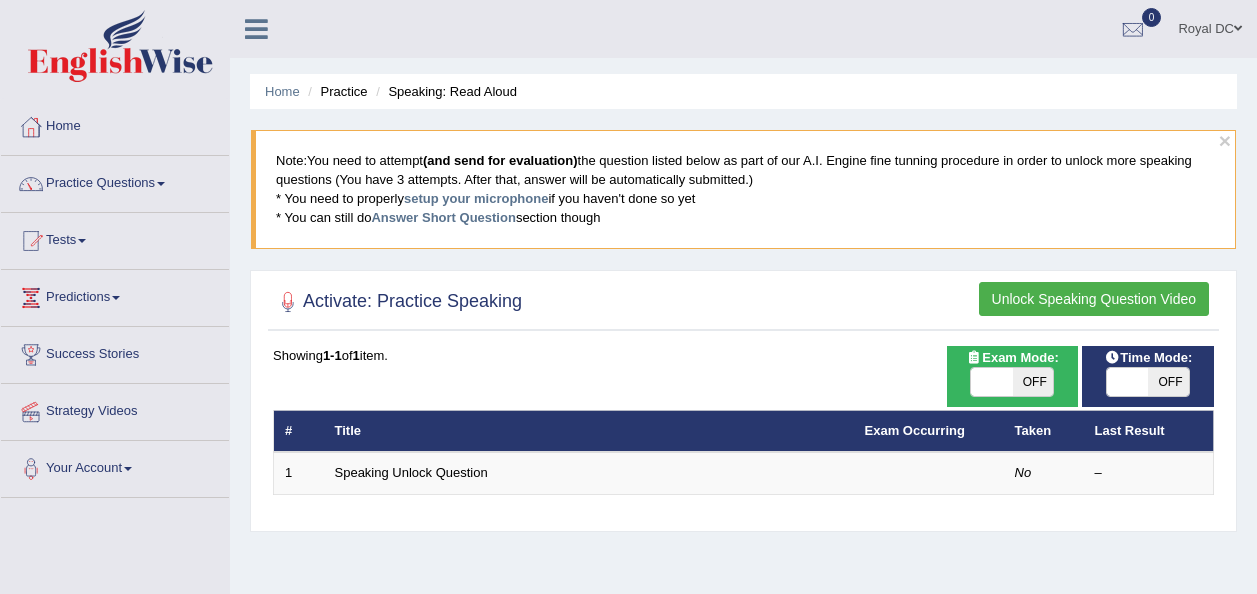 scroll, scrollTop: 233, scrollLeft: 0, axis: vertical 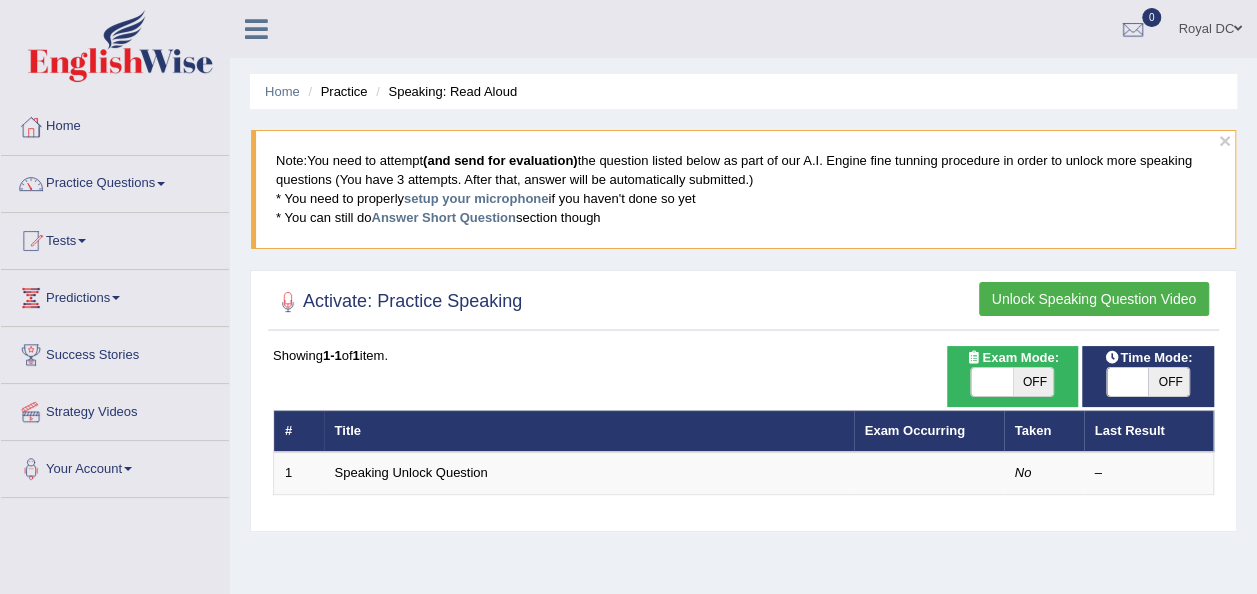 click on "Unlock Speaking Question Video" at bounding box center [1094, 299] 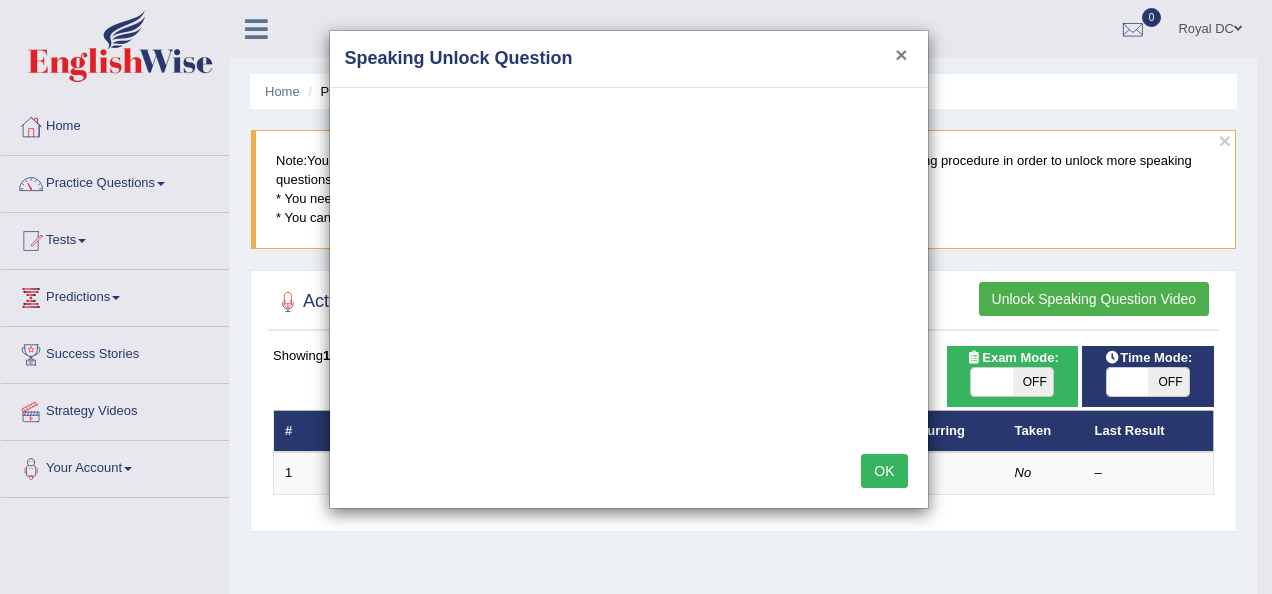 click on "×" at bounding box center [901, 54] 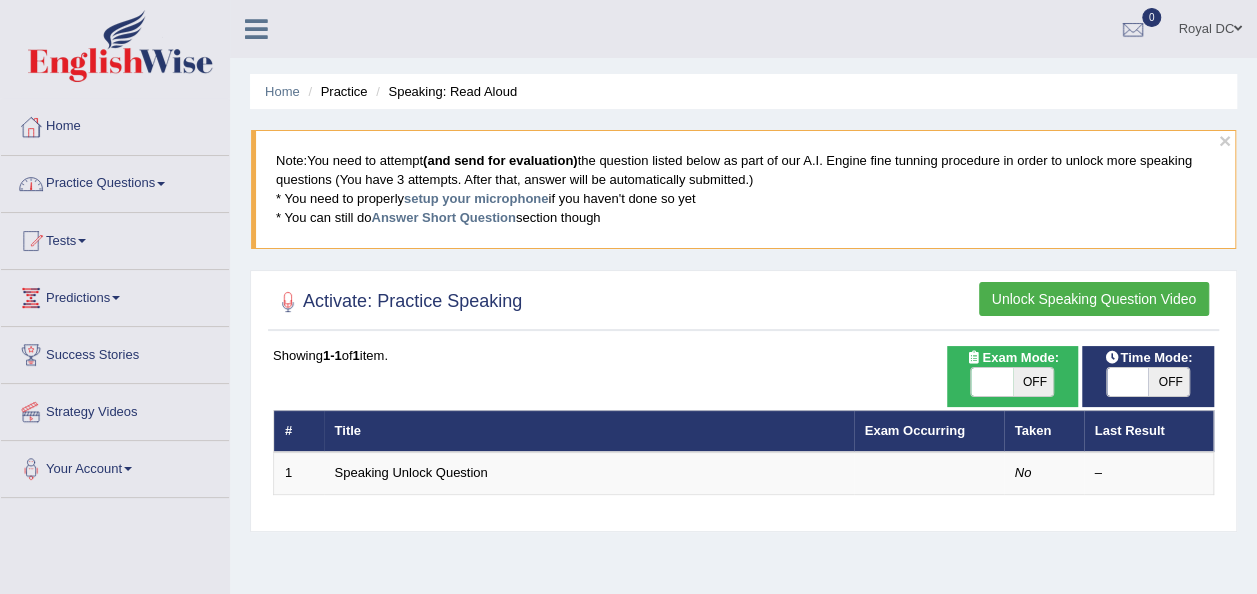 click on "Home" at bounding box center [115, 127] 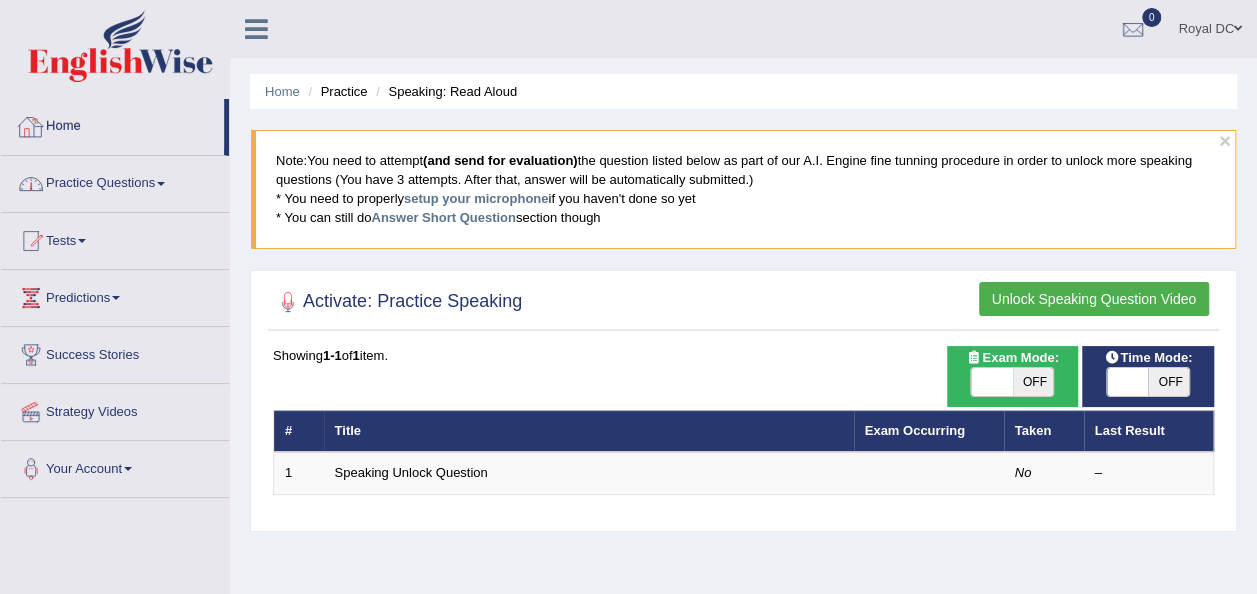 click on "Home" at bounding box center (112, 124) 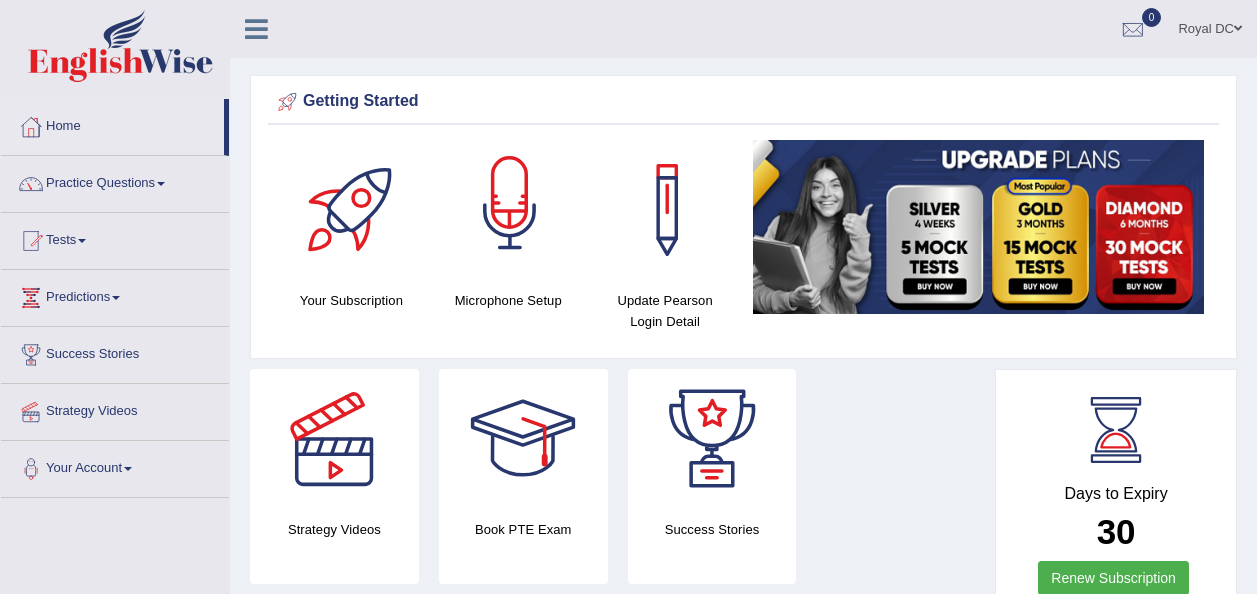 scroll, scrollTop: 0, scrollLeft: 0, axis: both 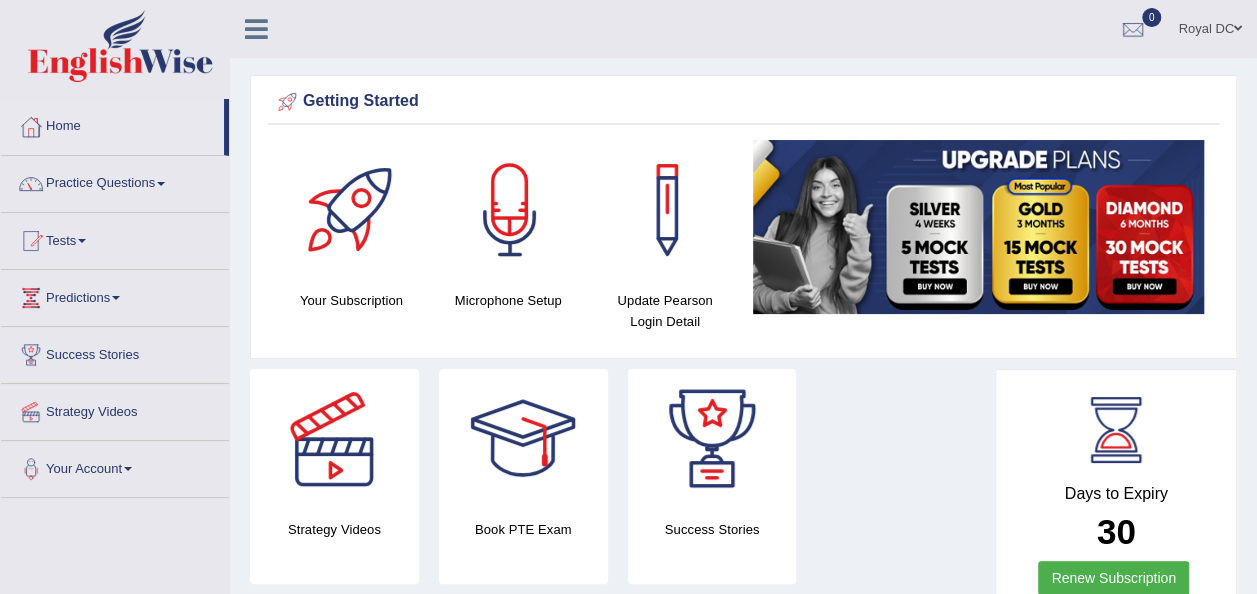 click at bounding box center (510, 210) 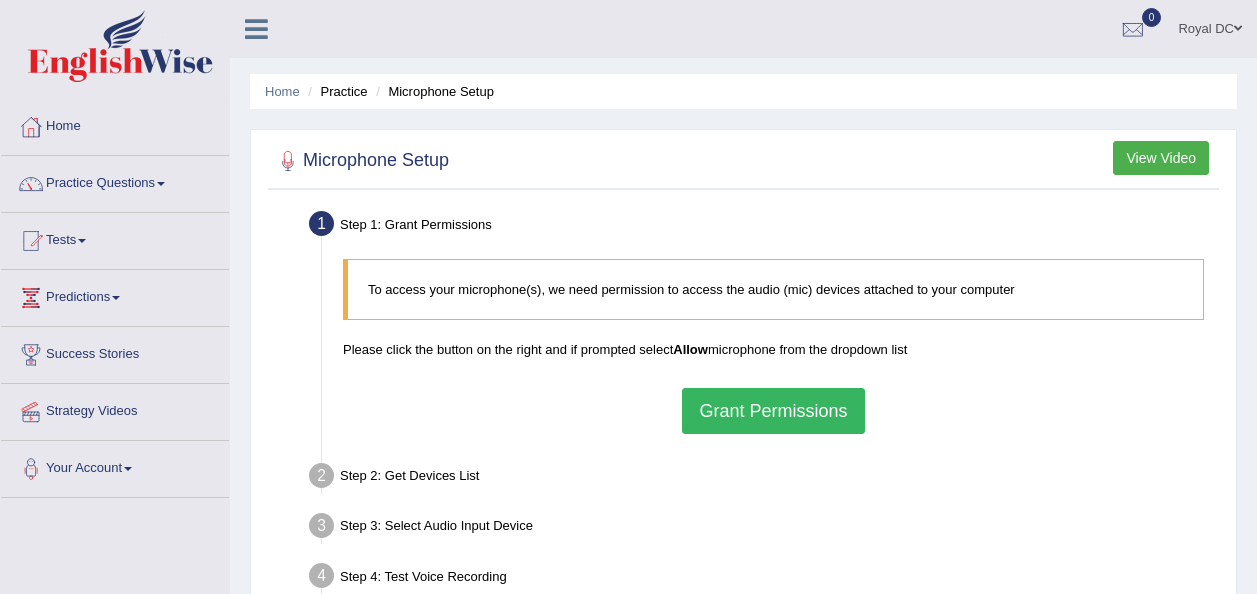 scroll, scrollTop: 0, scrollLeft: 0, axis: both 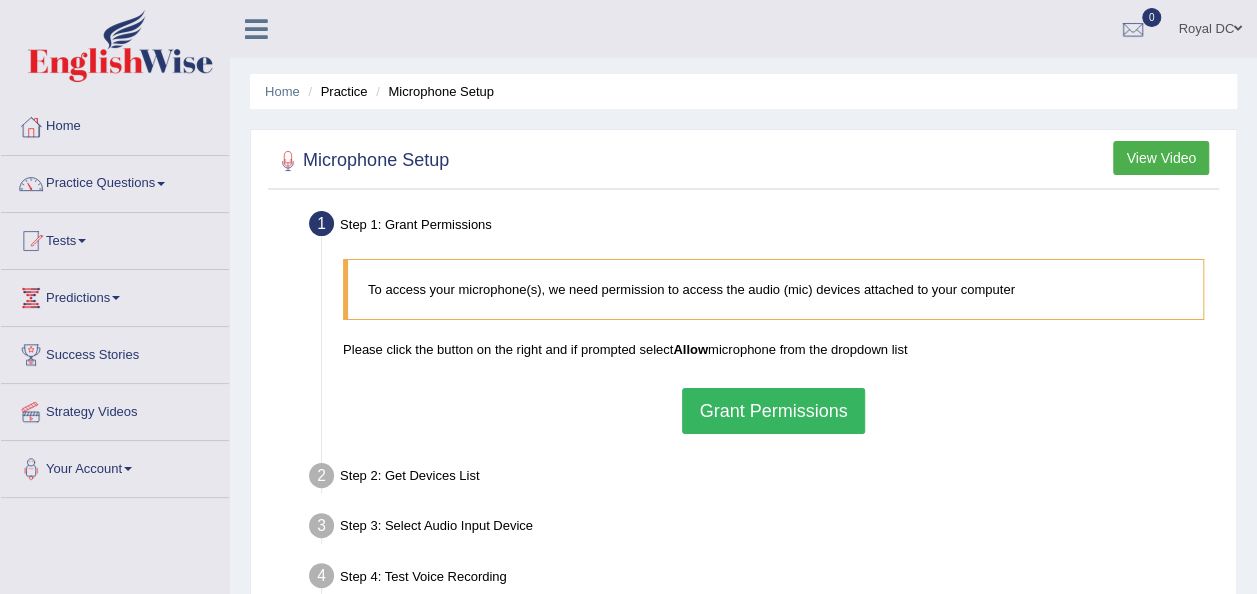 click on "Grant Permissions" at bounding box center [773, 411] 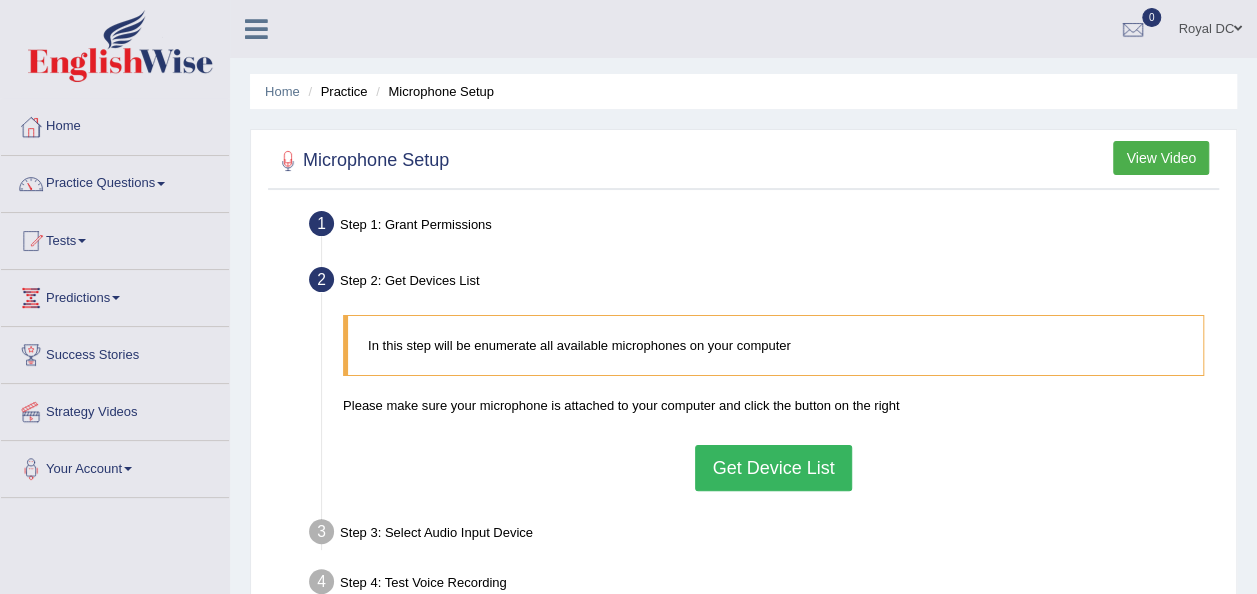 scroll, scrollTop: 233, scrollLeft: 0, axis: vertical 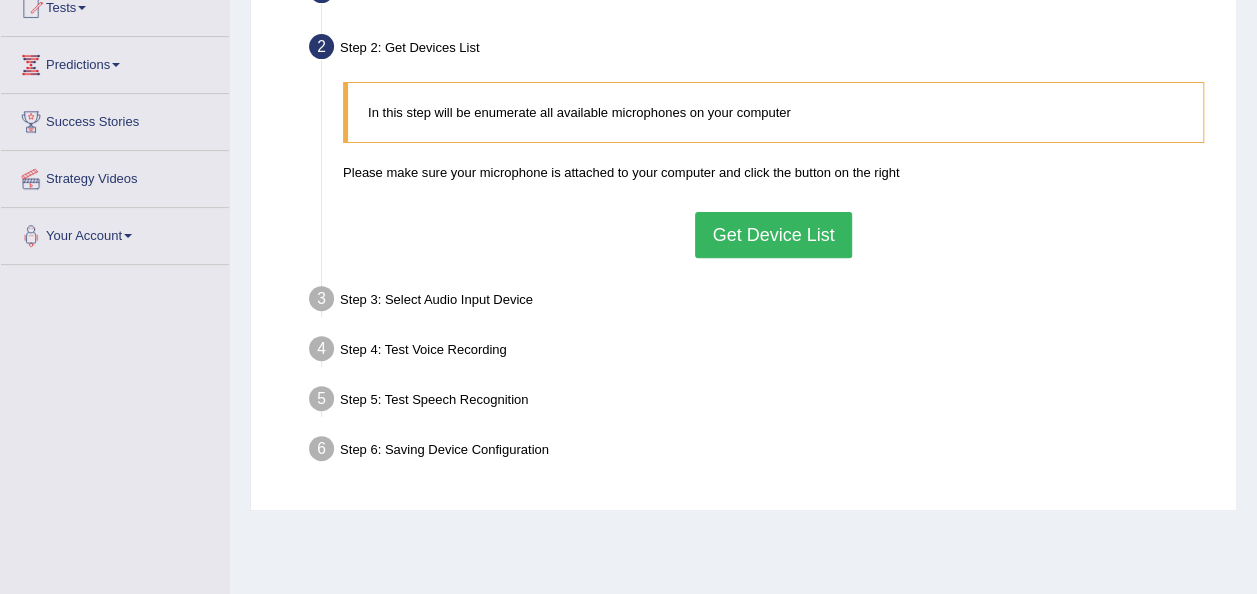 click on "Get Device List" at bounding box center [773, 235] 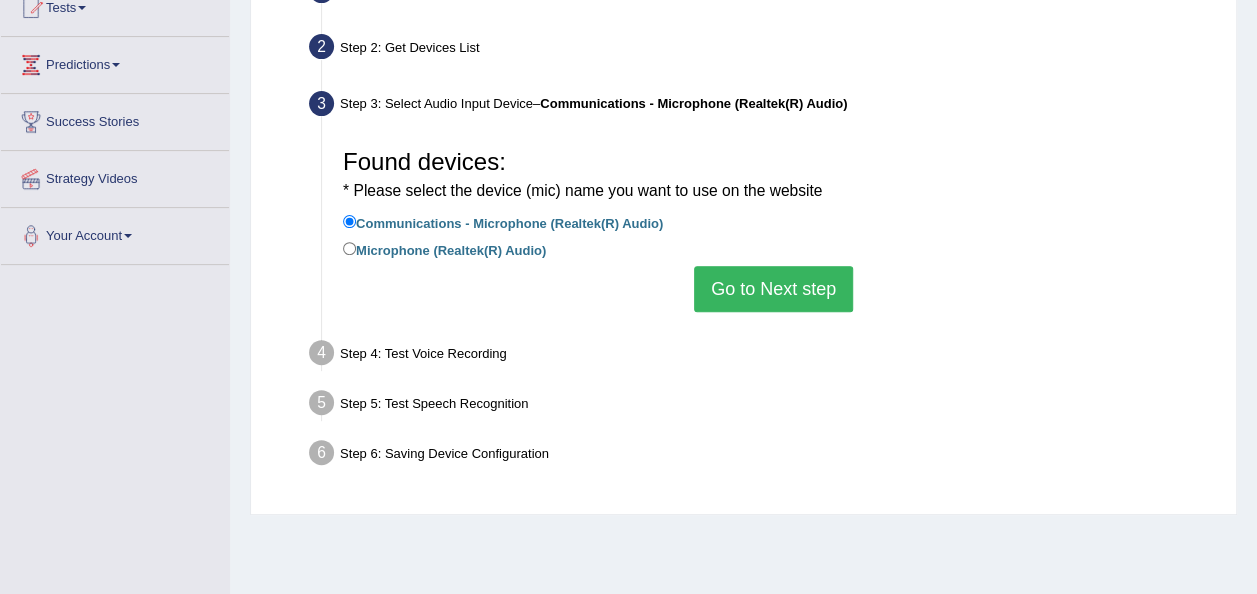 click on "Microphone (Realtek(R) Audio)" at bounding box center (444, 249) 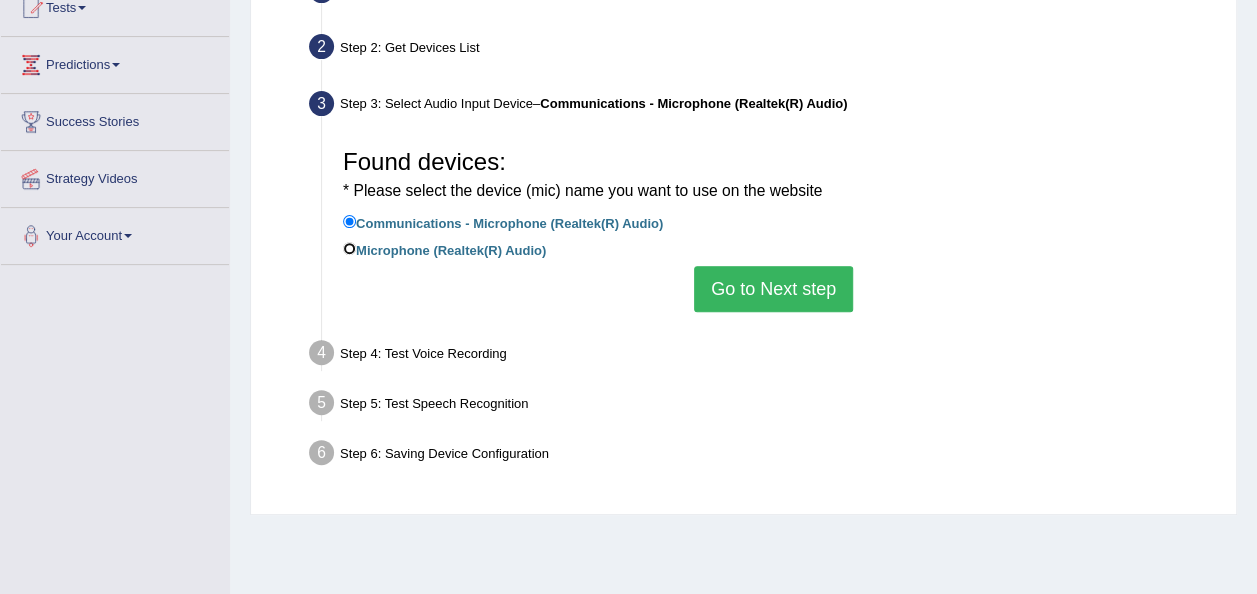 click on "Microphone (Realtek(R) Audio)" at bounding box center (349, 248) 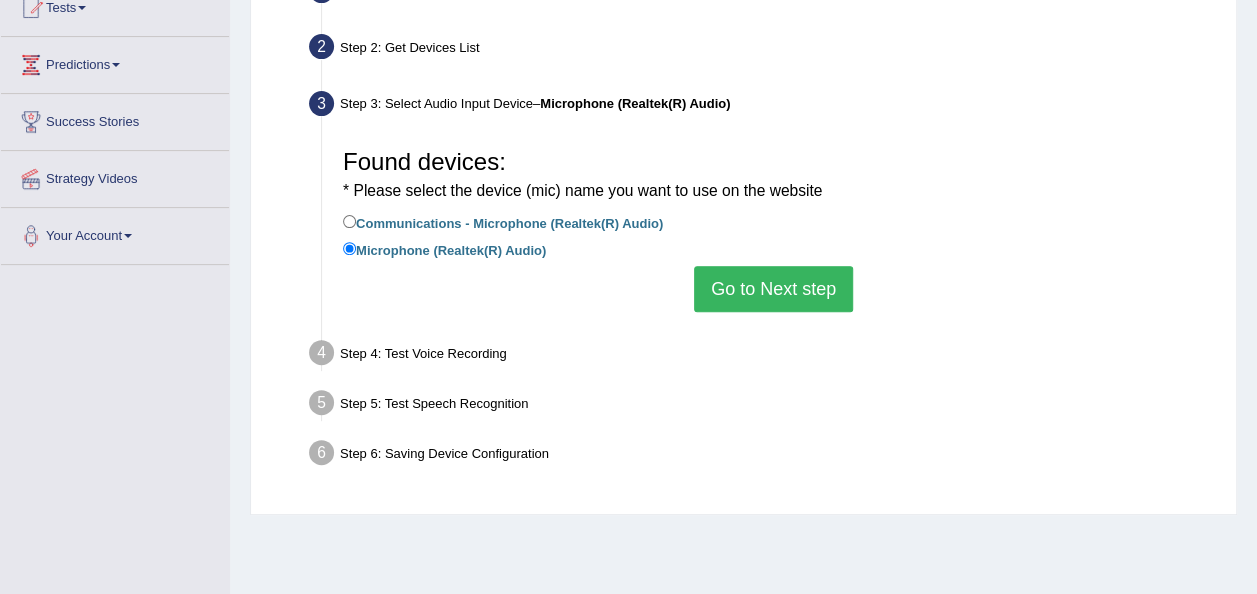 click on "Go to Next step" at bounding box center (773, 289) 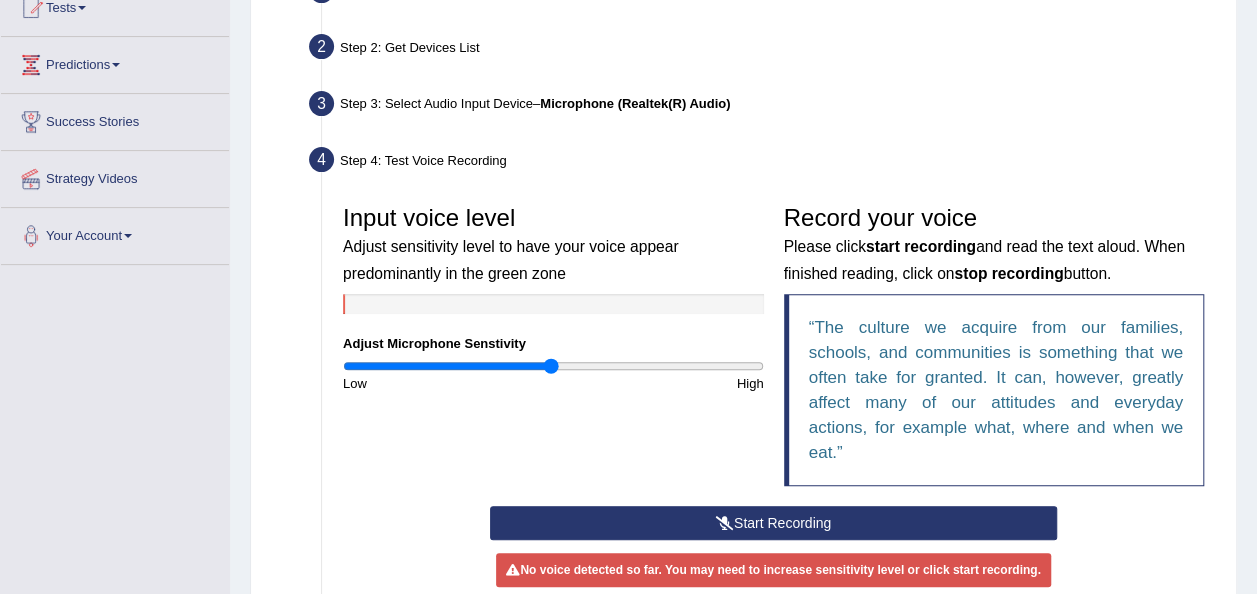 click on "Step 3: Select Audio Input Device  –  Microphone (Realtek(R) Audio)   Found devices:
* Please select the device (mic) name you want to use on the website    Communications - Microphone (Realtek(R) Audio)  Microphone (Realtek(R) Audio)   Go to Next step" at bounding box center (763, 107) 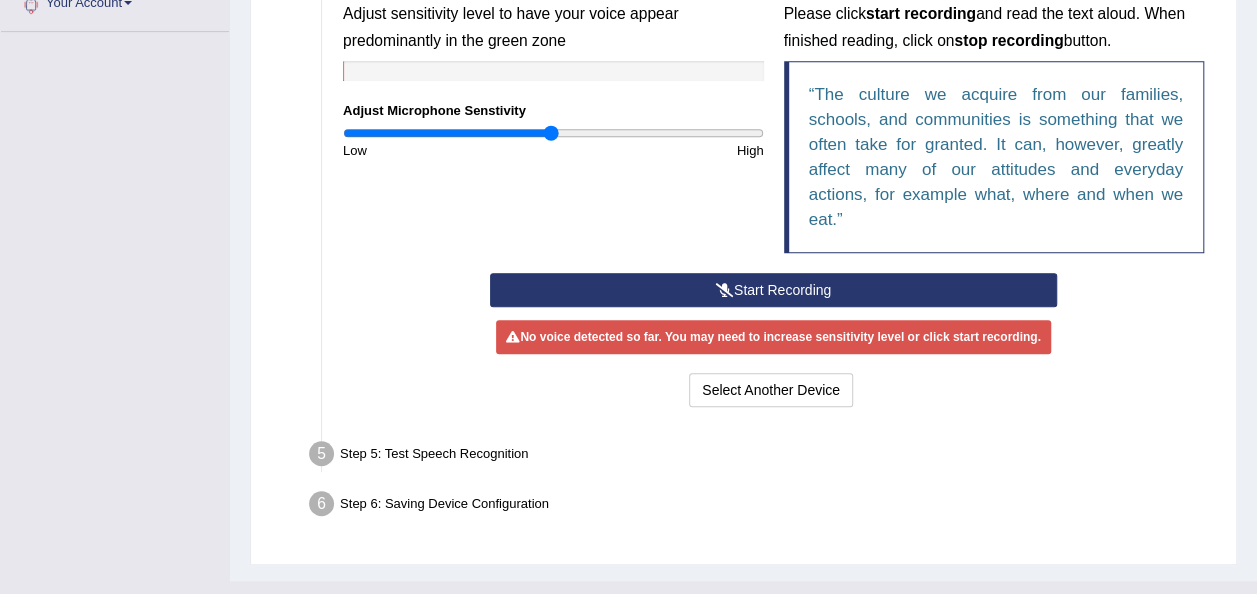 scroll, scrollTop: 233, scrollLeft: 0, axis: vertical 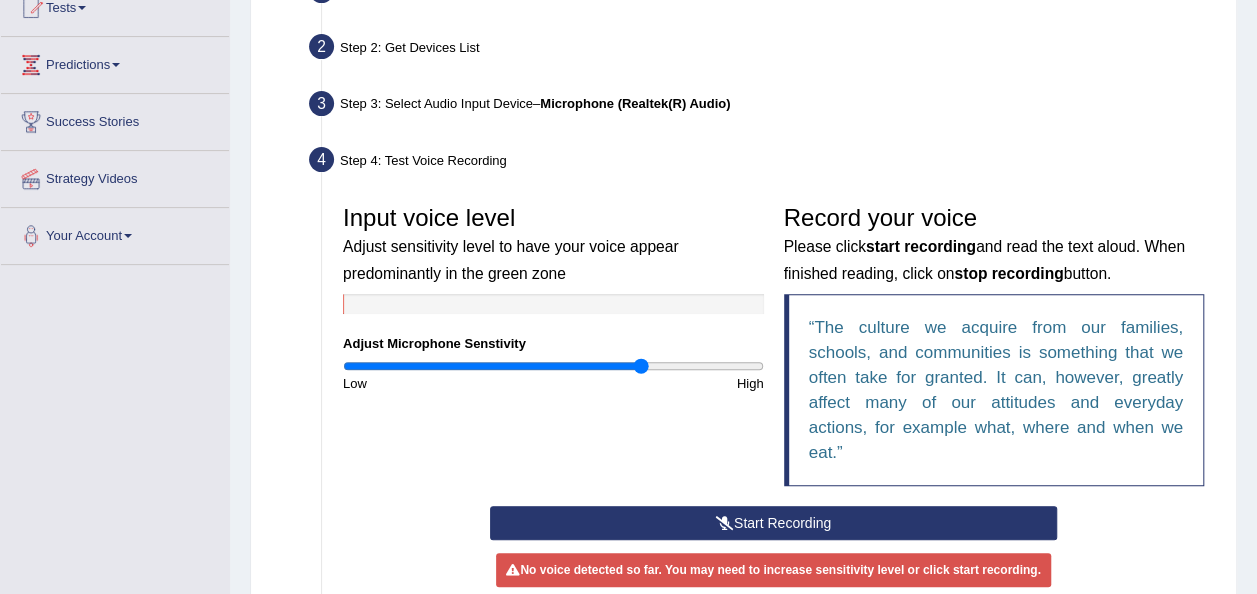 drag, startPoint x: 551, startPoint y: 368, endPoint x: 640, endPoint y: 368, distance: 89 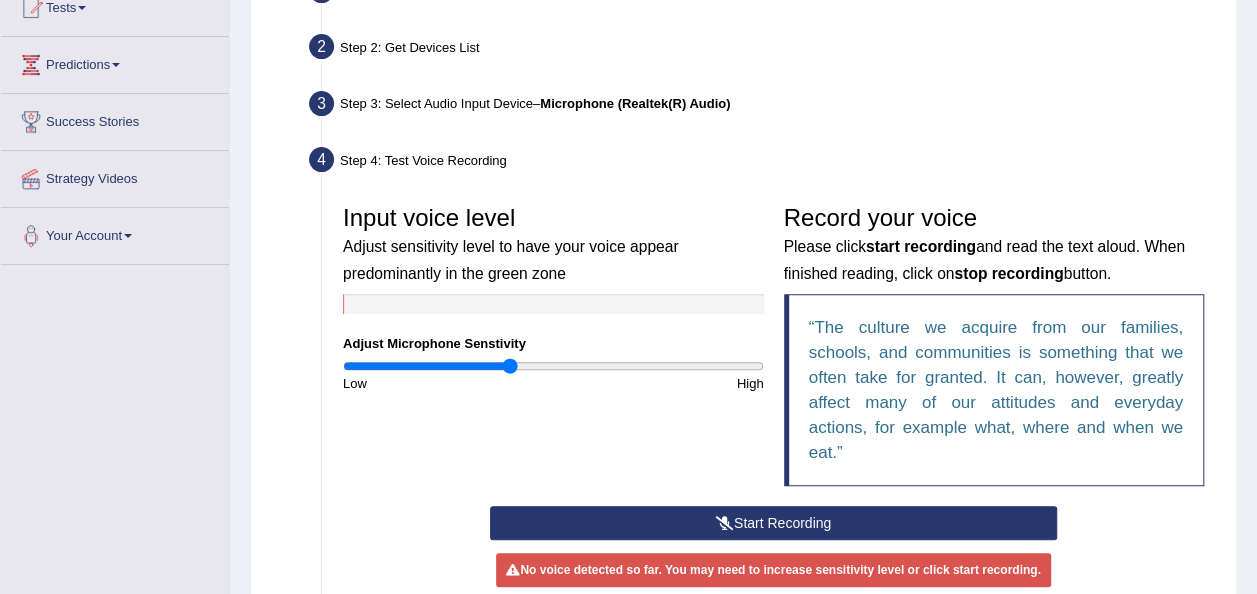 drag, startPoint x: 635, startPoint y: 368, endPoint x: 450, endPoint y: 381, distance: 185.45619 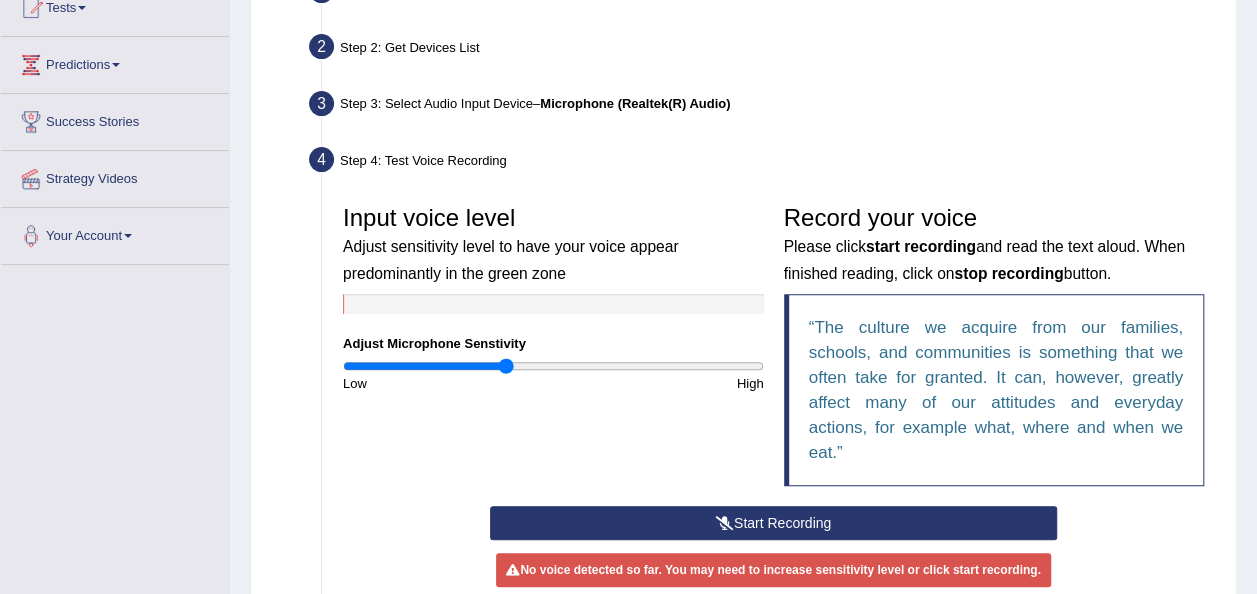 click at bounding box center (553, 366) 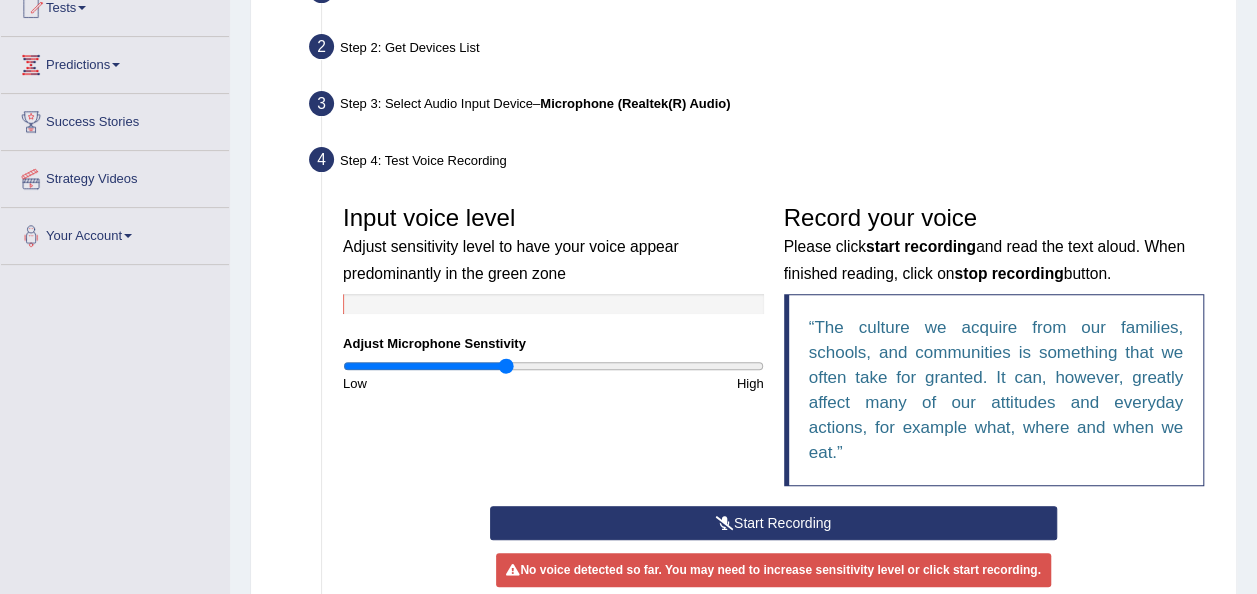 click on "Low" at bounding box center [443, 383] 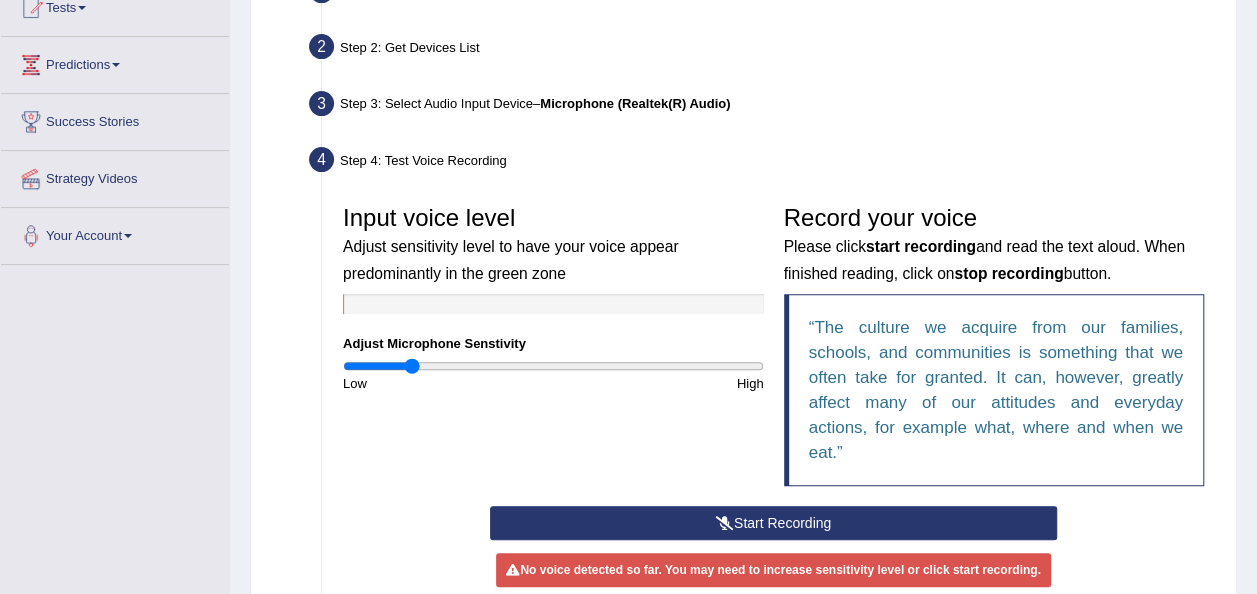 drag, startPoint x: 508, startPoint y: 362, endPoint x: 412, endPoint y: 381, distance: 97.862144 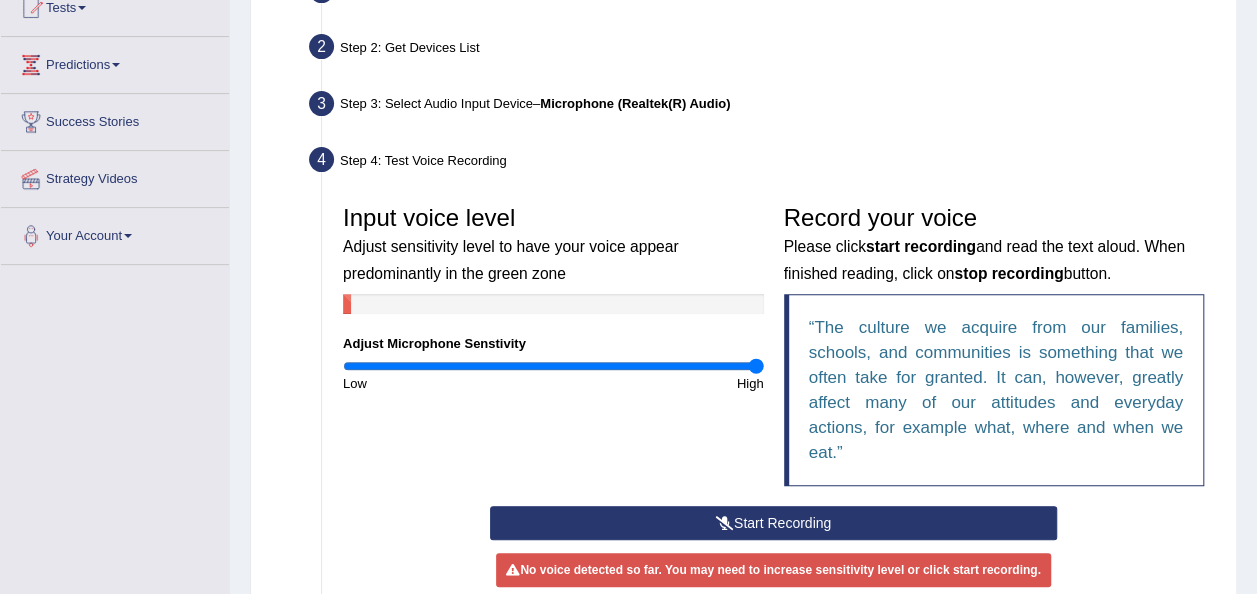 drag, startPoint x: 416, startPoint y: 365, endPoint x: 833, endPoint y: 379, distance: 417.23495 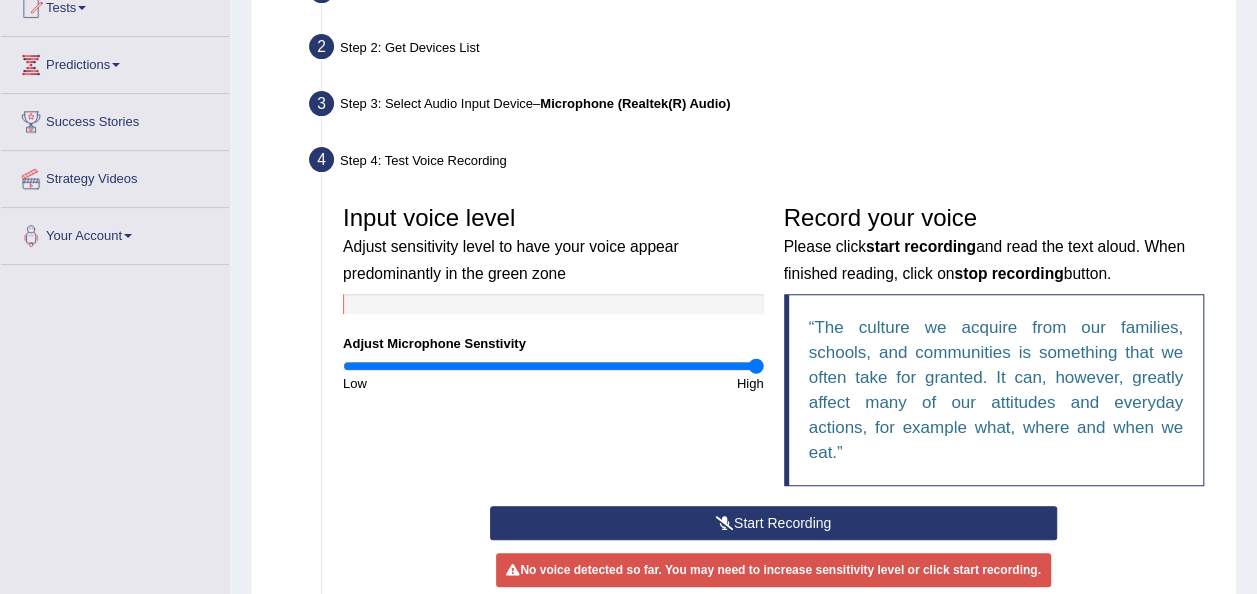 click on "Start Recording" at bounding box center (773, 523) 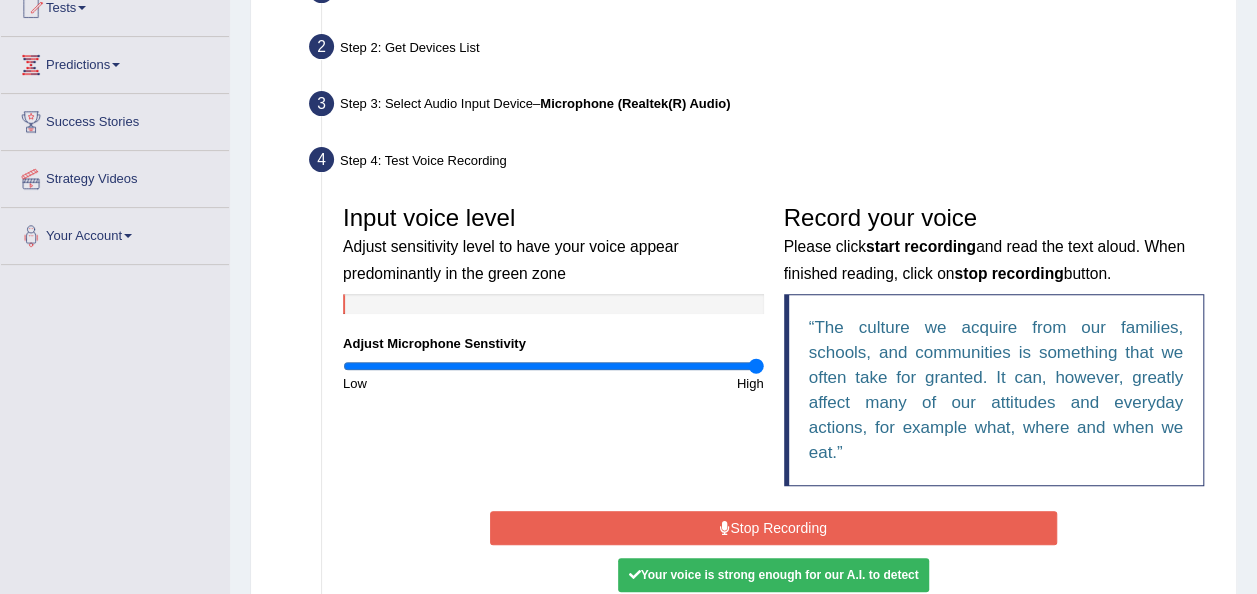 scroll, scrollTop: 466, scrollLeft: 0, axis: vertical 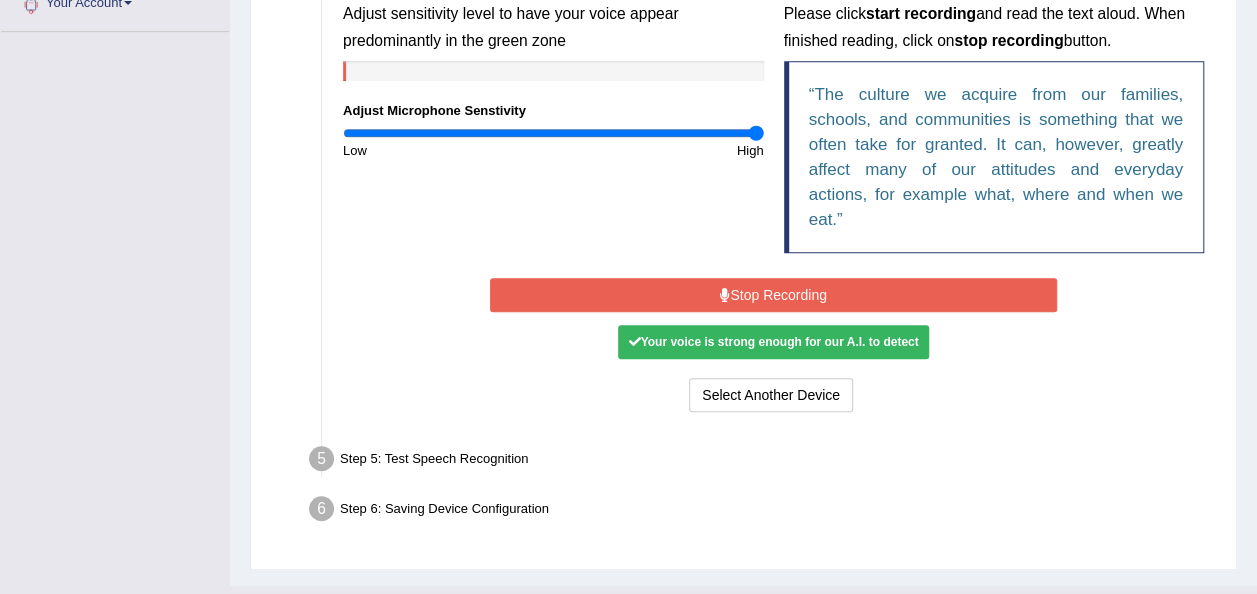 click on "Stop Recording" at bounding box center (773, 295) 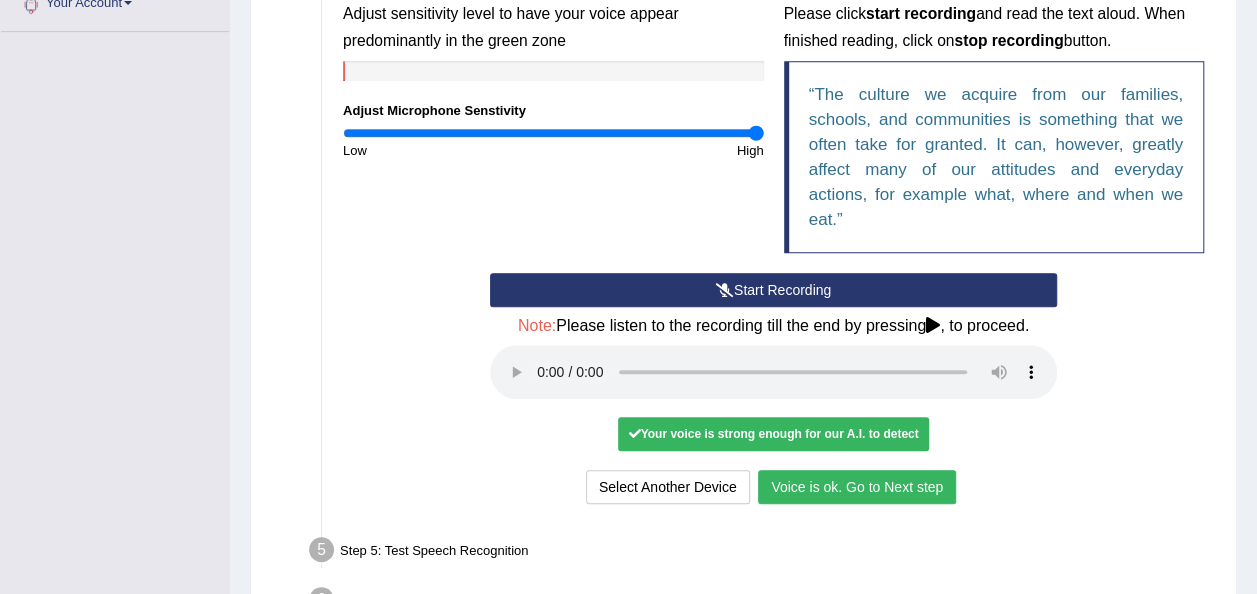click on "Start Recording    Stop Recording   Note:  Please listen to the recording till the end by pressing  , to proceed.       No voice detected so far. You may need to increase sensitivity level or click start recording.     Voice level is too low yet. Please increase the sensitivity level from the bar on the left.     Your voice is strong enough for our A.I. to detect    Voice level is too high. Please reduce the sensitivity level from the bar on the left.     Select Another Device   Voice is ok. Go to Next step" at bounding box center [773, 391] 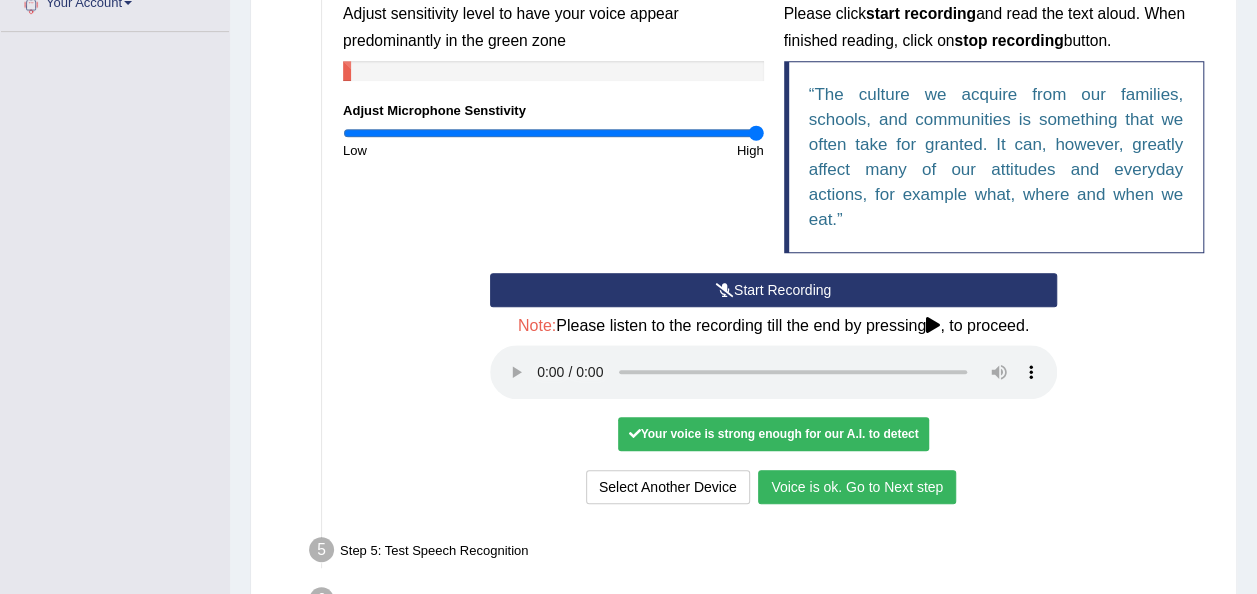 click on "Voice is ok. Go to Next step" at bounding box center [857, 487] 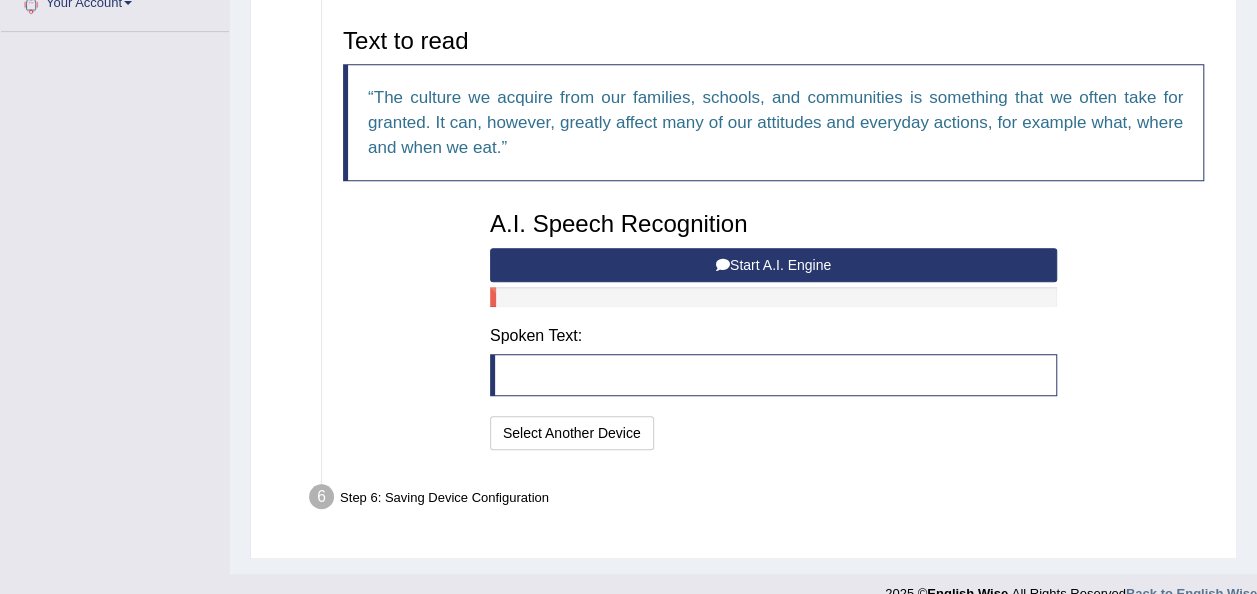 click on "Start A.I. Engine" at bounding box center (773, 265) 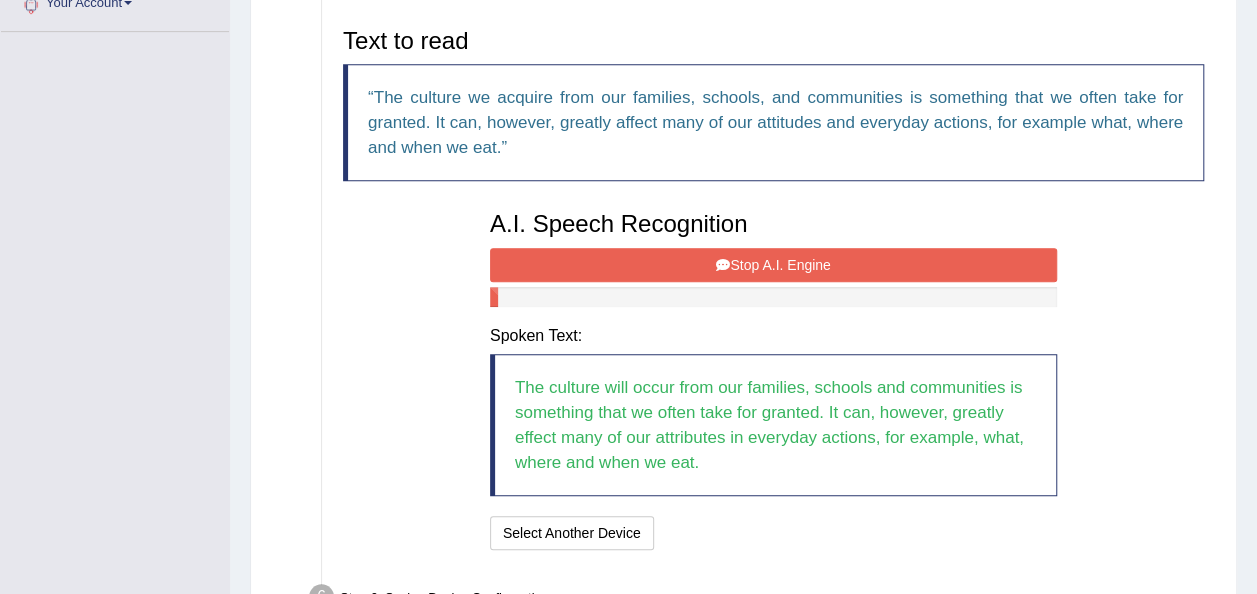 click on "Stop A.I. Engine" at bounding box center [773, 265] 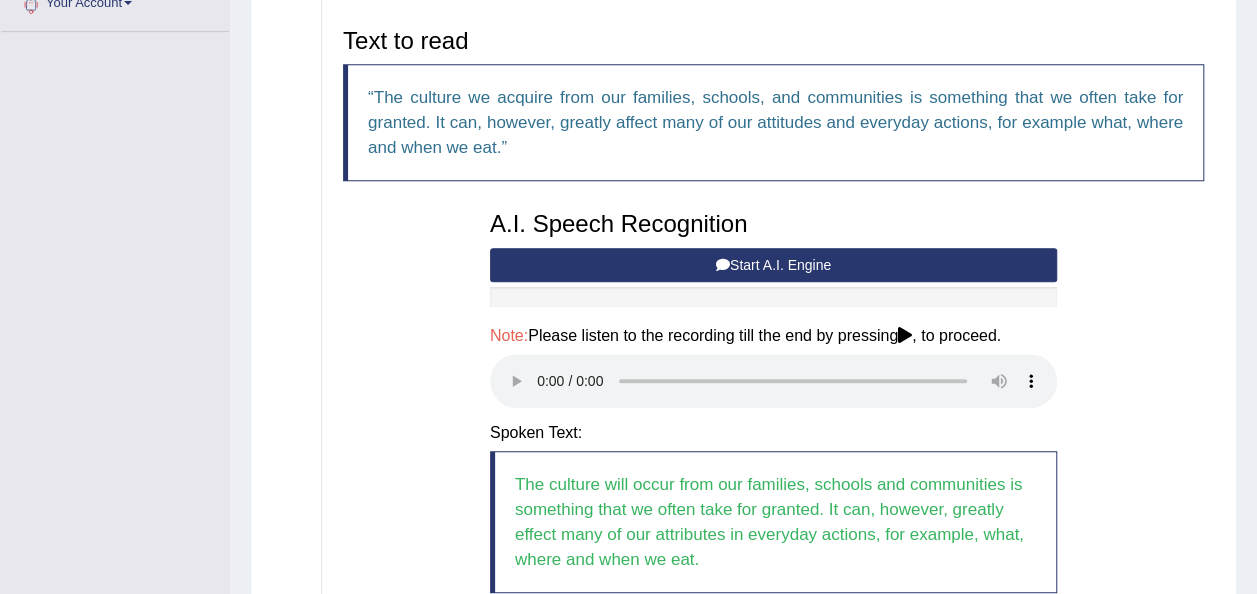 scroll, scrollTop: 689, scrollLeft: 0, axis: vertical 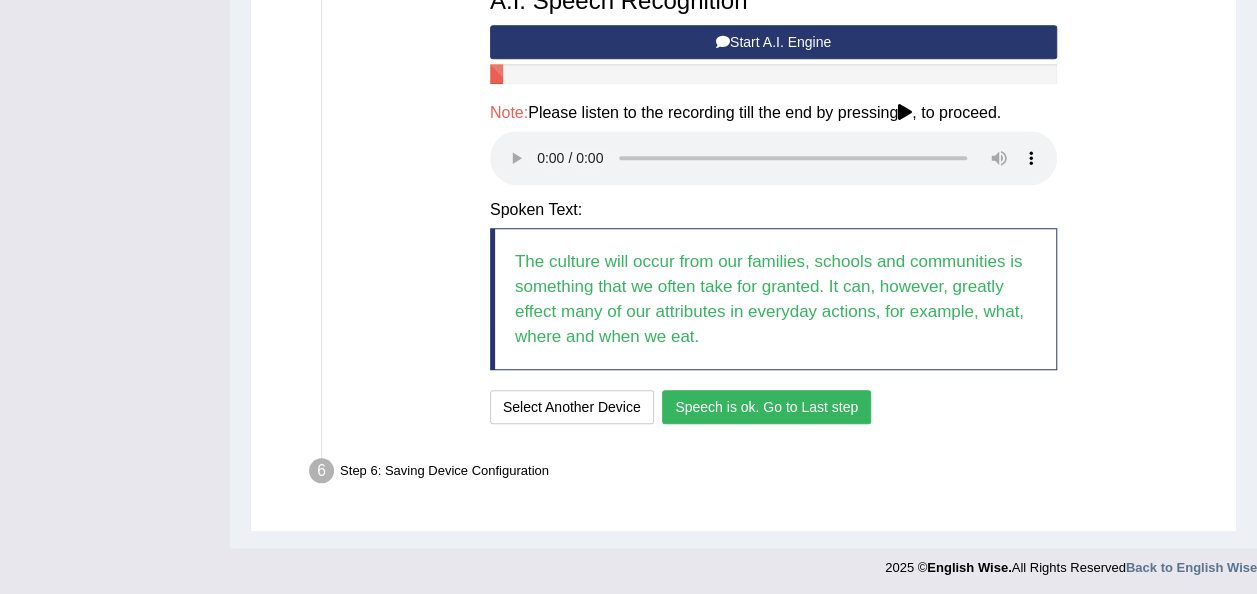 click on "Speech is ok. Go to Last step" at bounding box center (766, 407) 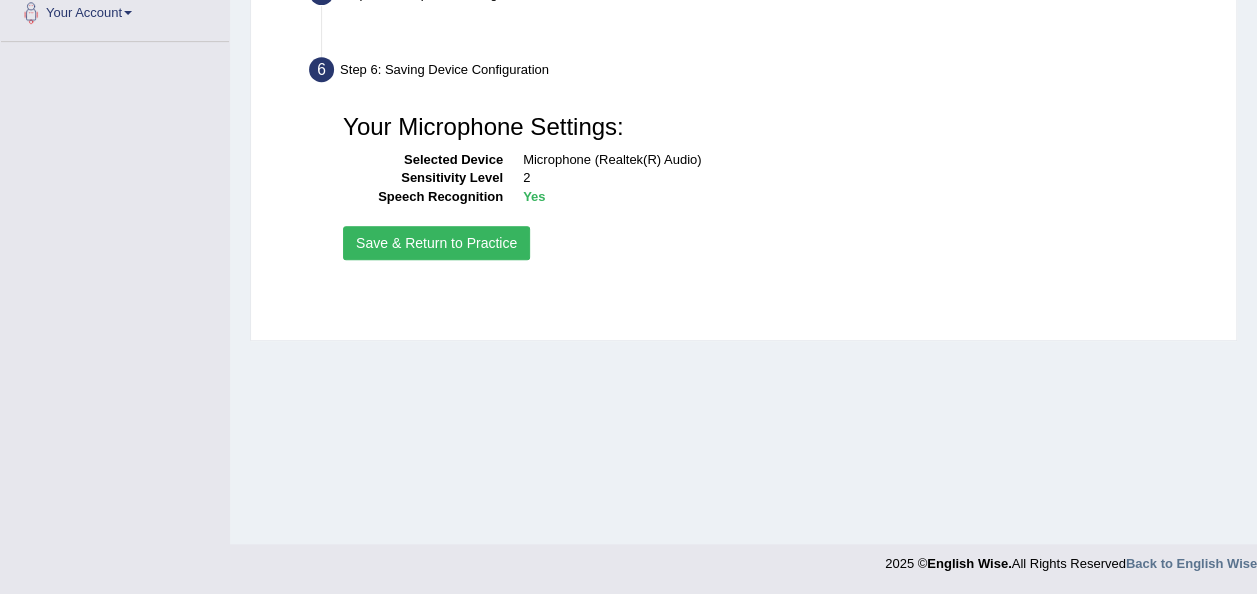 scroll, scrollTop: 456, scrollLeft: 0, axis: vertical 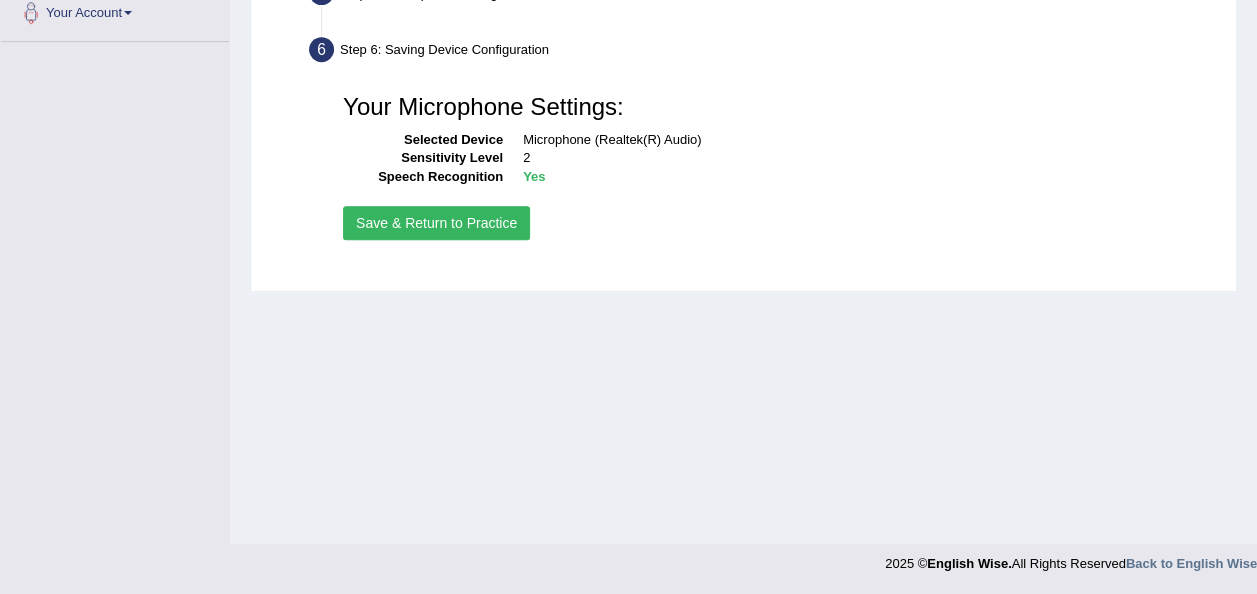 click on "Save & Return to Practice" at bounding box center (436, 223) 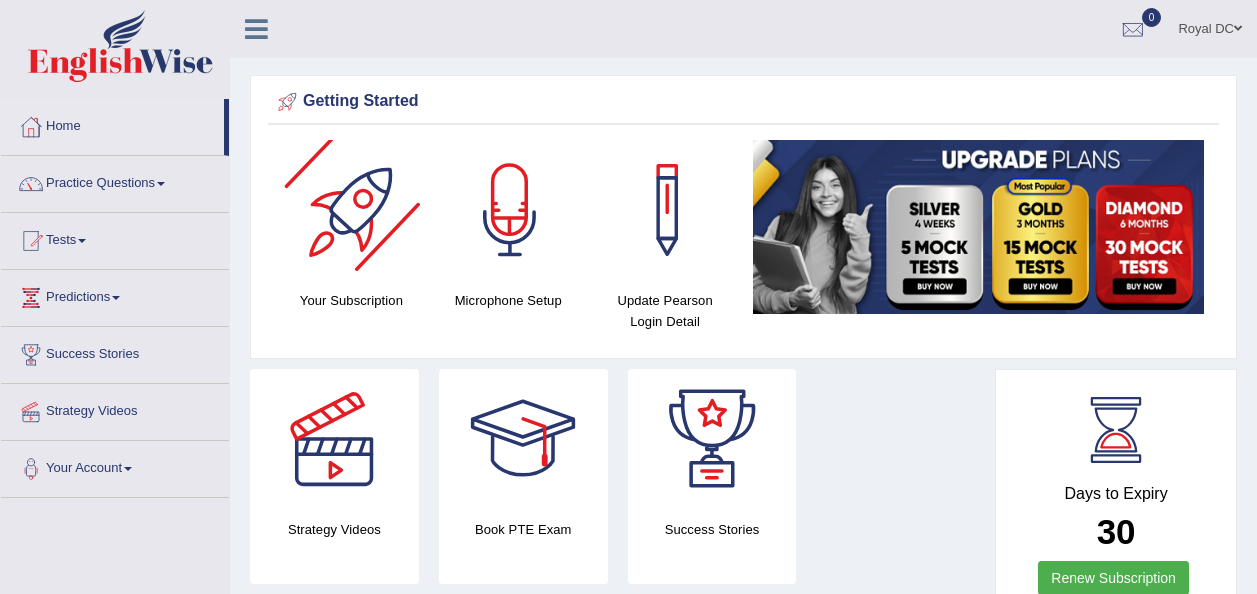 scroll, scrollTop: 0, scrollLeft: 0, axis: both 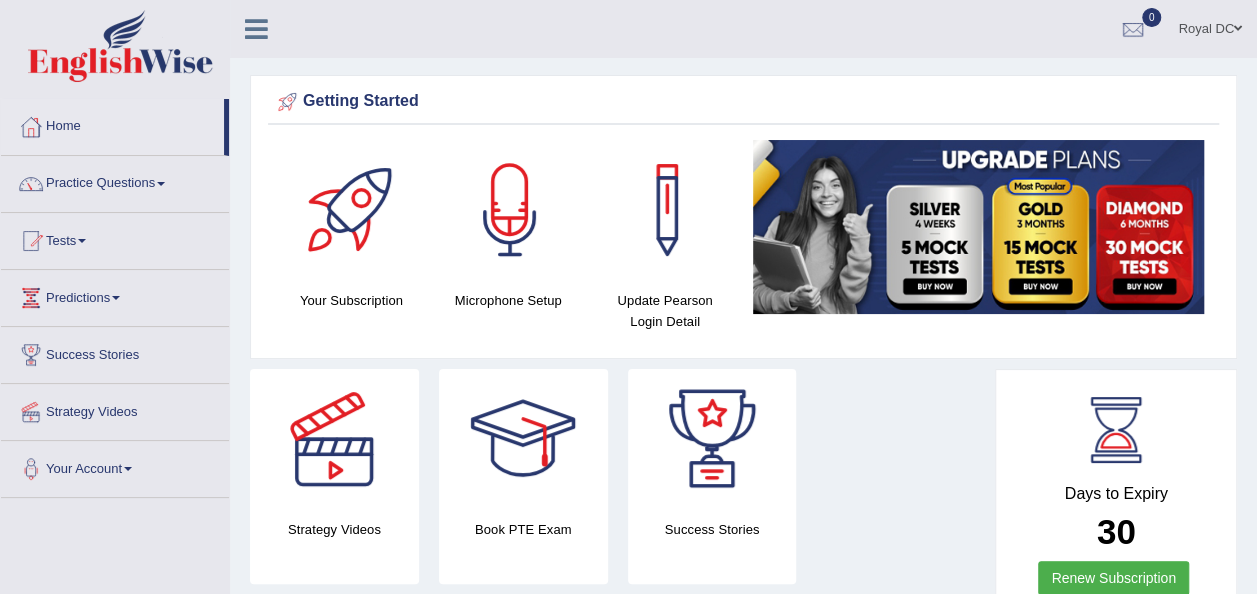 drag, startPoint x: 0, startPoint y: 0, endPoint x: 383, endPoint y: 221, distance: 442.18774 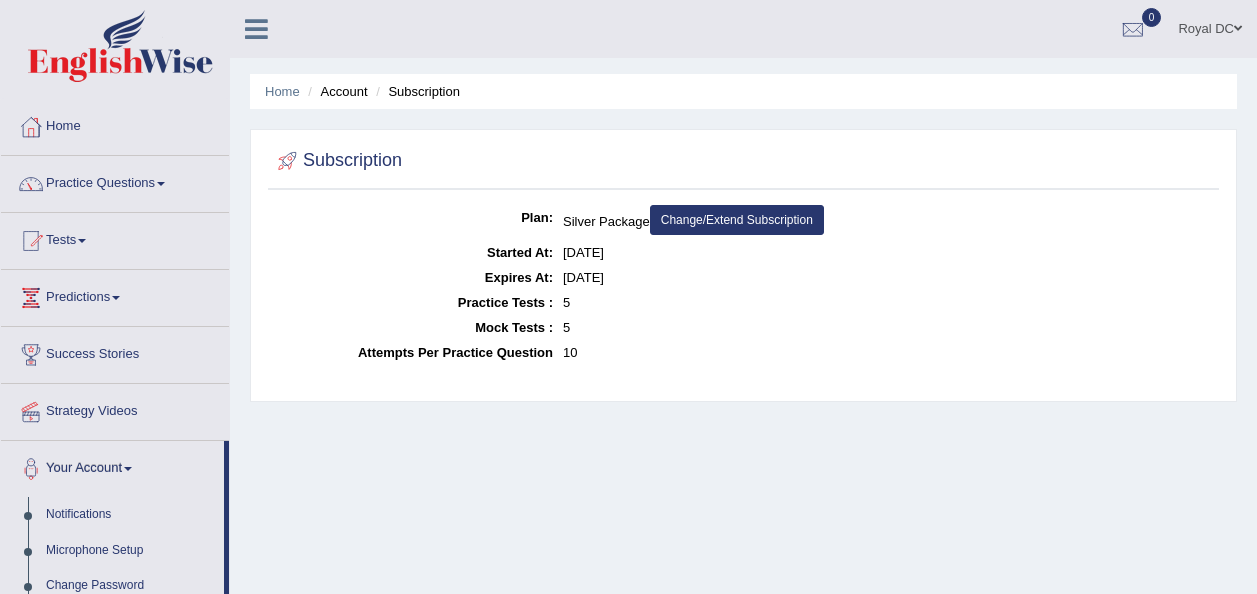 scroll, scrollTop: 0, scrollLeft: 0, axis: both 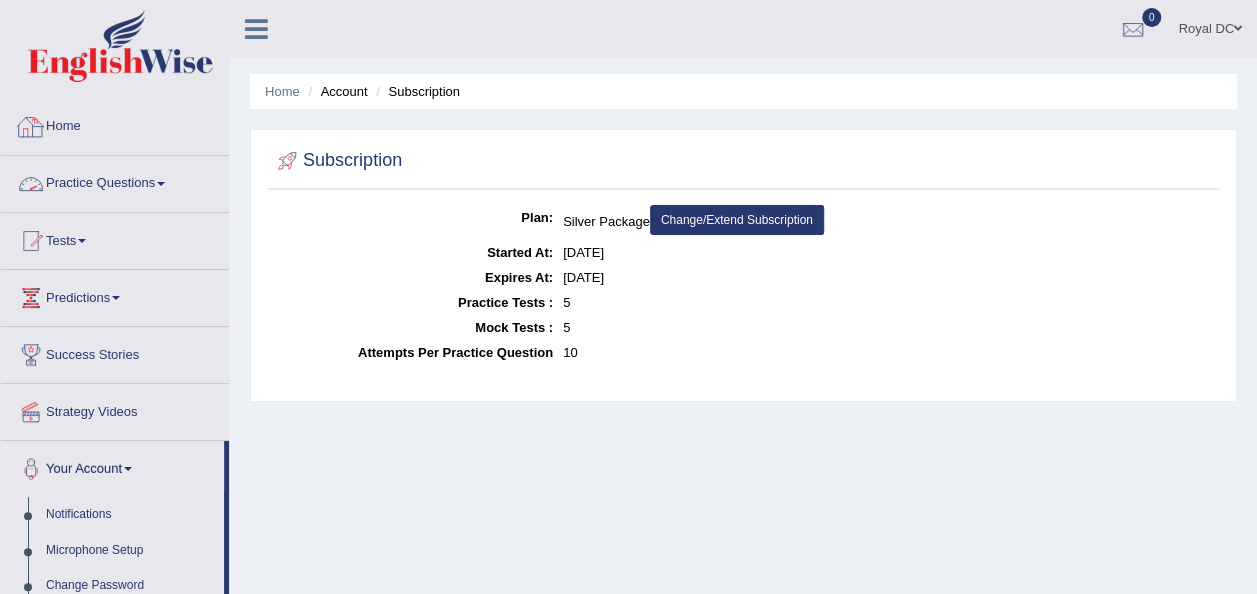 click on "Practice Questions" at bounding box center (115, 181) 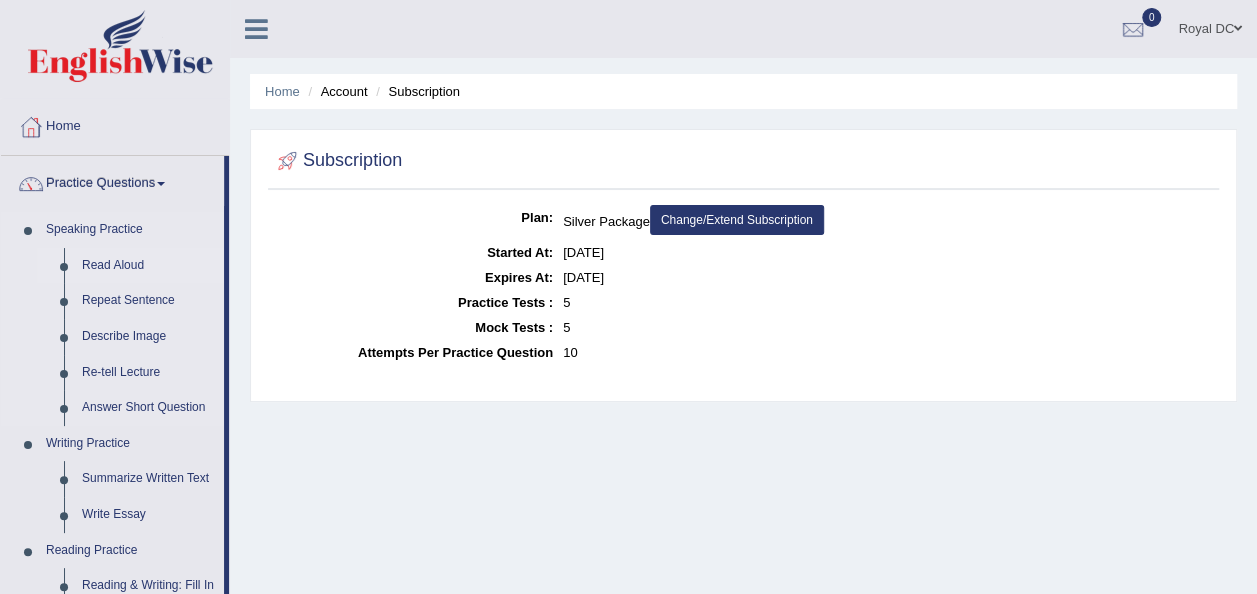 click on "Read Aloud" at bounding box center (148, 266) 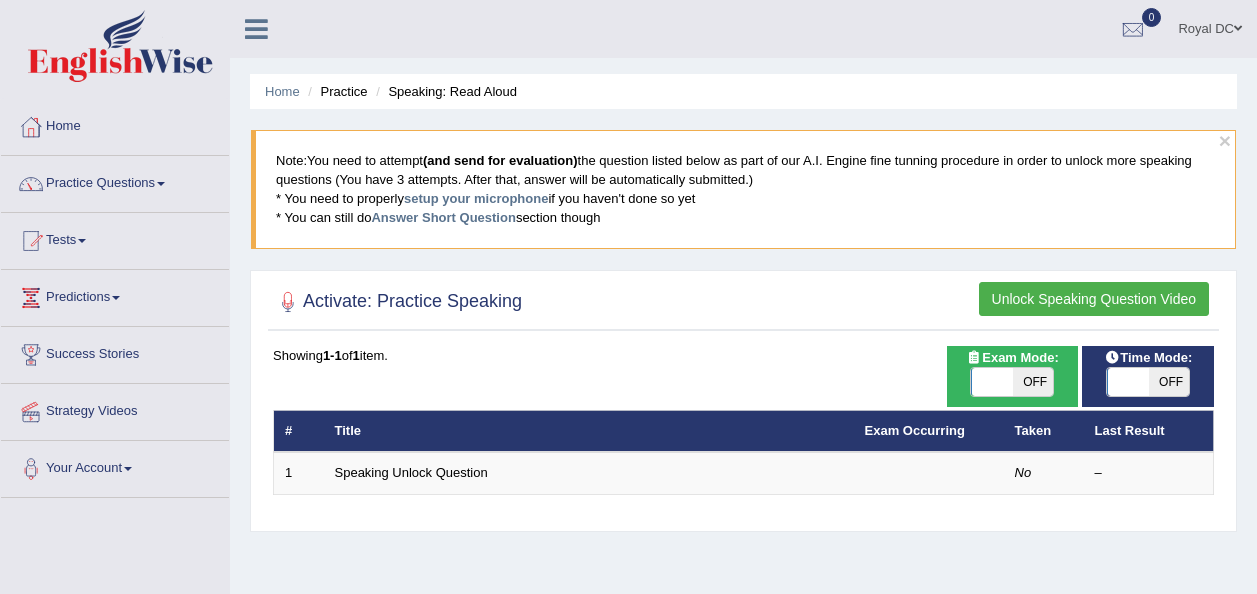 scroll, scrollTop: 0, scrollLeft: 0, axis: both 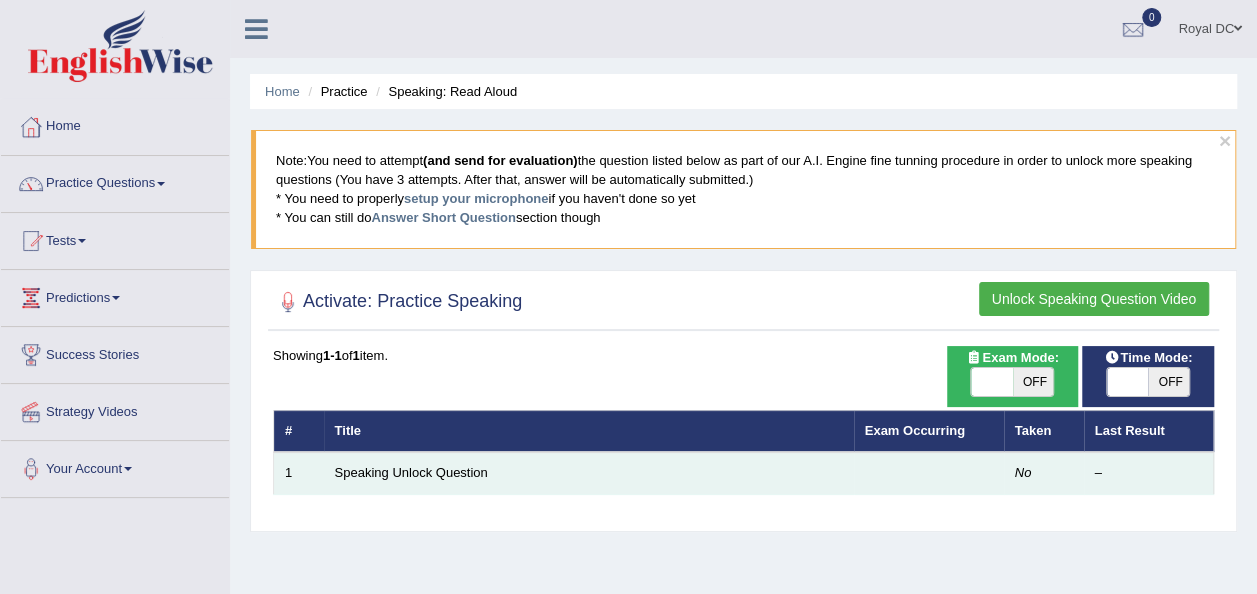 click on "Speaking Unlock Question" at bounding box center (589, 473) 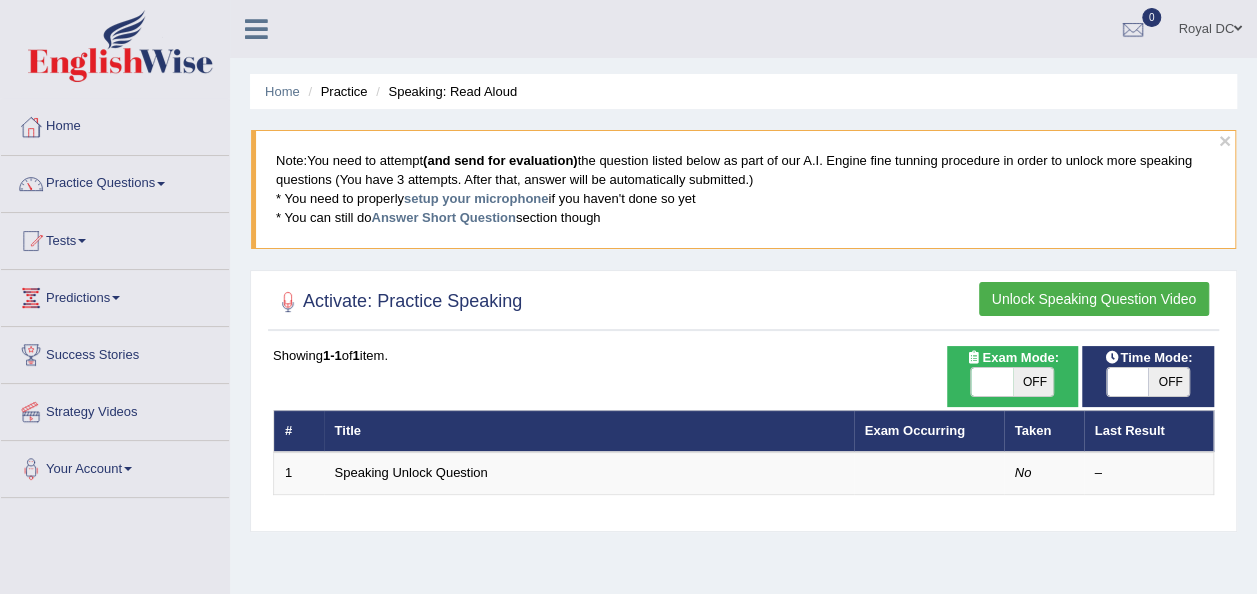 click on "OFF" at bounding box center [1033, 382] 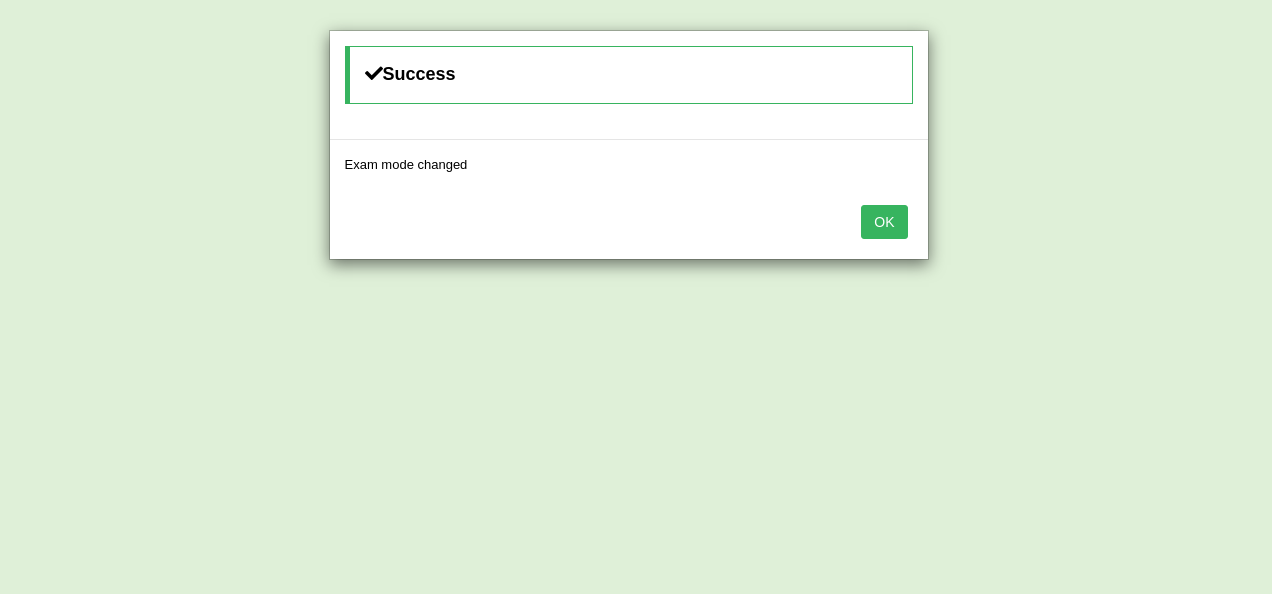 click on "OK" at bounding box center (884, 222) 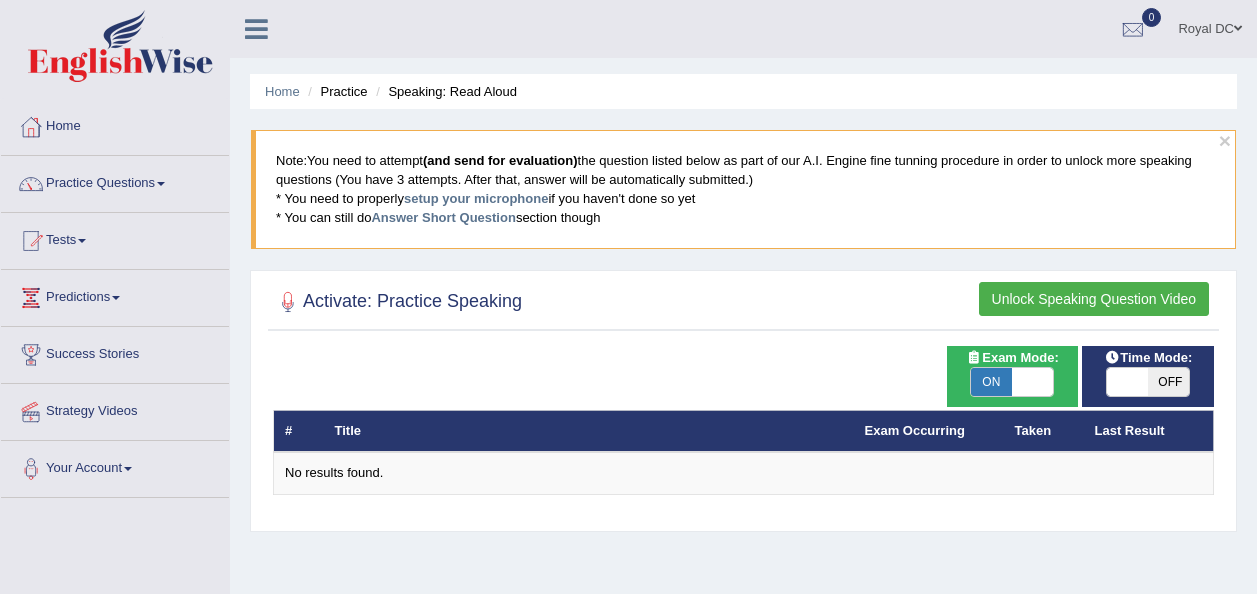 scroll, scrollTop: 233, scrollLeft: 0, axis: vertical 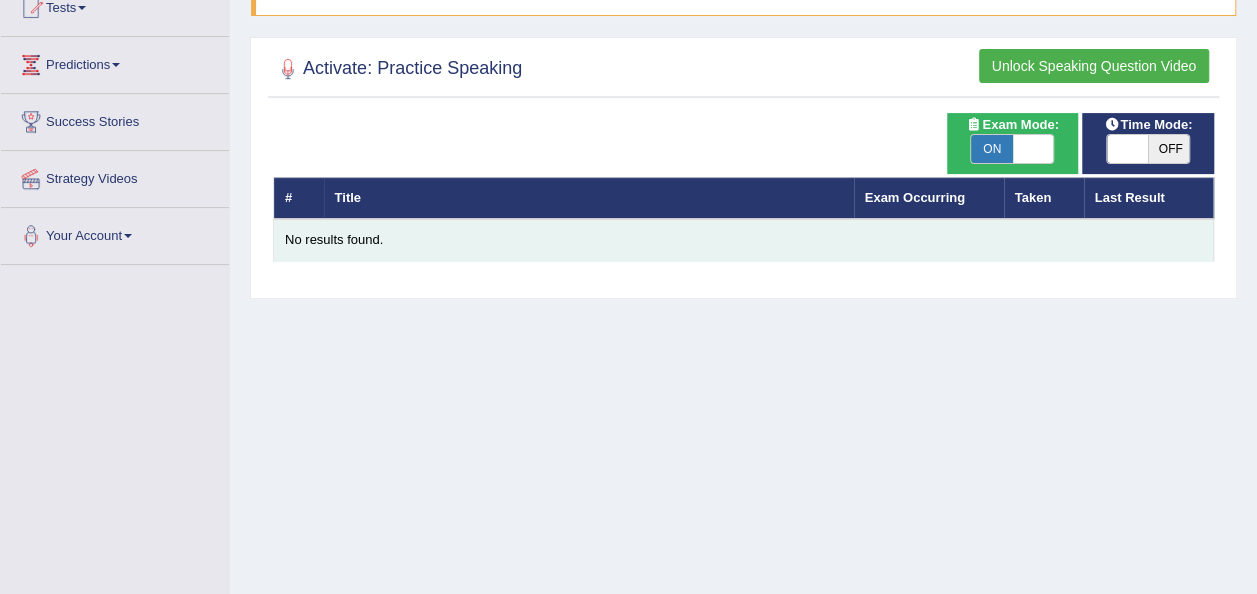 click on "No results found." at bounding box center [743, 240] 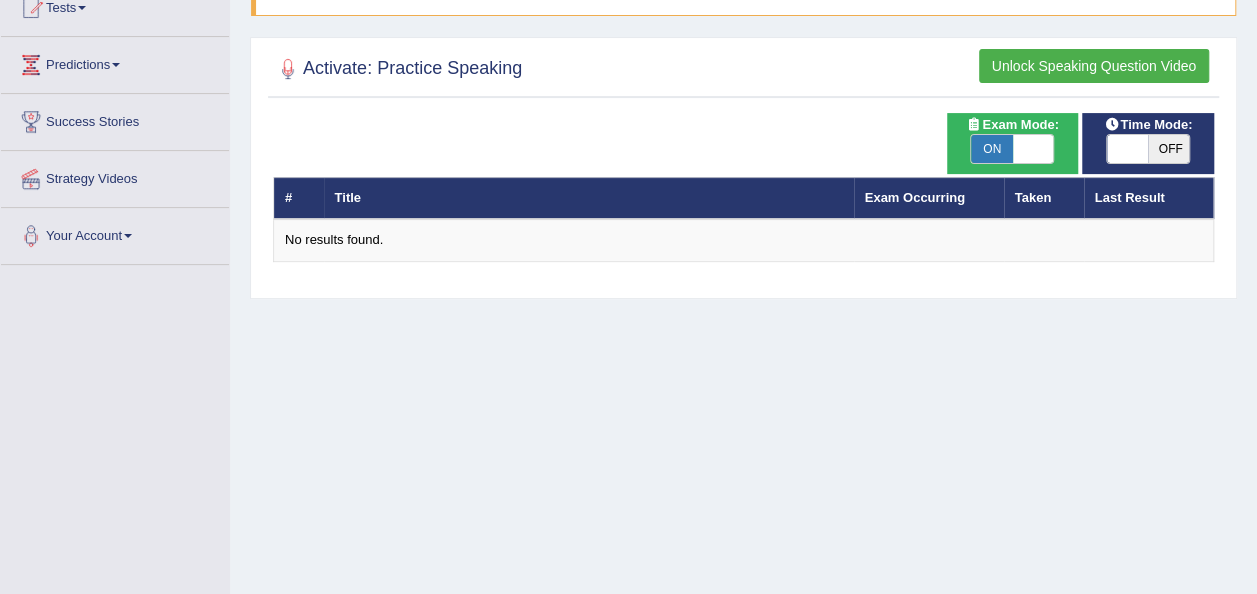 scroll, scrollTop: 0, scrollLeft: 0, axis: both 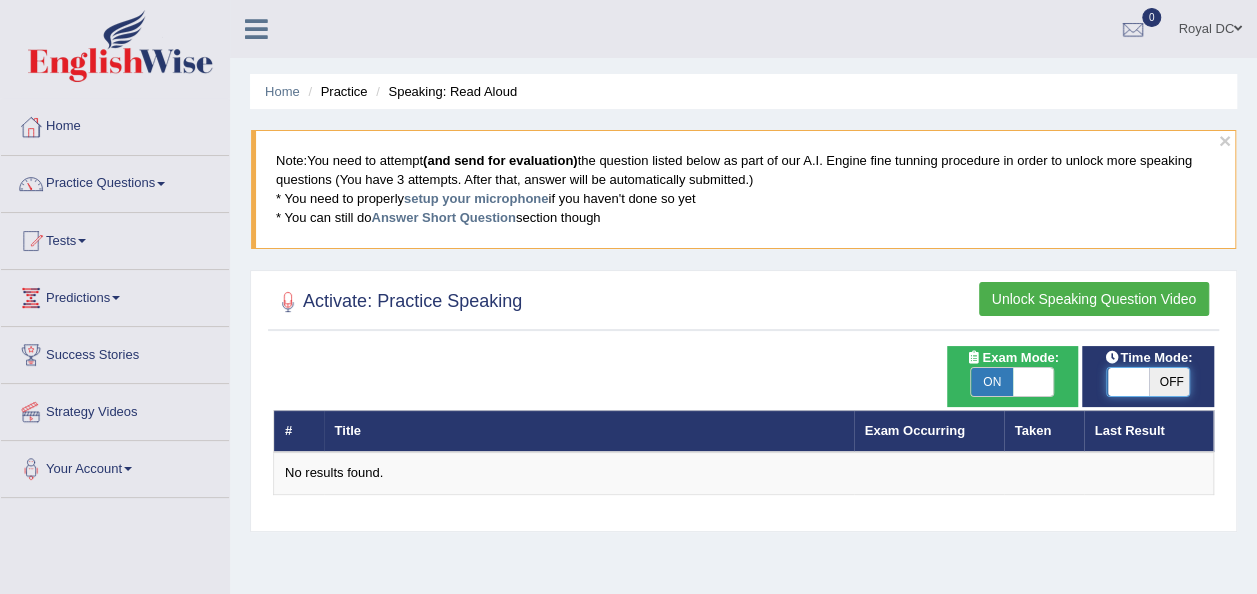 click at bounding box center (1128, 382) 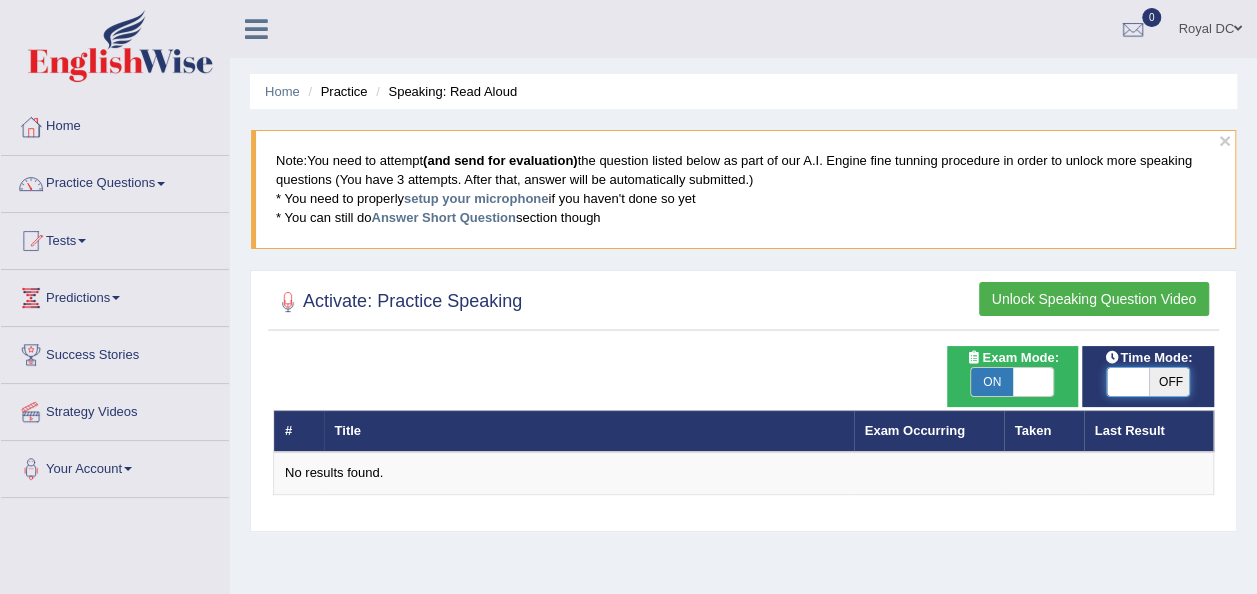 click on "OFF" at bounding box center (1168, 382) 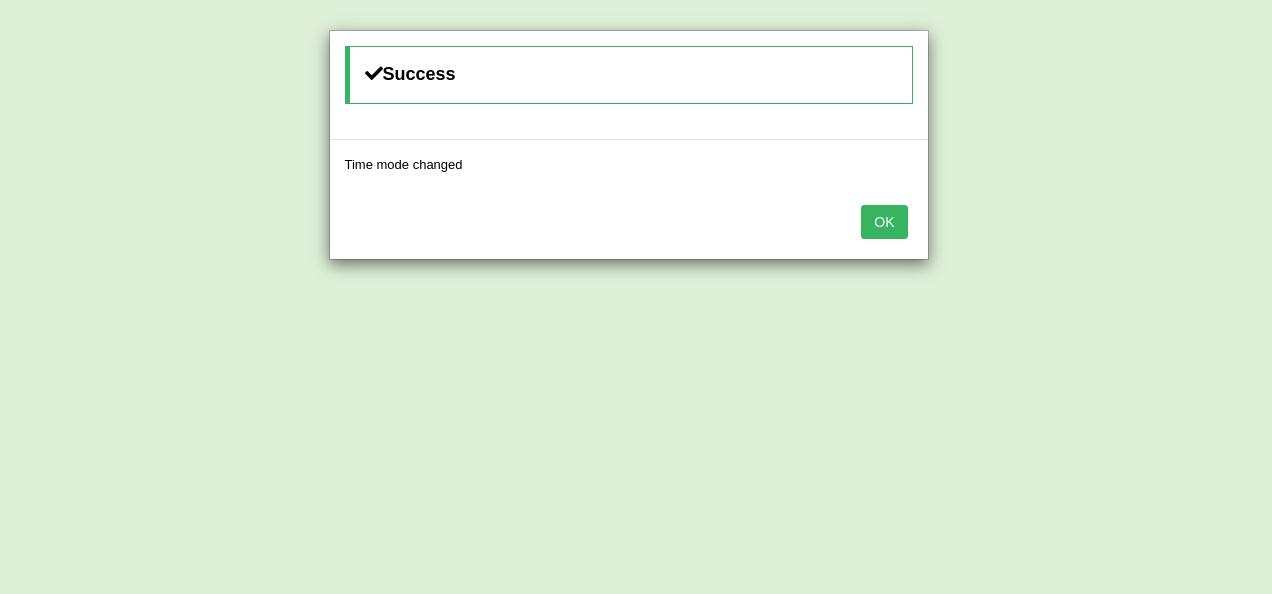 click on "OK" at bounding box center (884, 222) 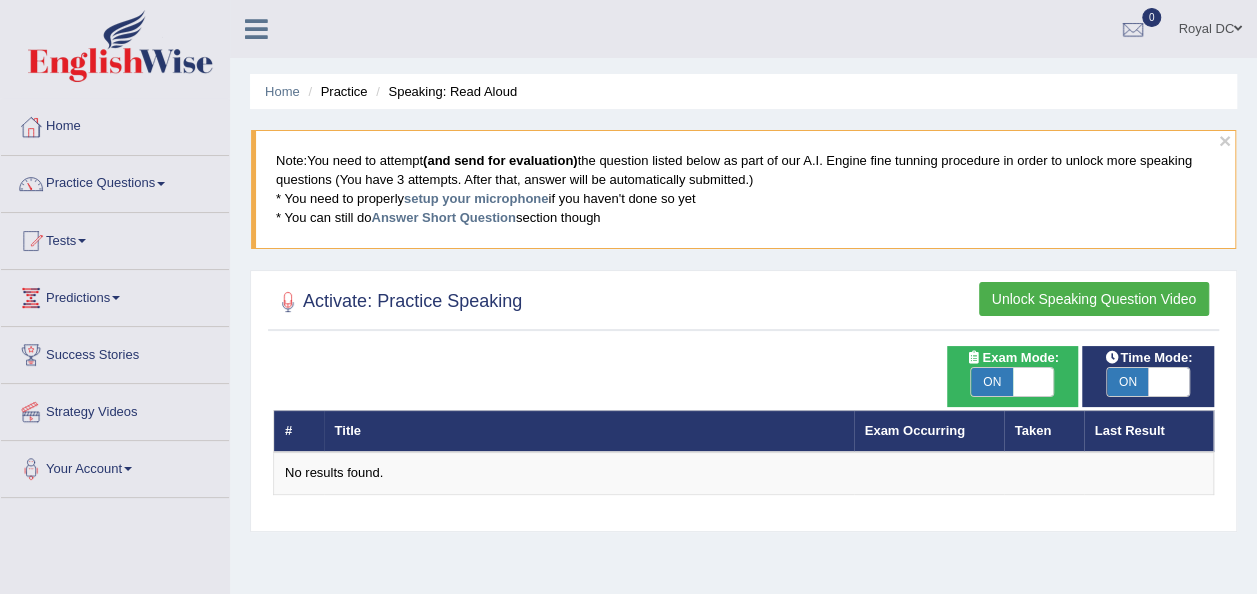 click at bounding box center [1168, 382] 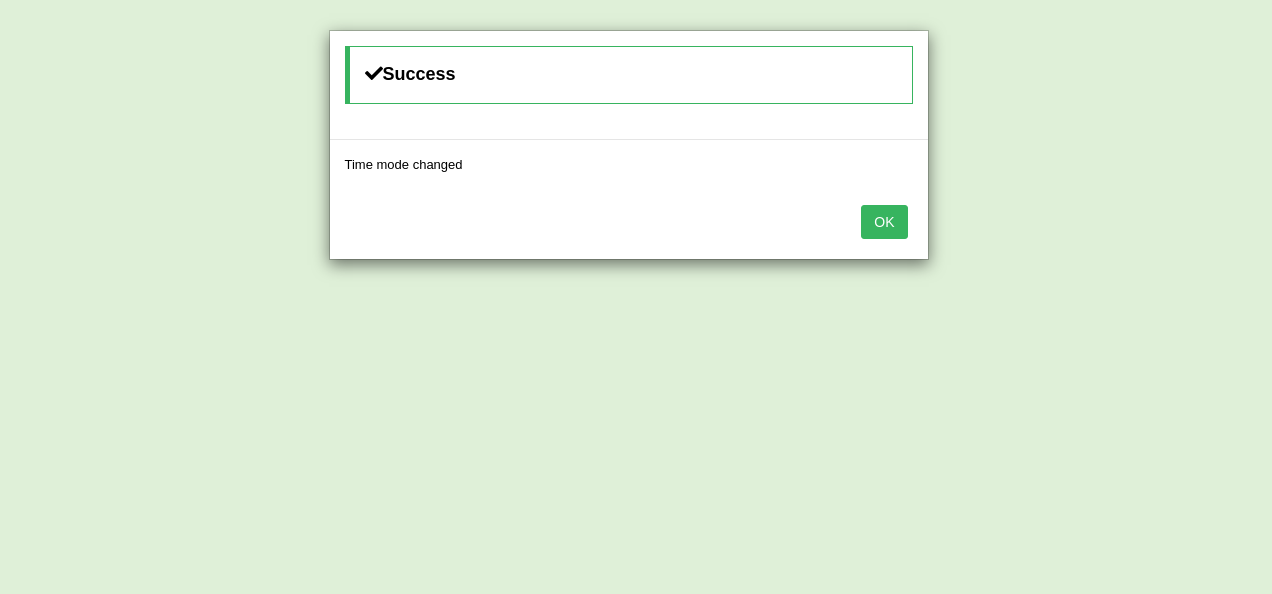 click on "OK" at bounding box center [884, 222] 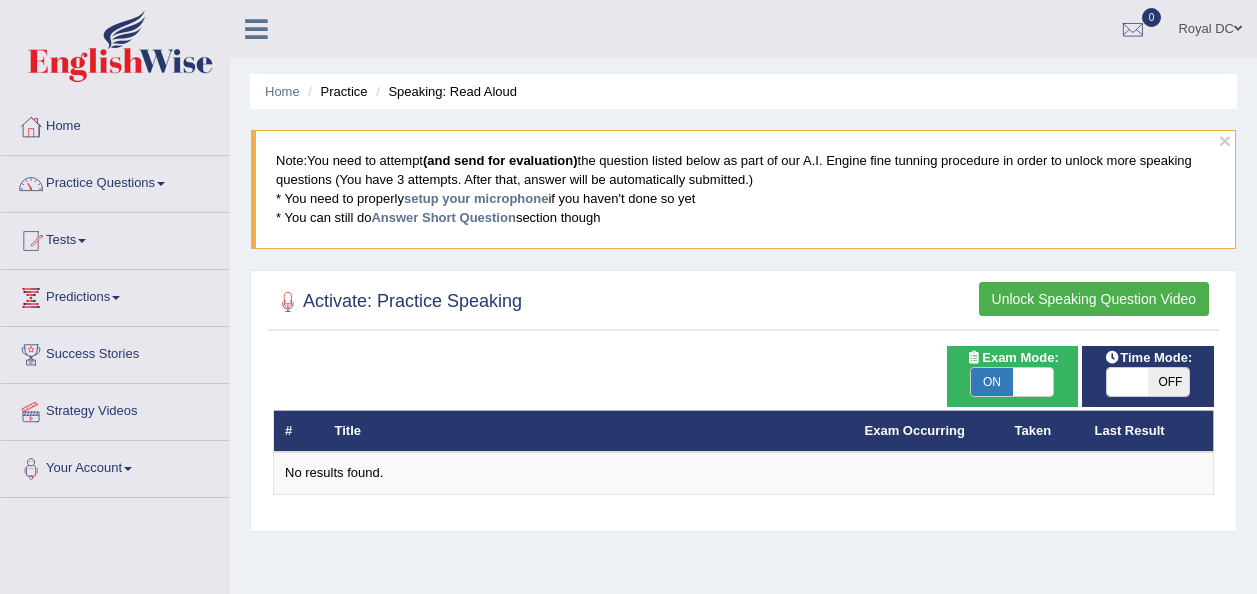 scroll, scrollTop: 0, scrollLeft: 0, axis: both 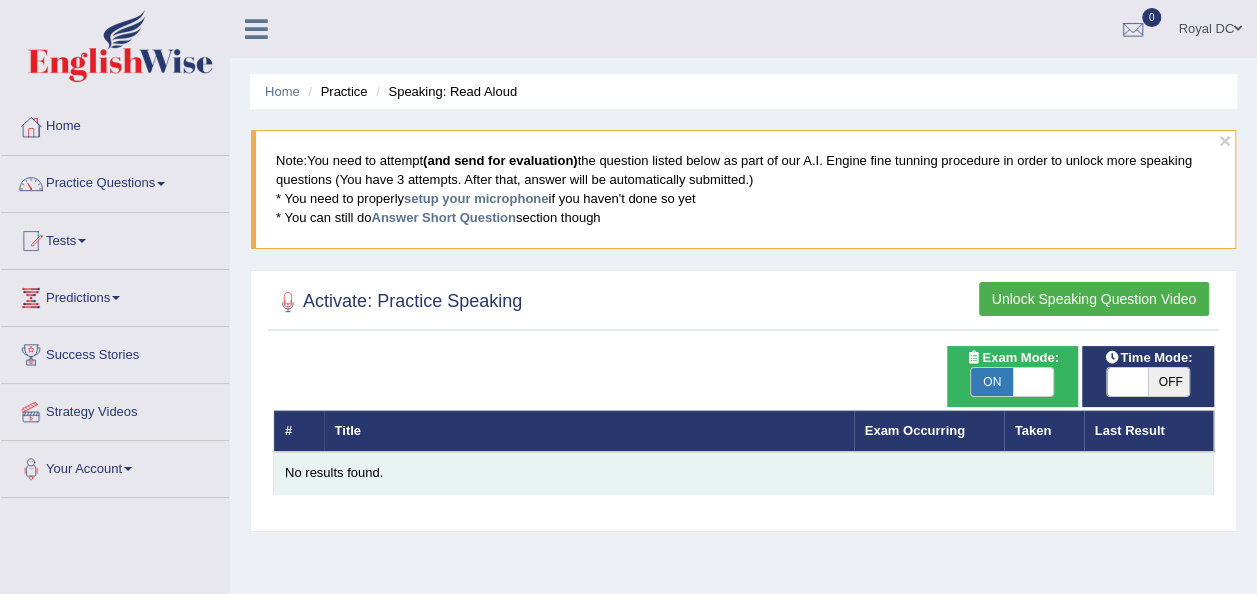 click on "No results found." at bounding box center [743, 473] 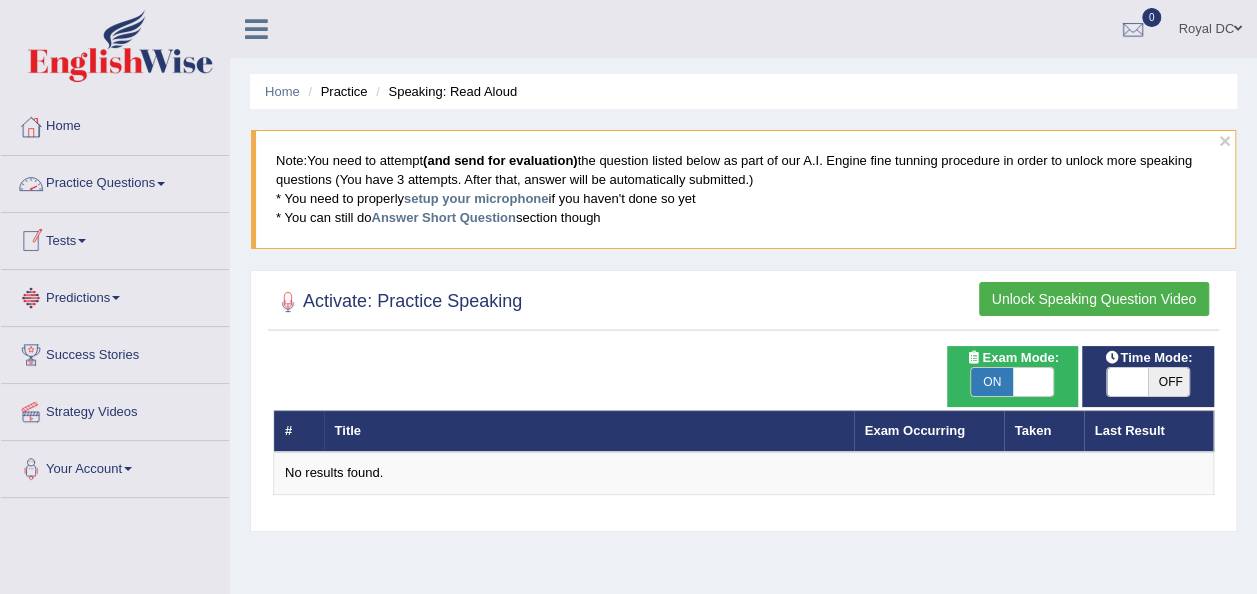 click on "Practice Questions" at bounding box center (115, 181) 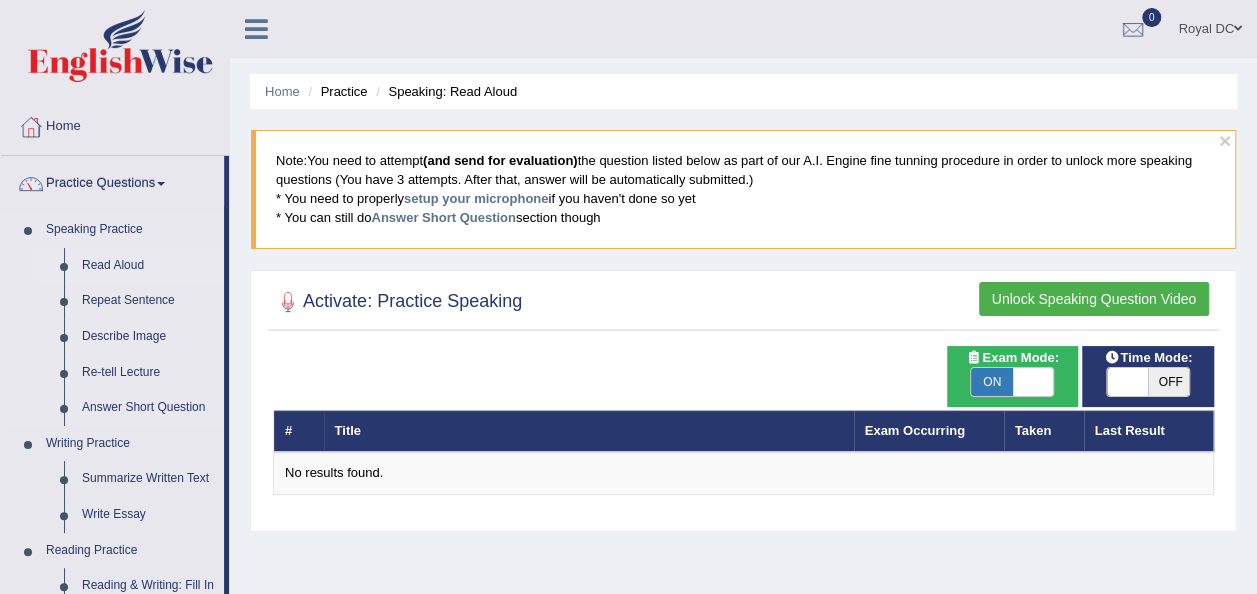 click on "Read Aloud" at bounding box center (148, 266) 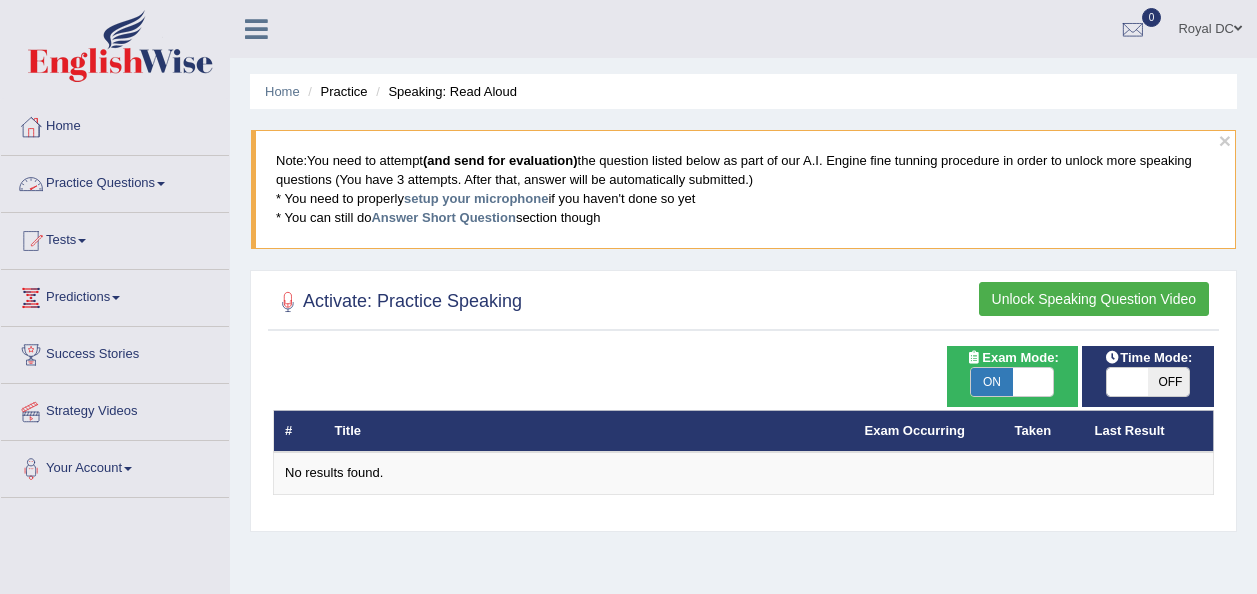 scroll, scrollTop: 0, scrollLeft: 0, axis: both 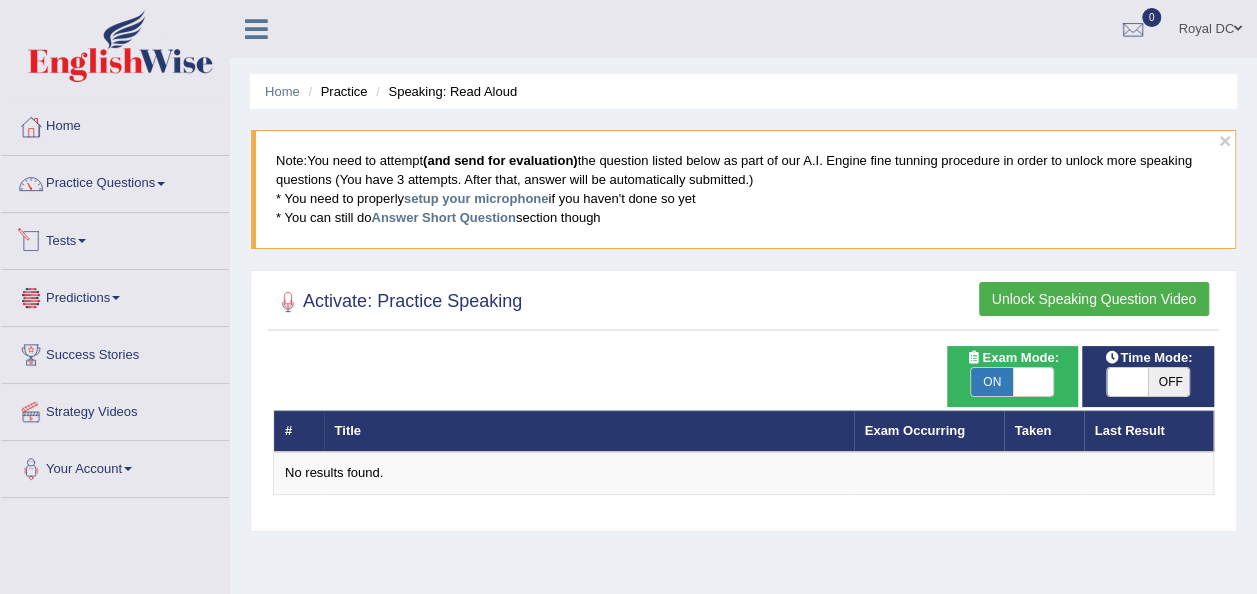 click on "Activate: Practice Speaking" at bounding box center (397, 302) 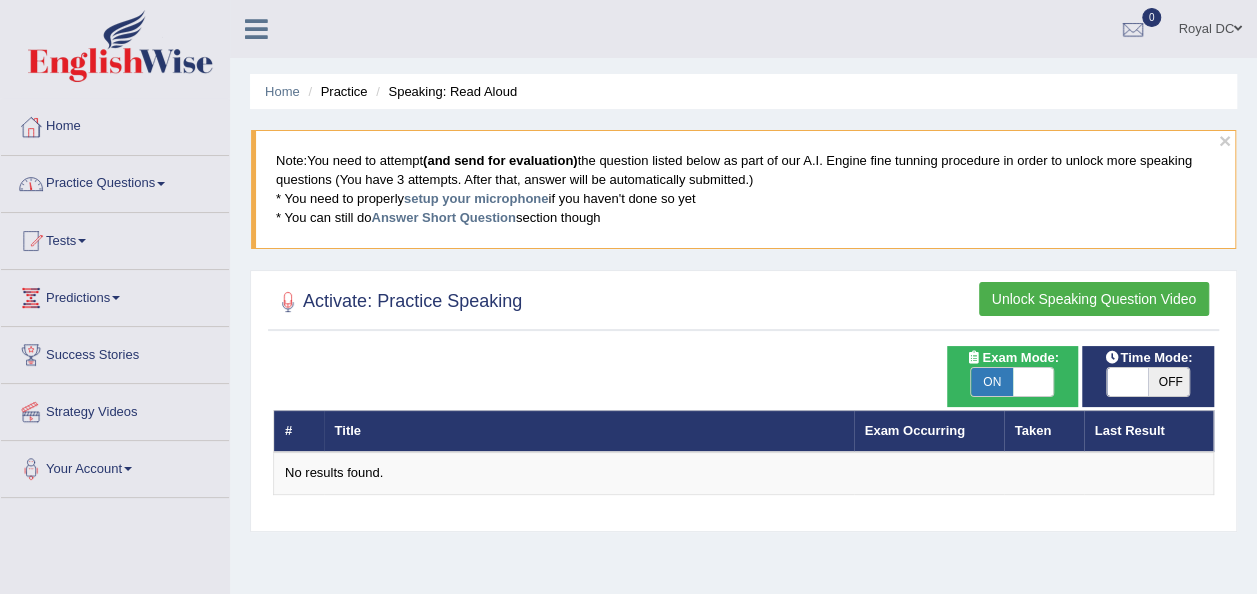 click on "Practice Questions" at bounding box center (115, 181) 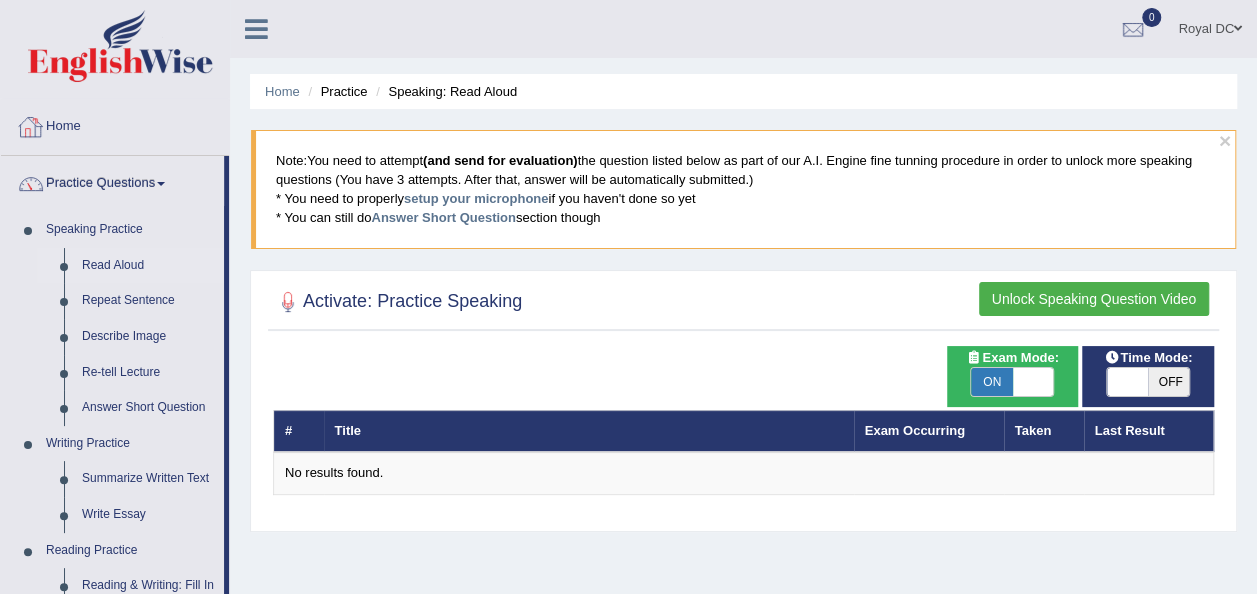 click on "Home" at bounding box center (115, 124) 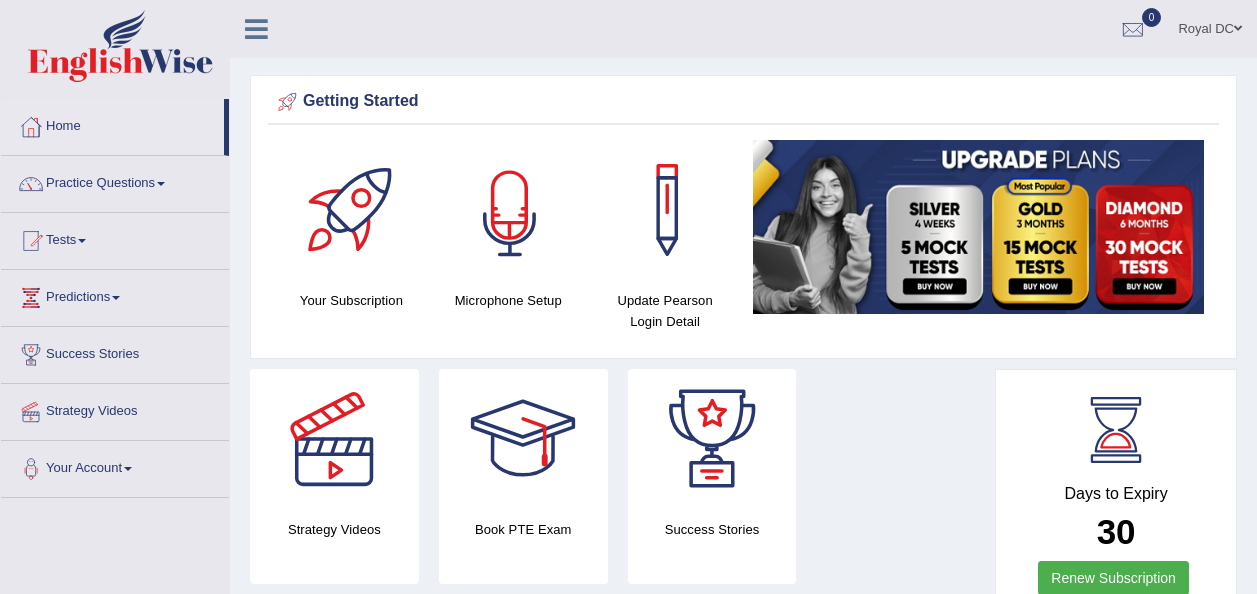 scroll, scrollTop: 0, scrollLeft: 0, axis: both 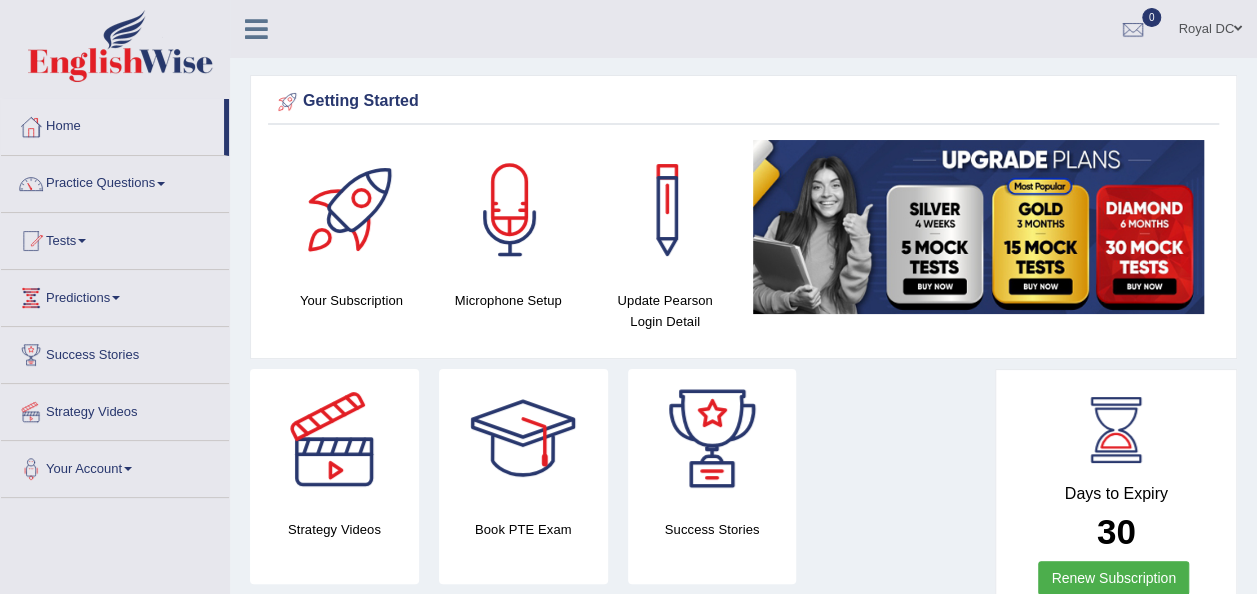 click at bounding box center (510, 210) 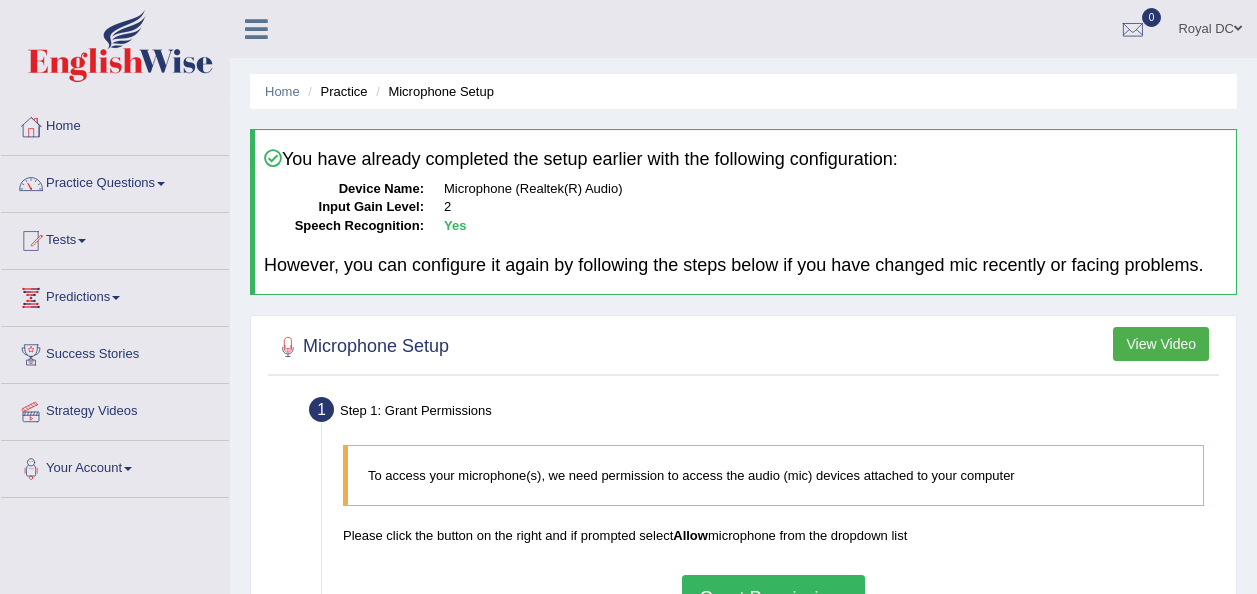 scroll, scrollTop: 0, scrollLeft: 0, axis: both 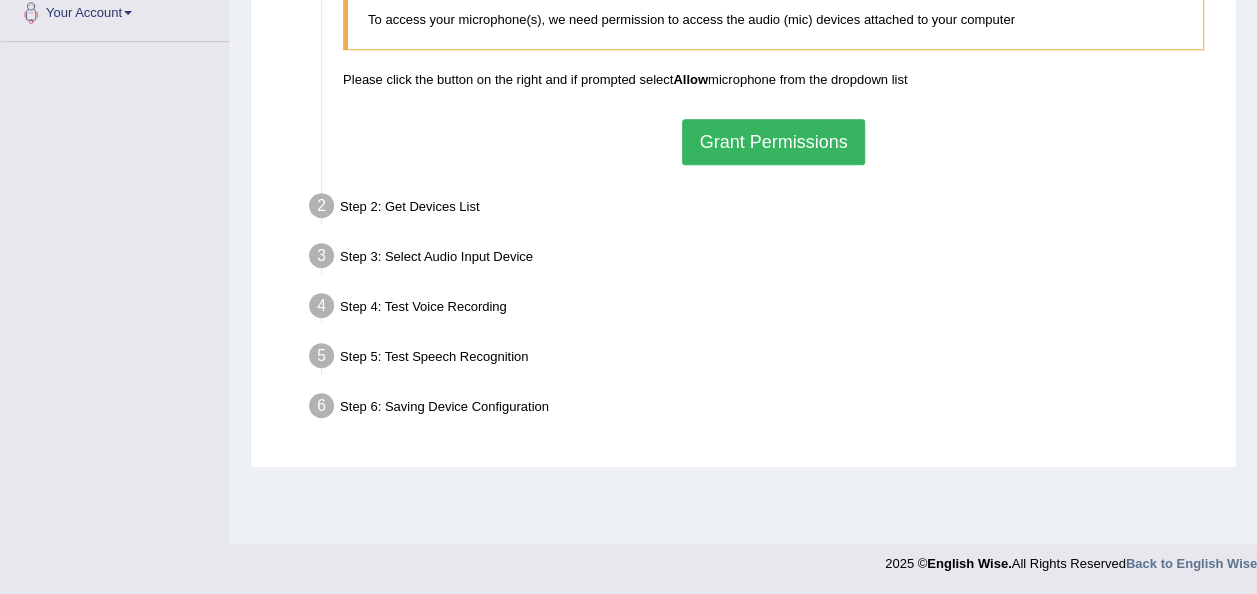 click on "Step 2: Get Devices List" at bounding box center (763, 209) 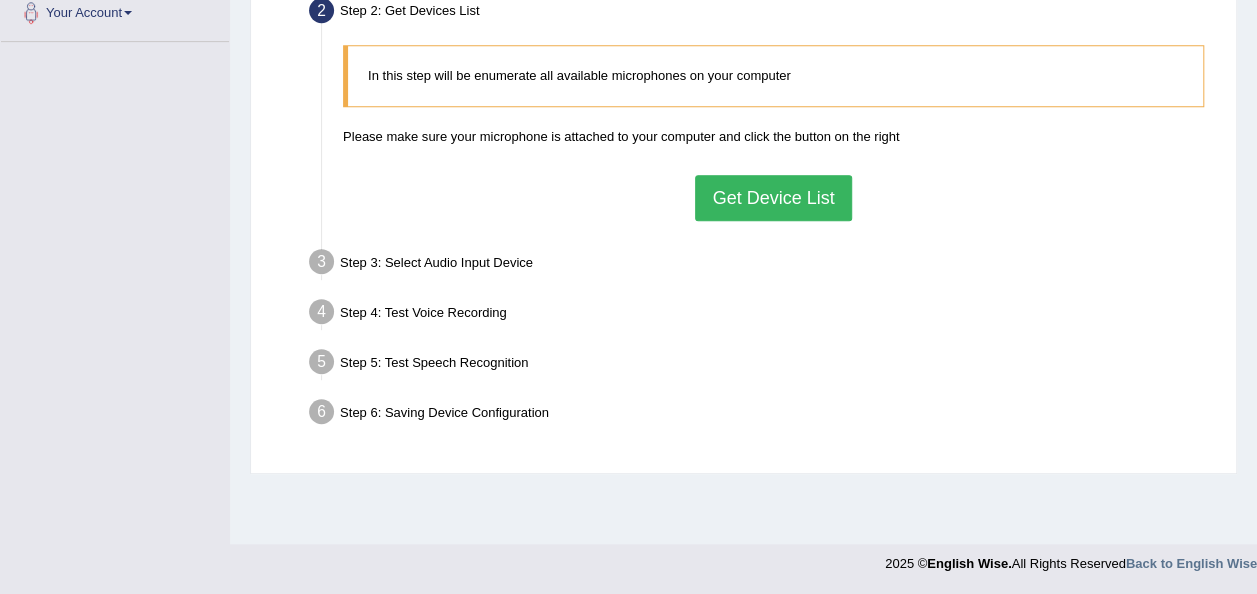 click on "Get Device List" at bounding box center [773, 198] 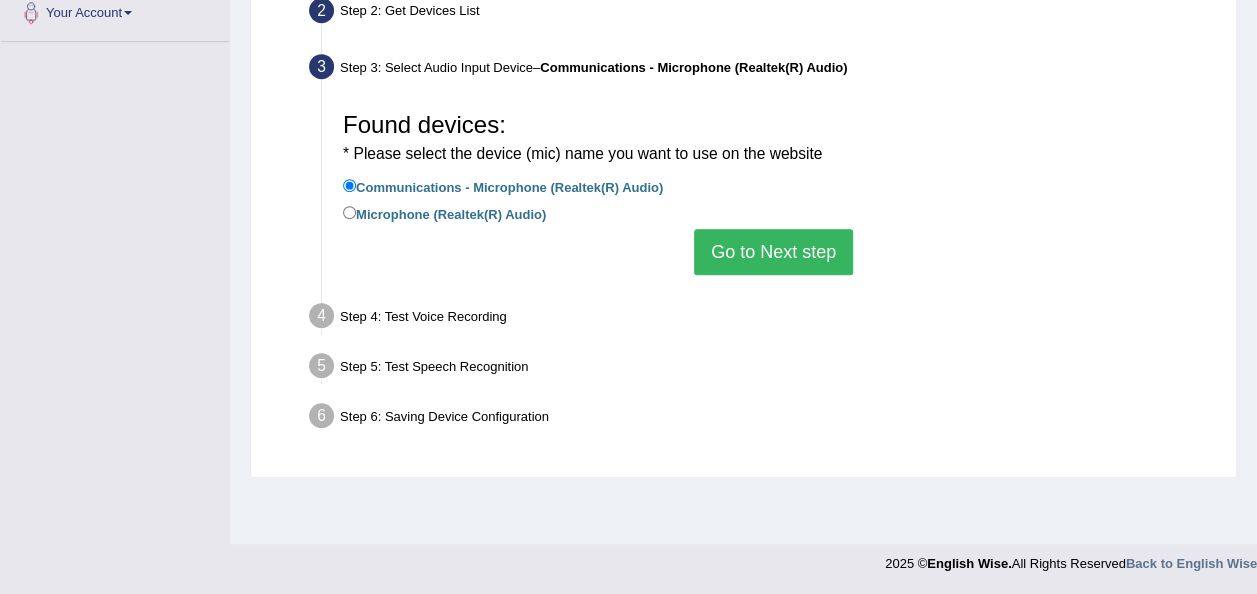click on "Go to Next step" at bounding box center (773, 252) 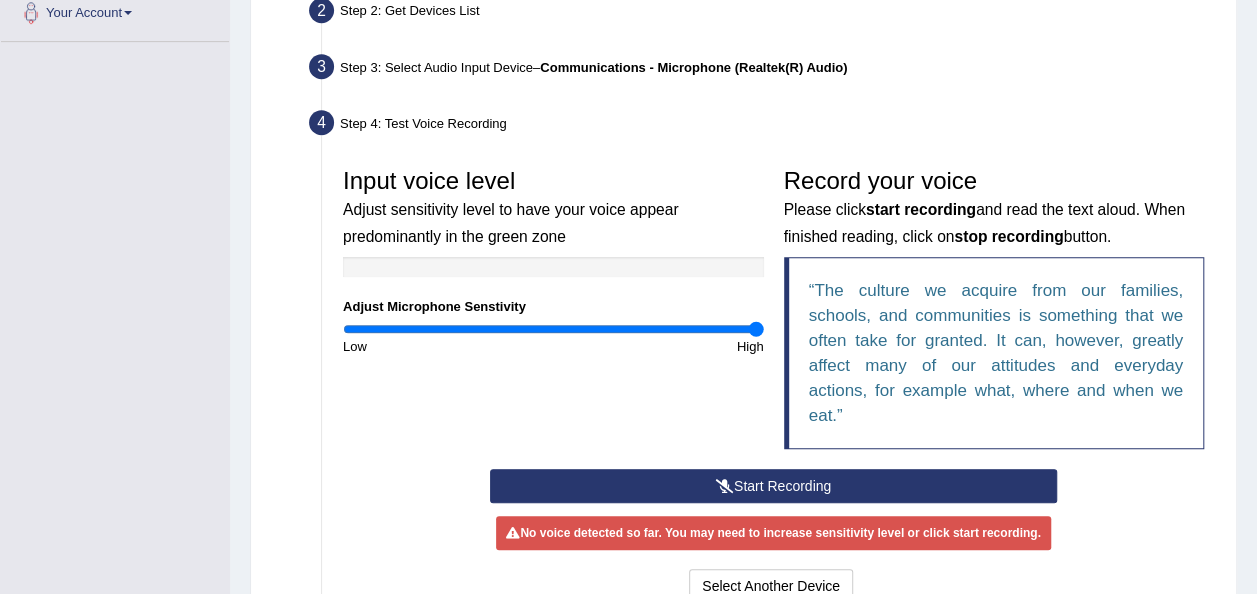 scroll, scrollTop: 684, scrollLeft: 0, axis: vertical 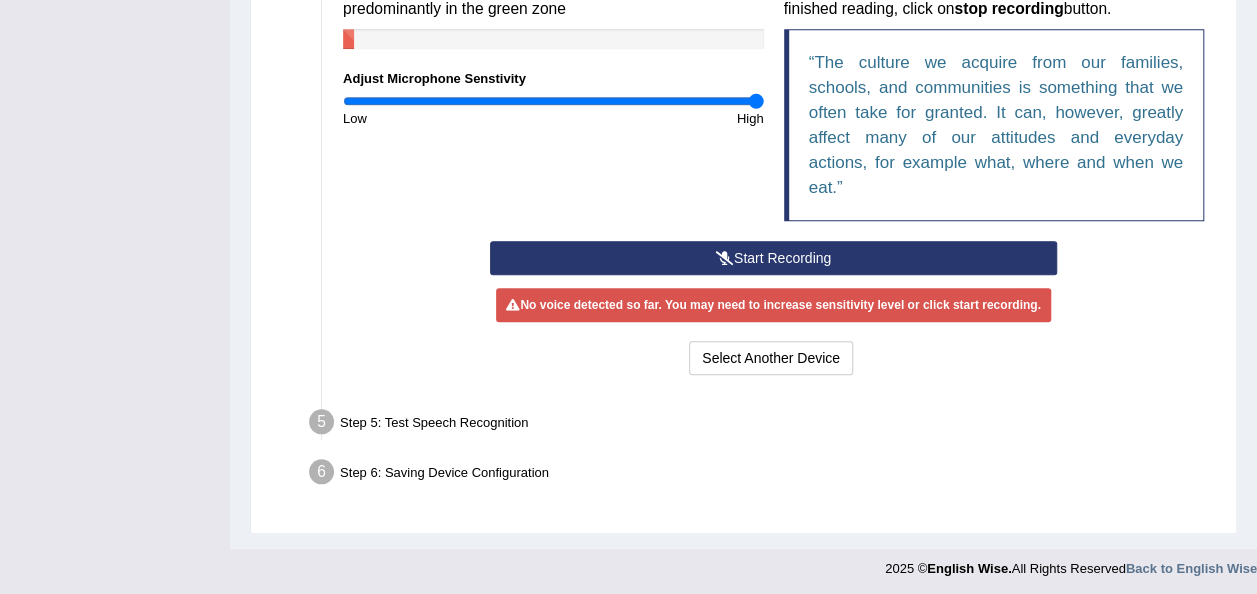 click at bounding box center [725, 258] 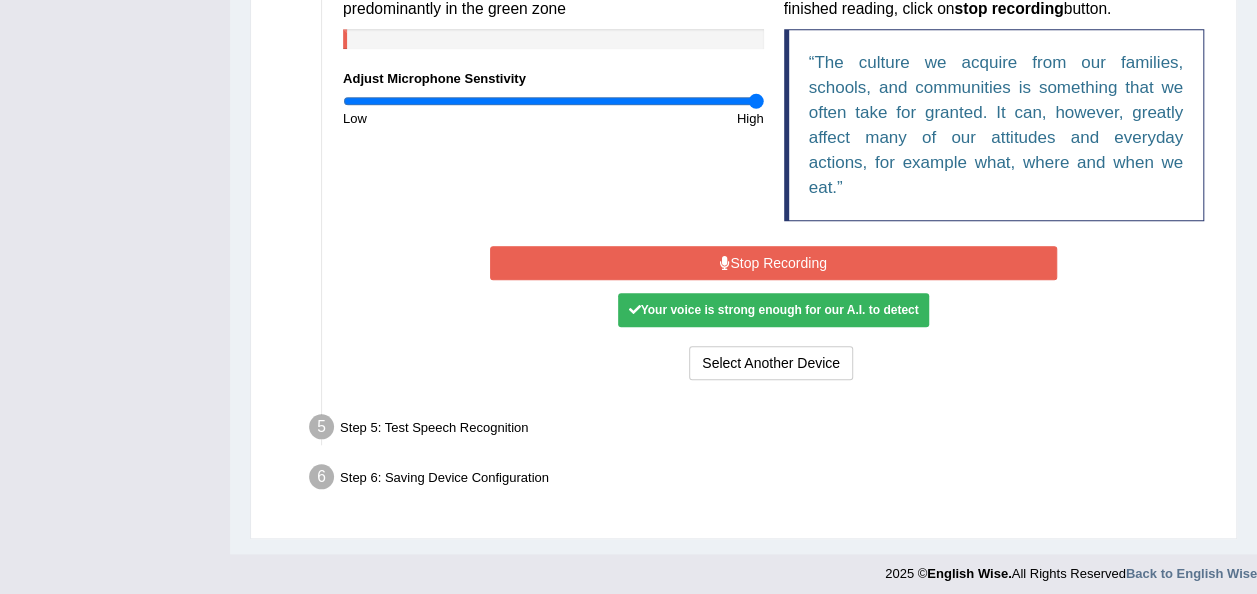 click at bounding box center [725, 263] 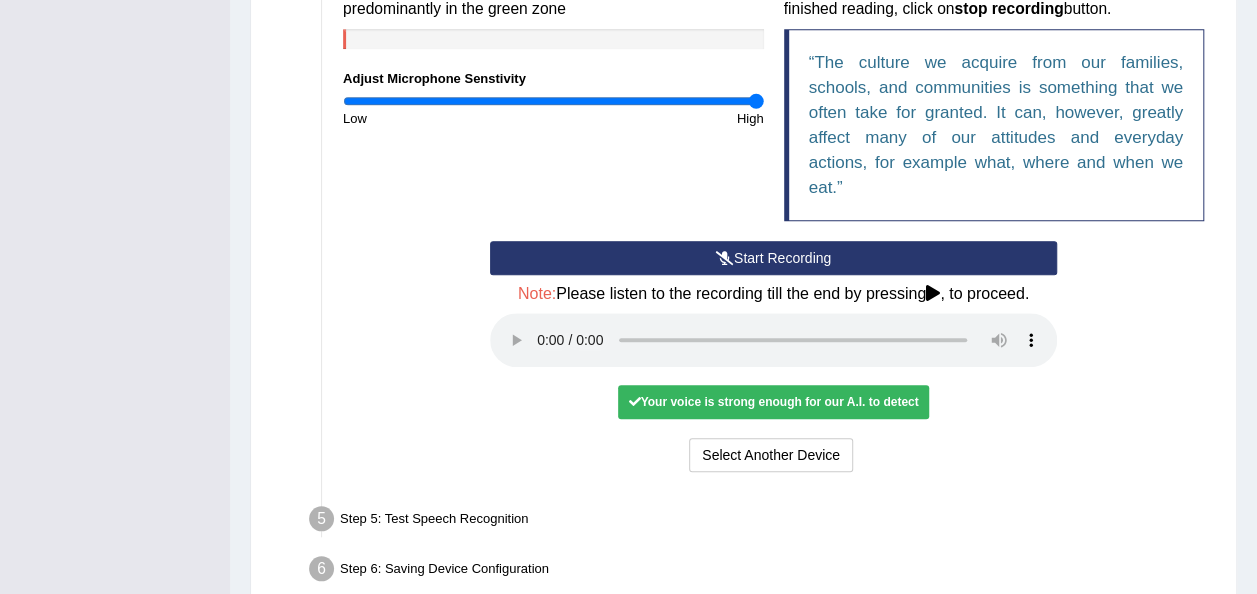 click on "Your voice is strong enough for our A.I. to detect" at bounding box center (773, 402) 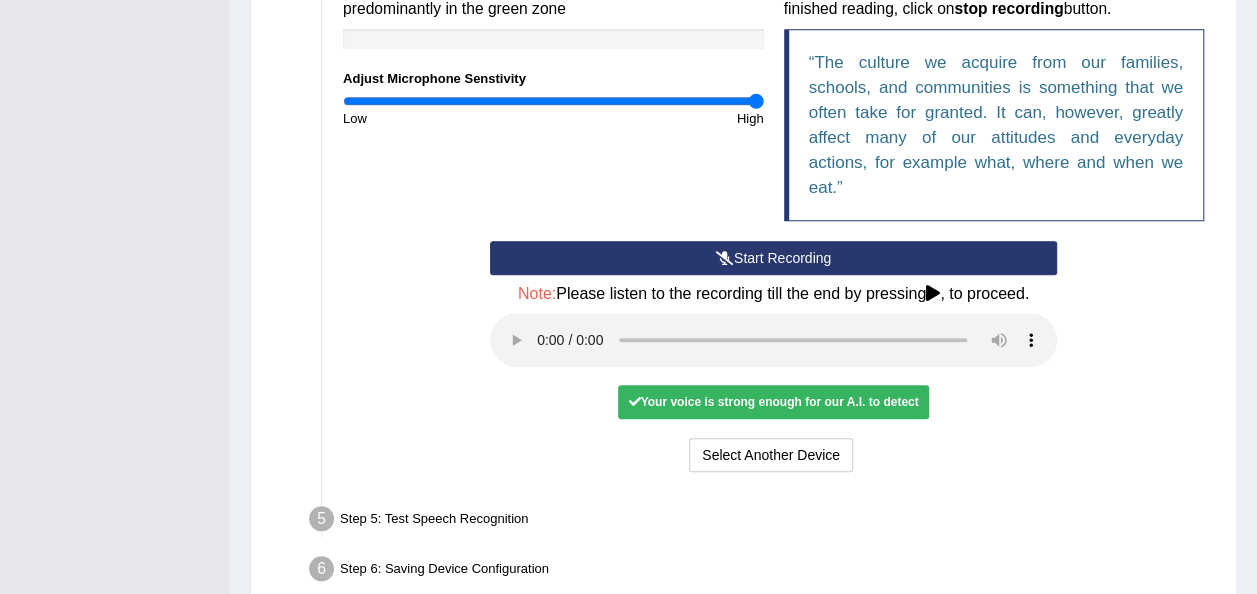 scroll, scrollTop: 781, scrollLeft: 0, axis: vertical 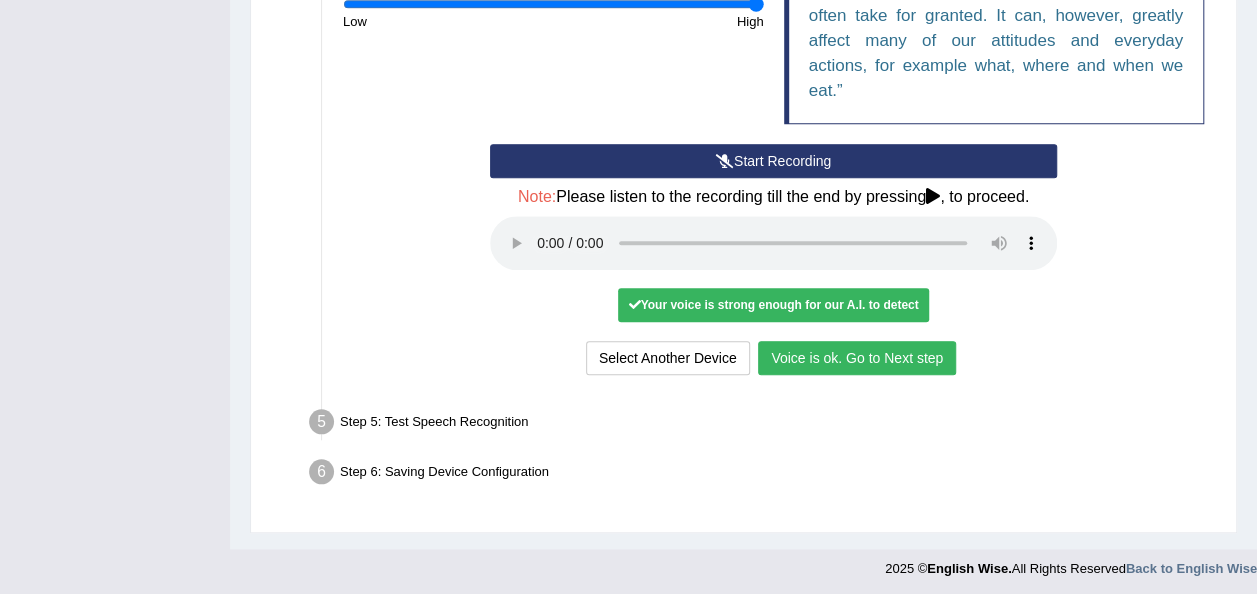 click on "Voice is ok. Go to Next step" at bounding box center (857, 358) 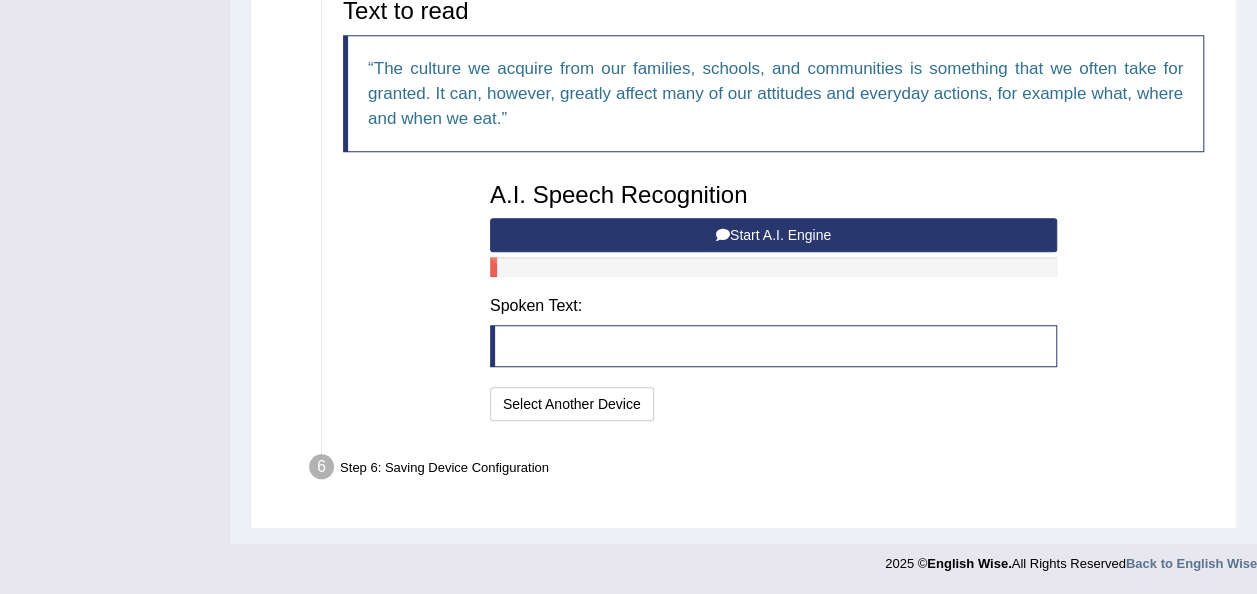 scroll, scrollTop: 677, scrollLeft: 0, axis: vertical 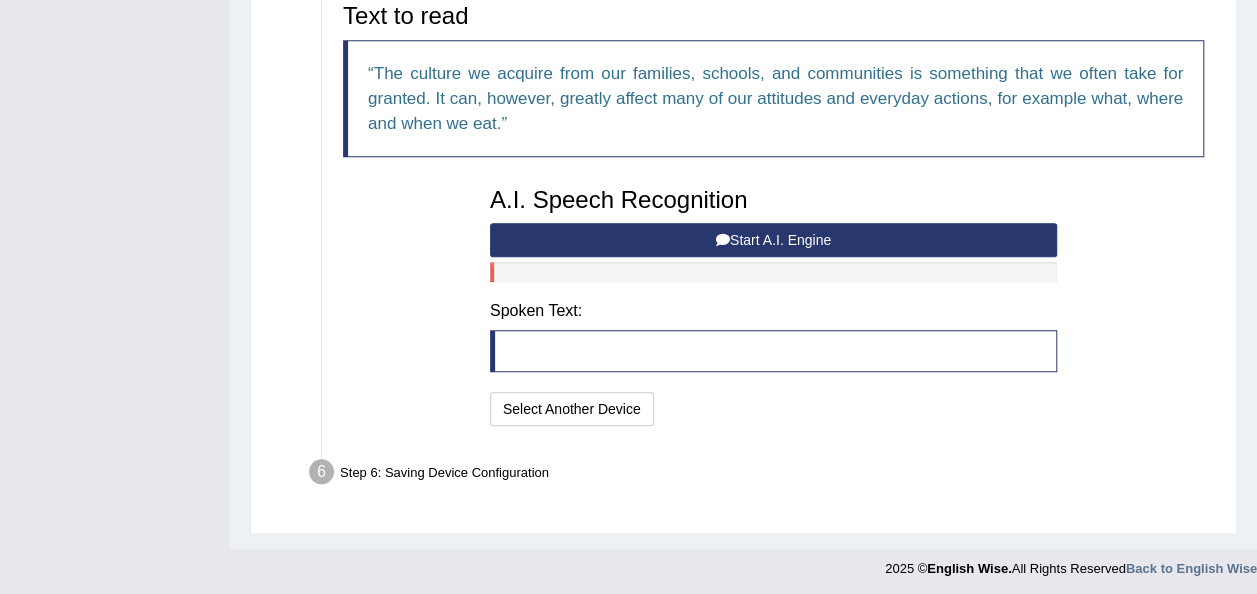click on "Start A.I. Engine" at bounding box center (773, 240) 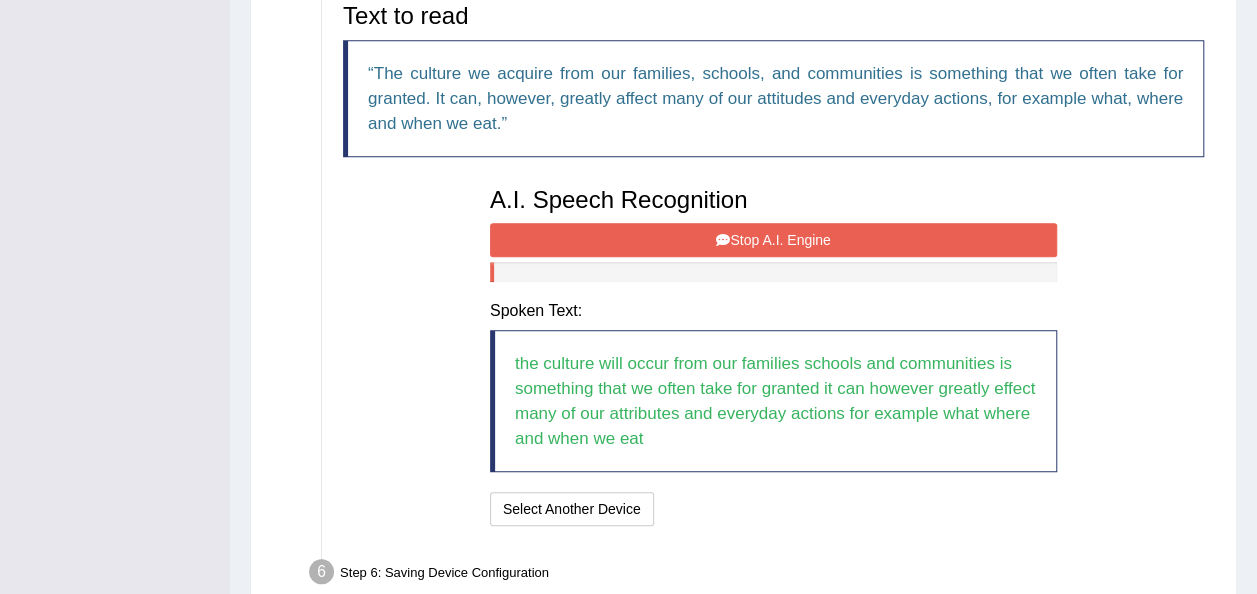 click on "Stop A.I. Engine" at bounding box center (773, 240) 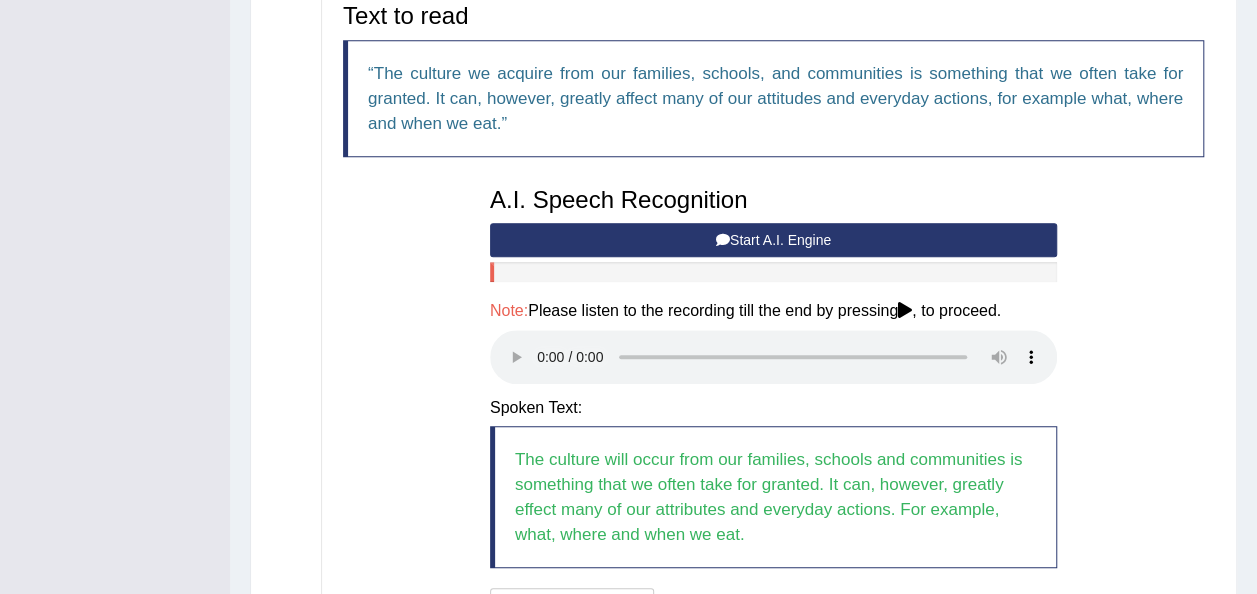 scroll, scrollTop: 874, scrollLeft: 0, axis: vertical 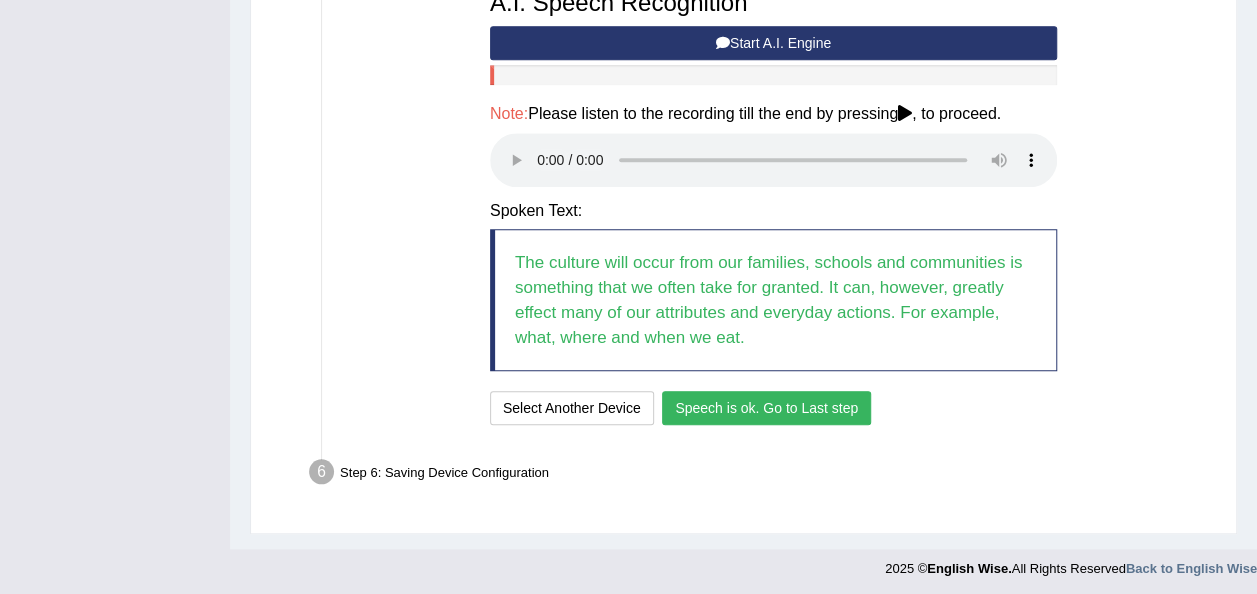 click on "Speech is ok. Go to Last step" at bounding box center (766, 408) 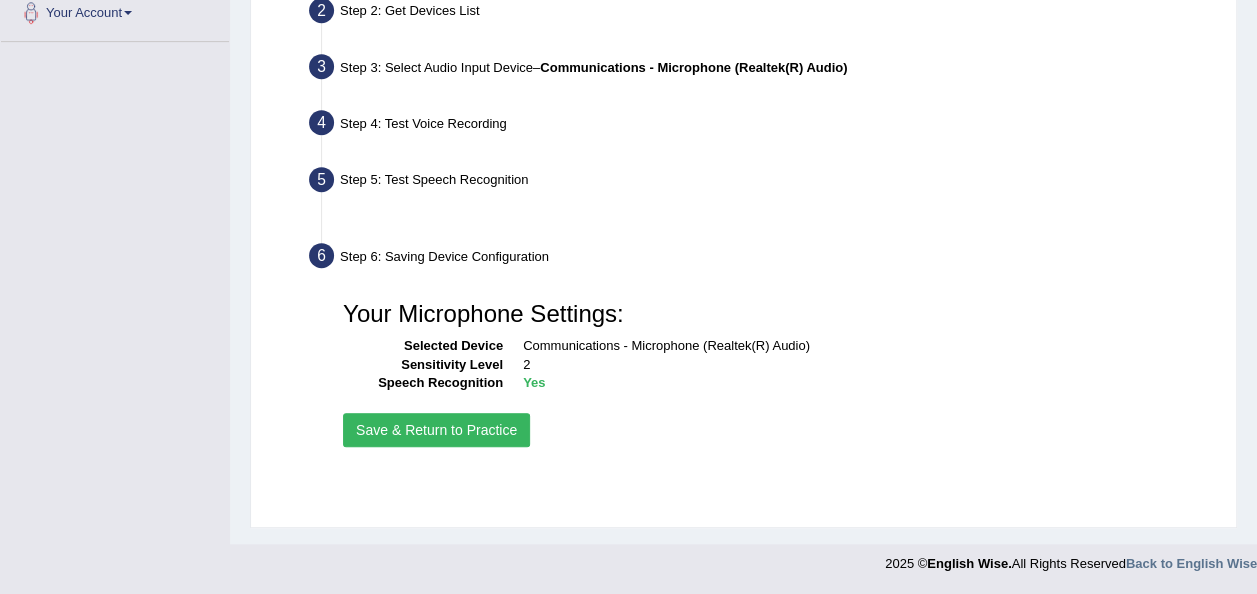scroll, scrollTop: 456, scrollLeft: 0, axis: vertical 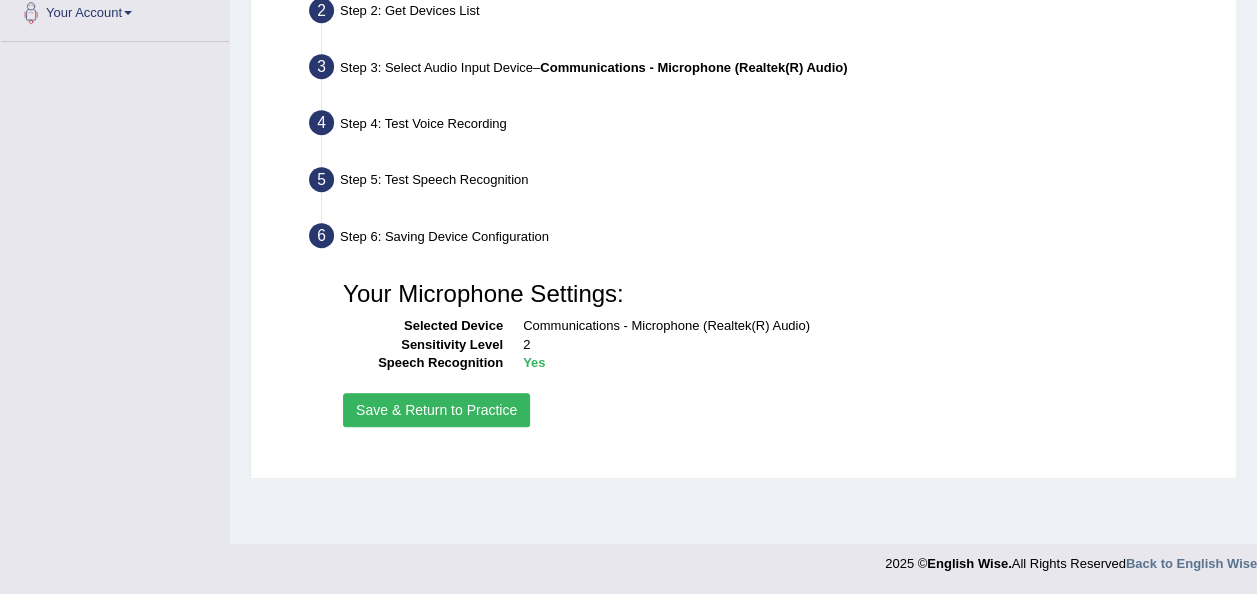 click on "Save & Return to Practice" at bounding box center (436, 410) 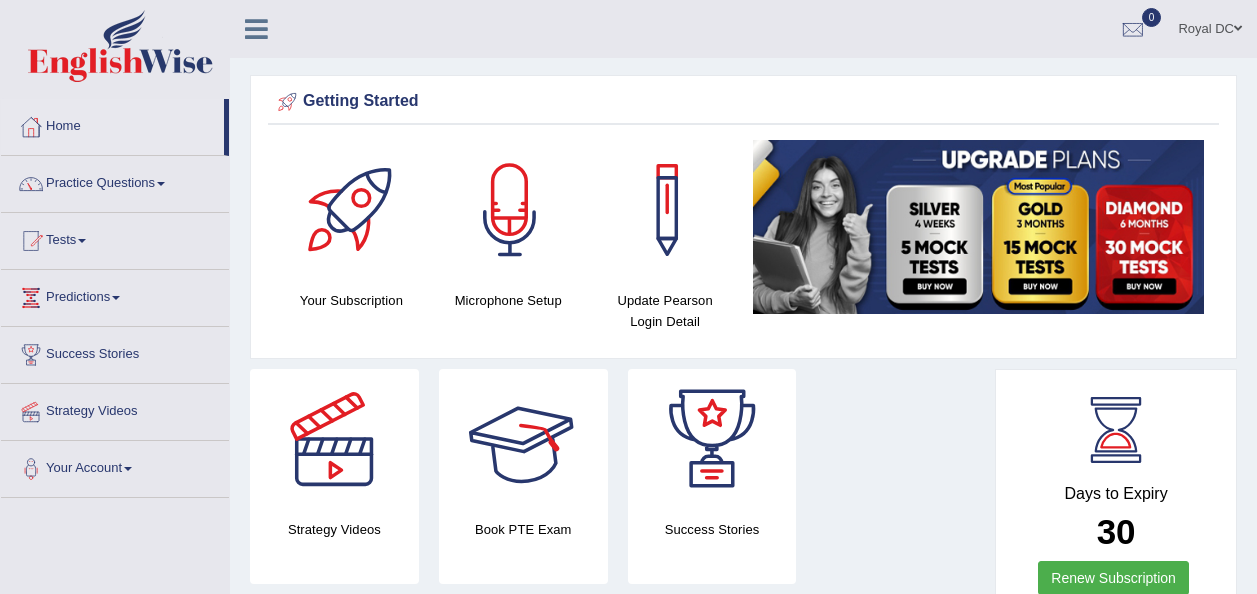 scroll, scrollTop: 0, scrollLeft: 0, axis: both 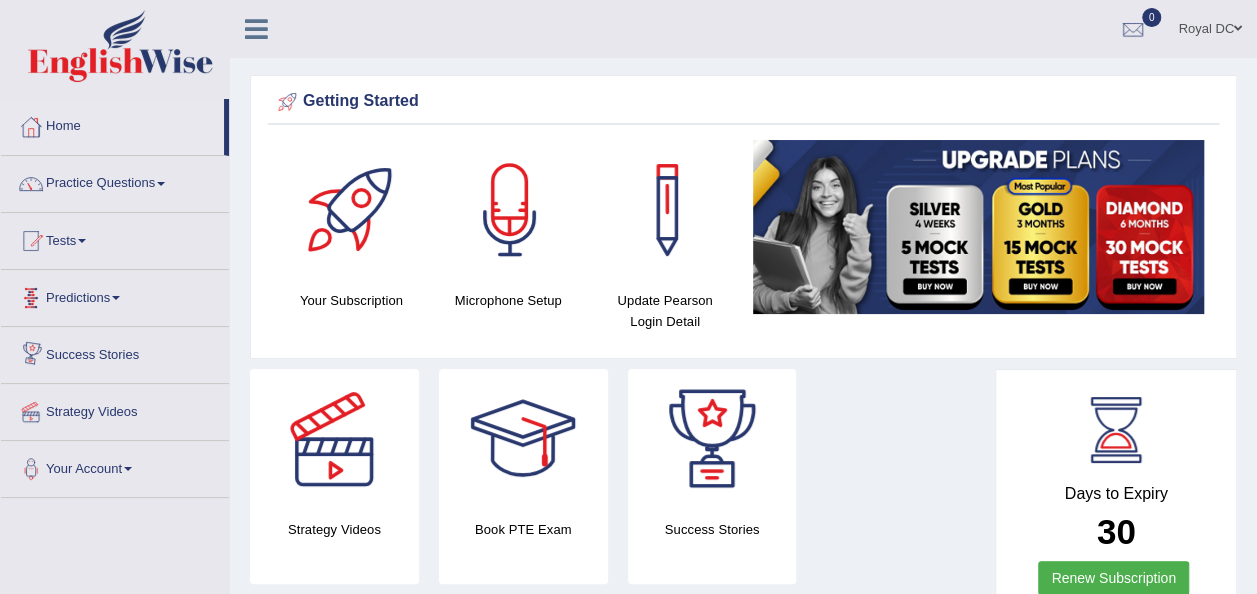 click on "Predictions" at bounding box center [115, 295] 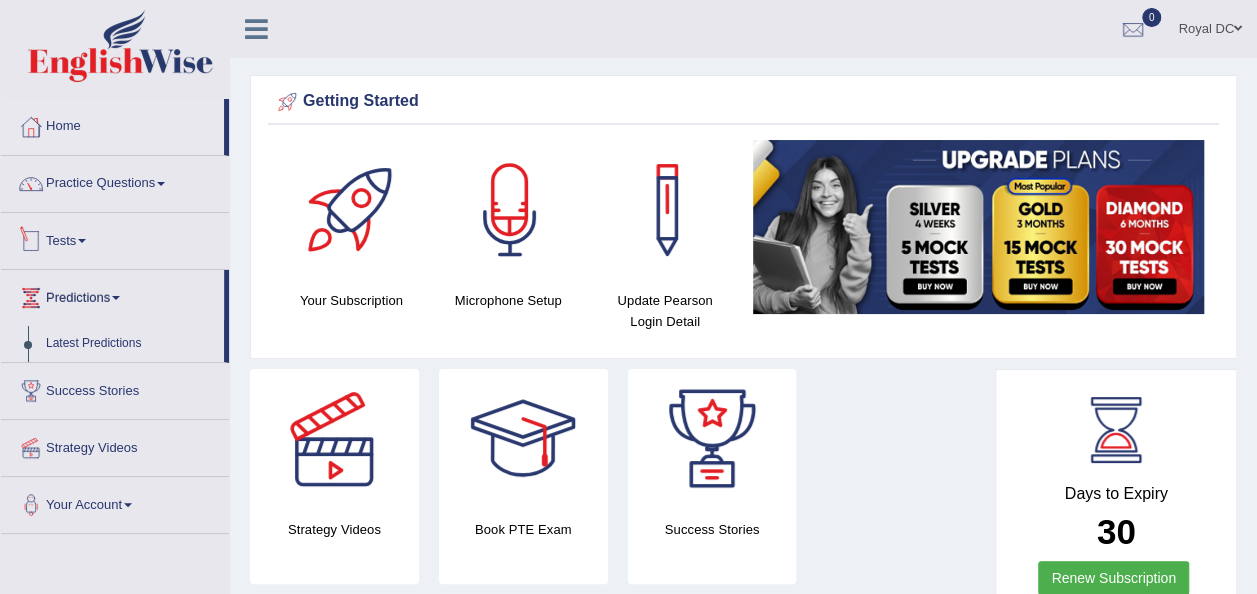 click on "Tests" at bounding box center (115, 238) 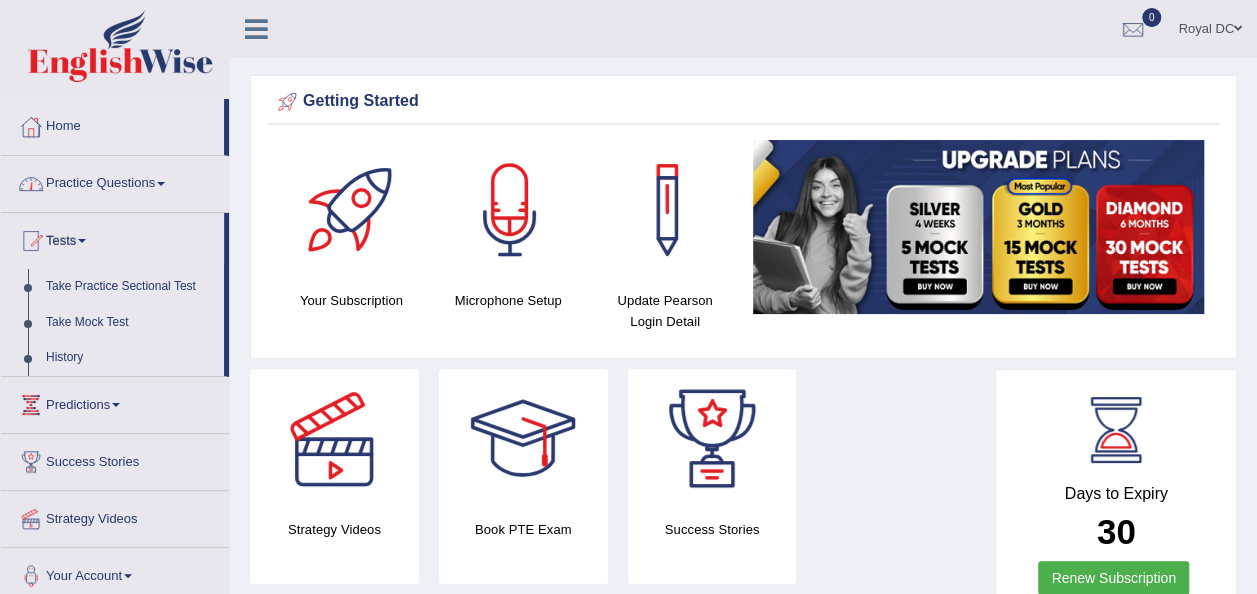 click on "Practice Questions" at bounding box center [115, 181] 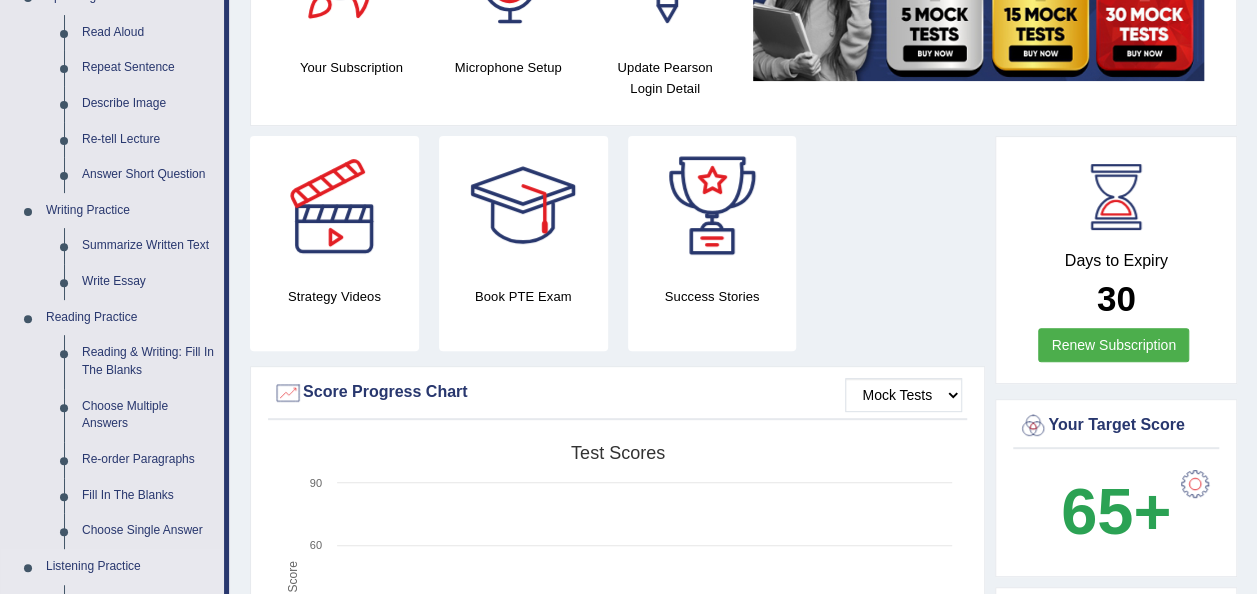scroll, scrollTop: 0, scrollLeft: 0, axis: both 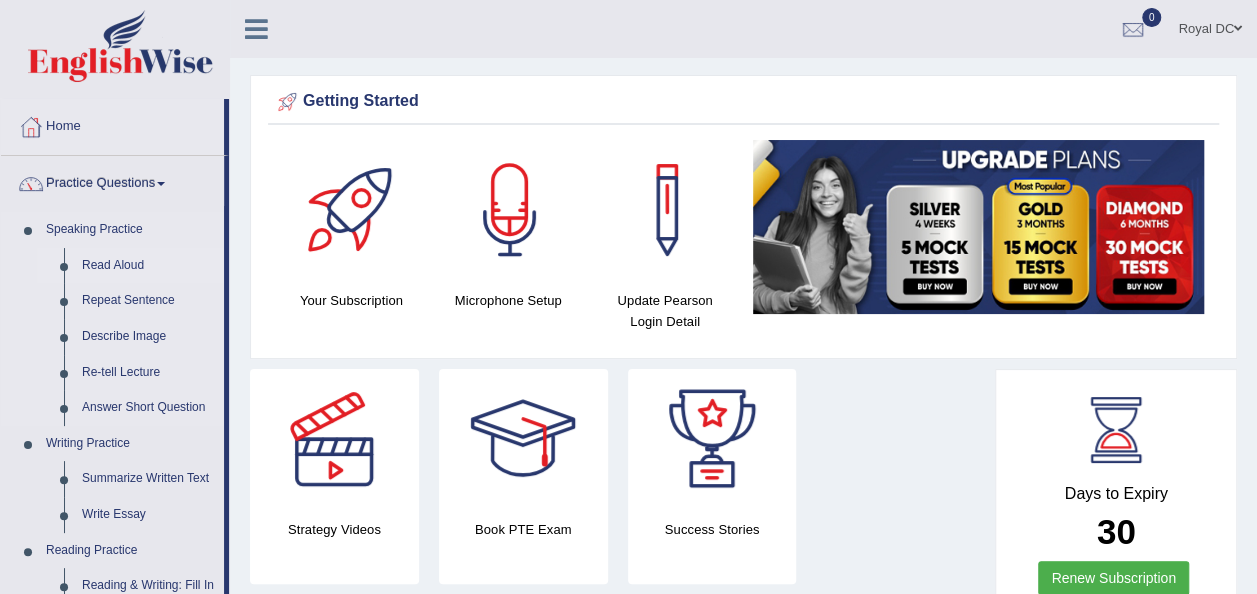 click on "Read Aloud" at bounding box center [148, 266] 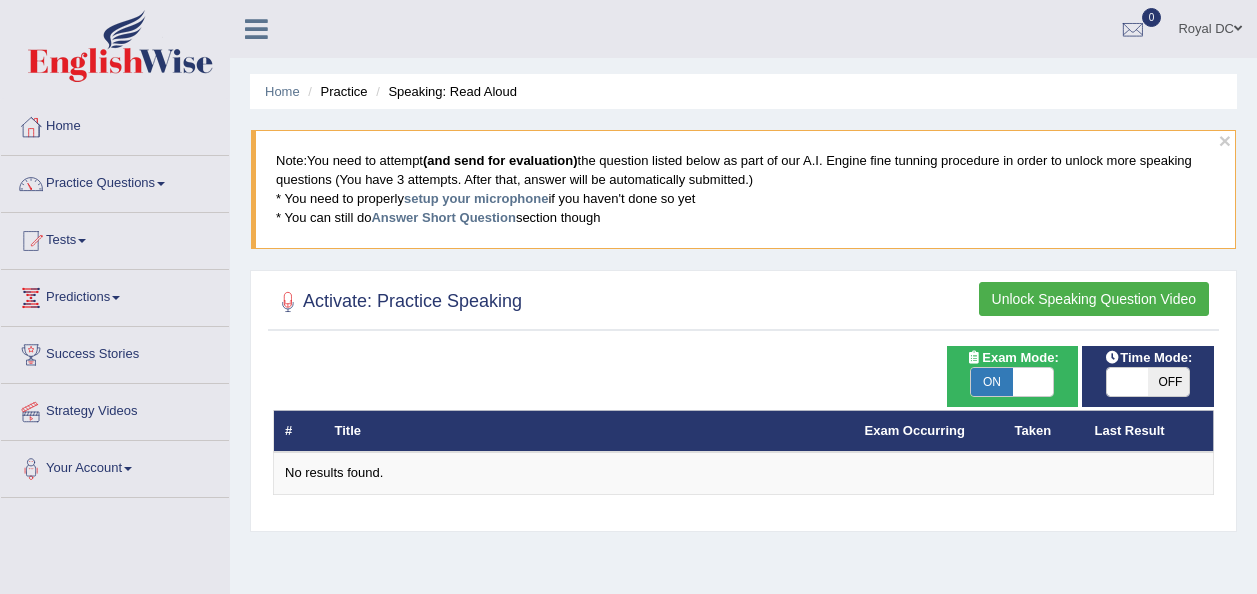 scroll, scrollTop: 0, scrollLeft: 0, axis: both 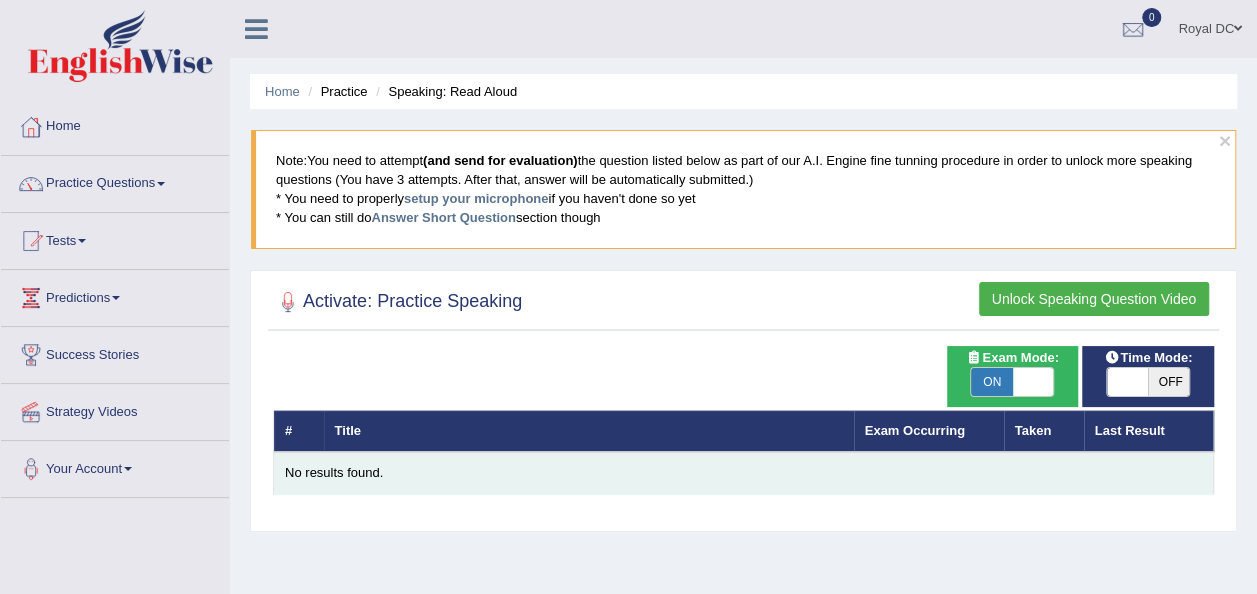 click on "No results found." at bounding box center [744, 473] 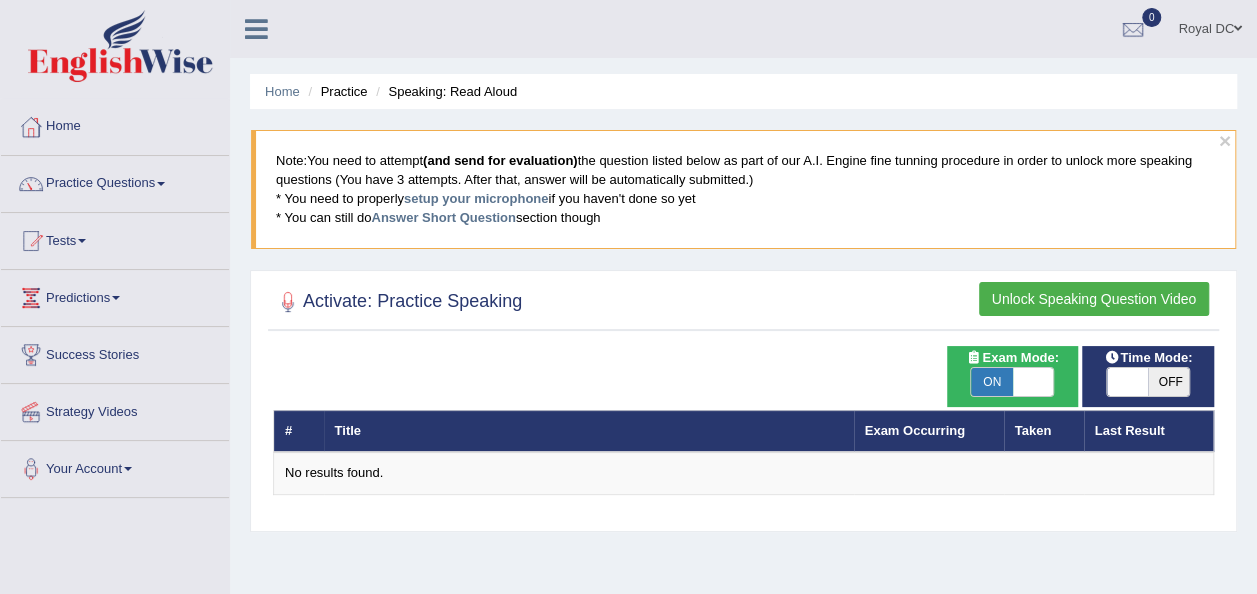 click on "Unlock Speaking Question Video" at bounding box center [1094, 299] 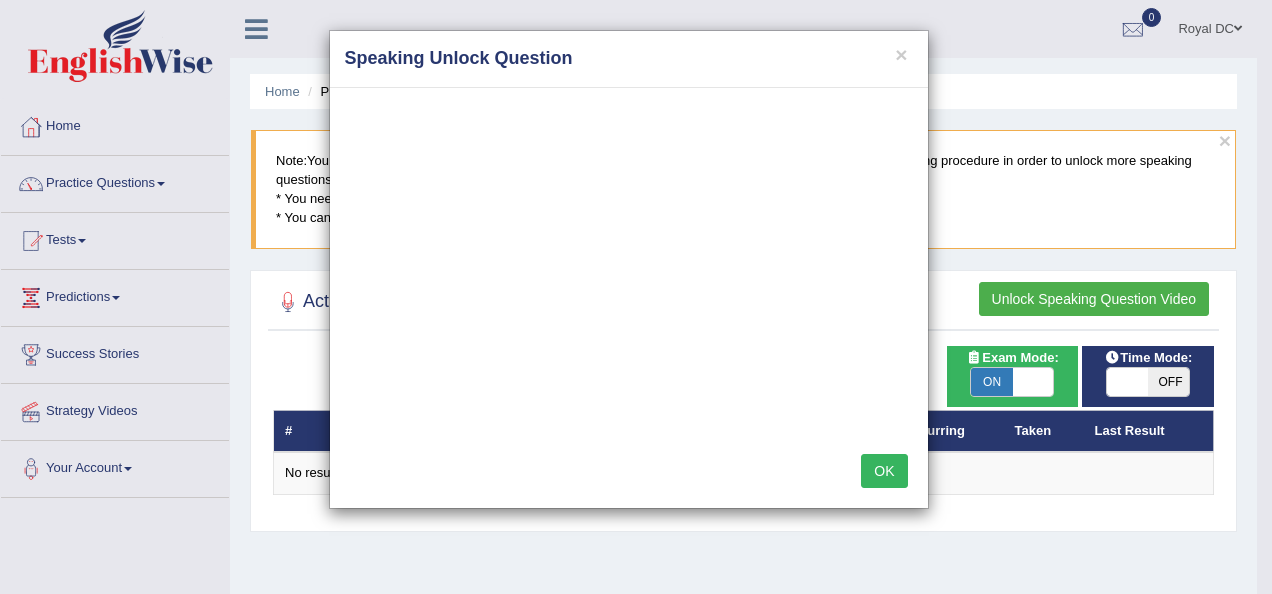click on "× Speaking Unlock Question OK" at bounding box center [636, 297] 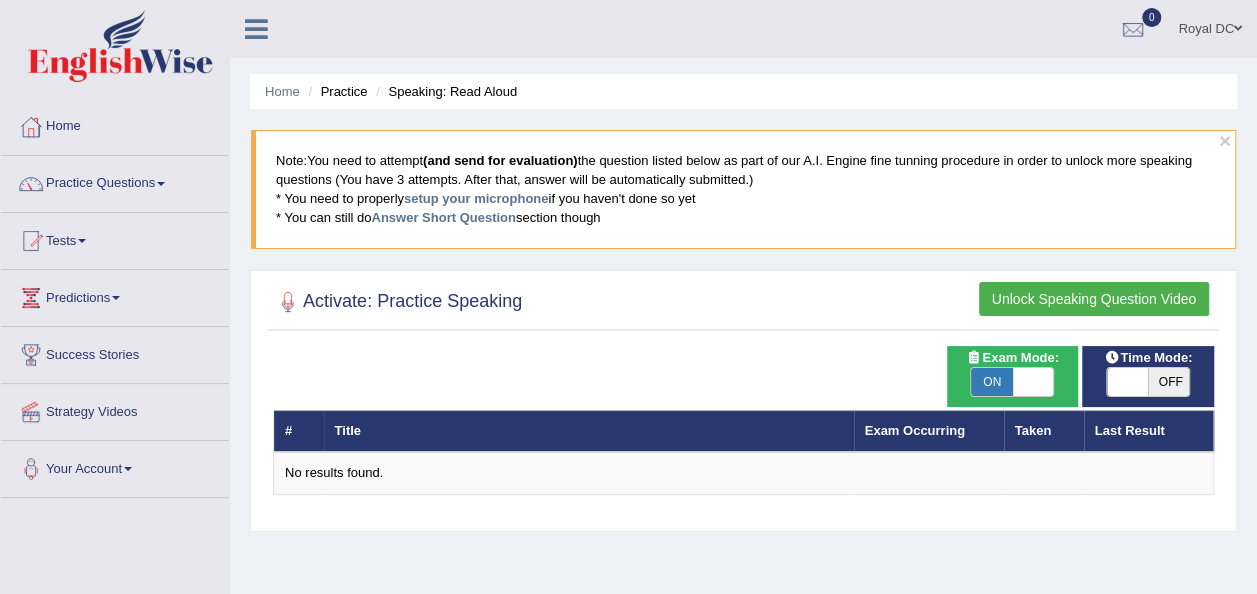 click on "ON" at bounding box center [991, 382] 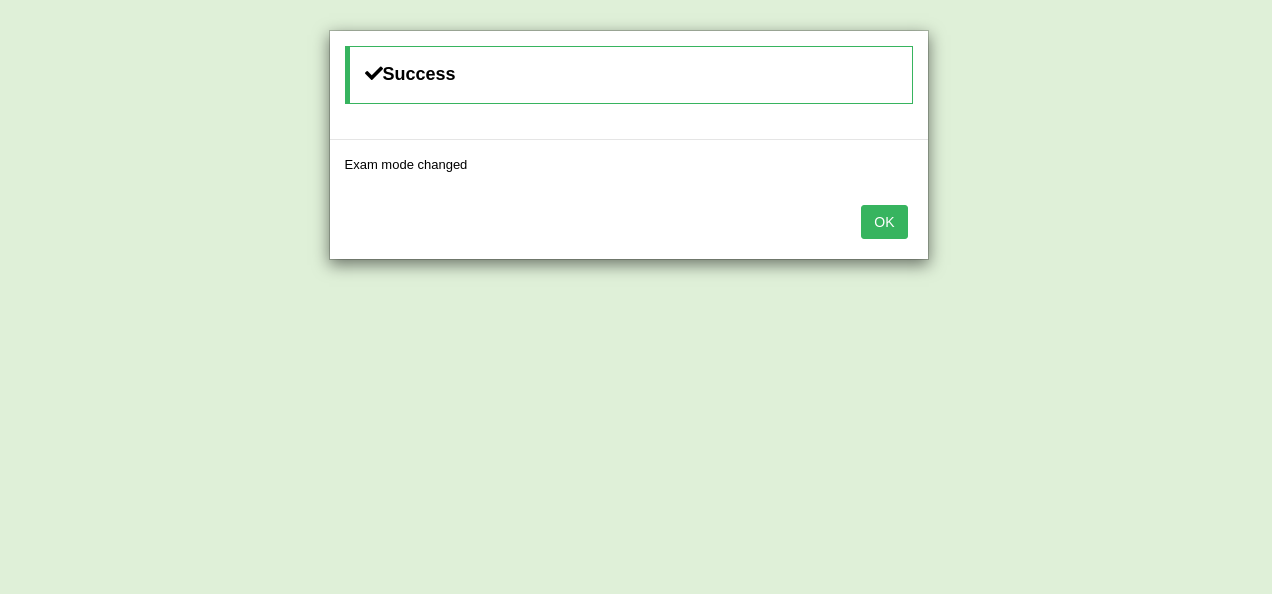 click on "OK" at bounding box center [884, 222] 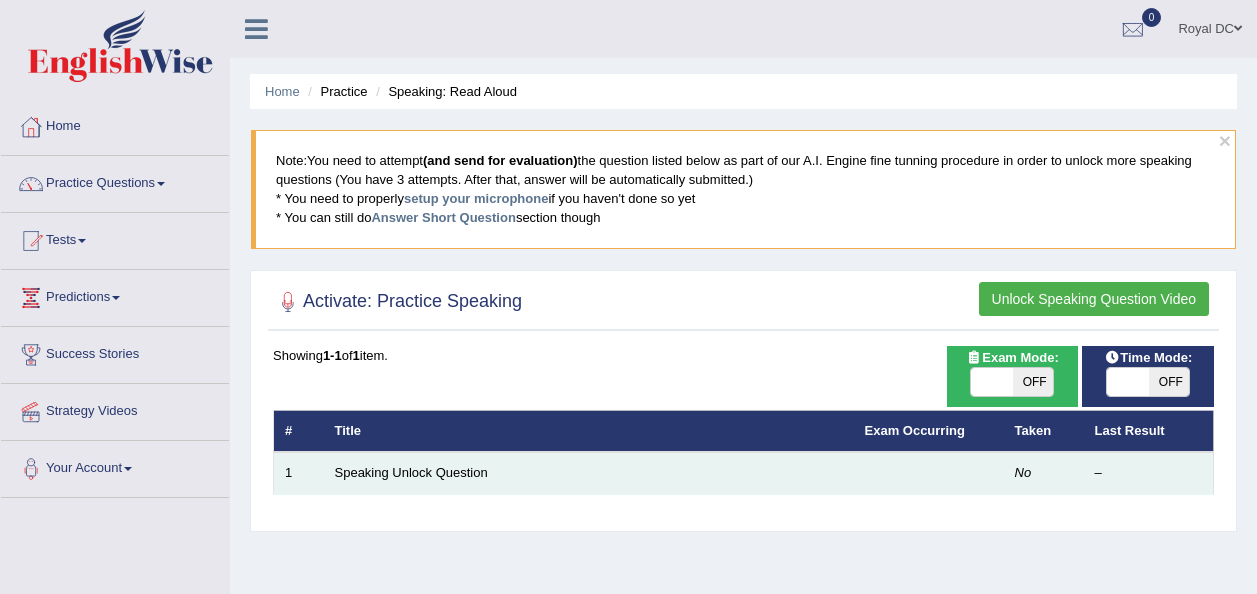 scroll, scrollTop: 0, scrollLeft: 0, axis: both 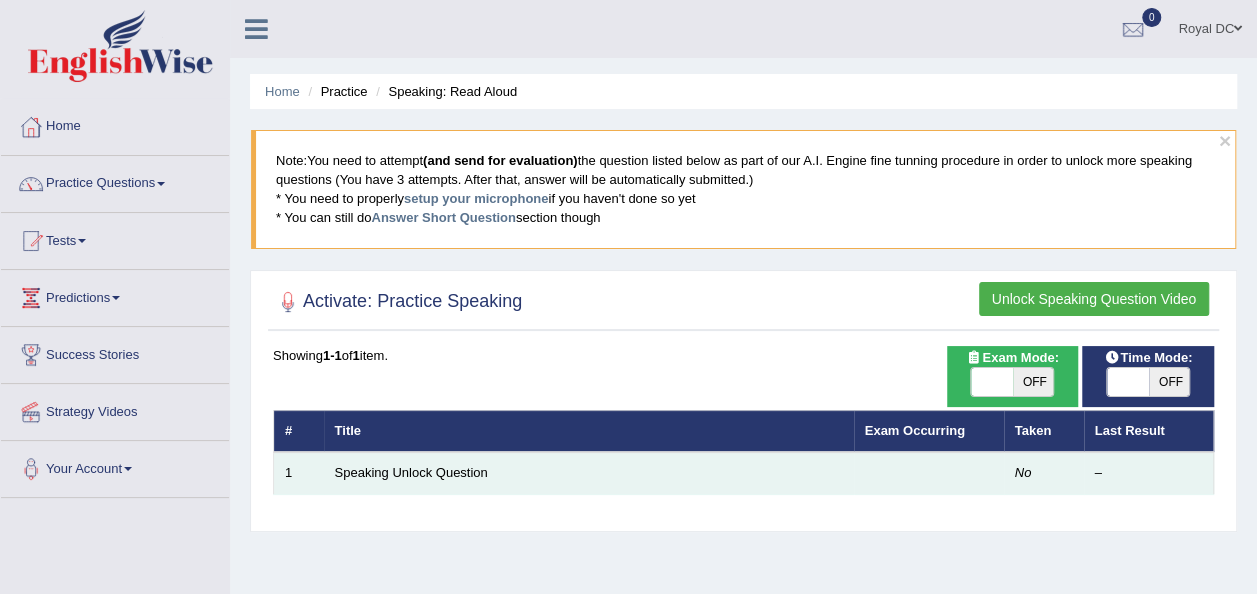 click on "Speaking Unlock Question" at bounding box center [589, 473] 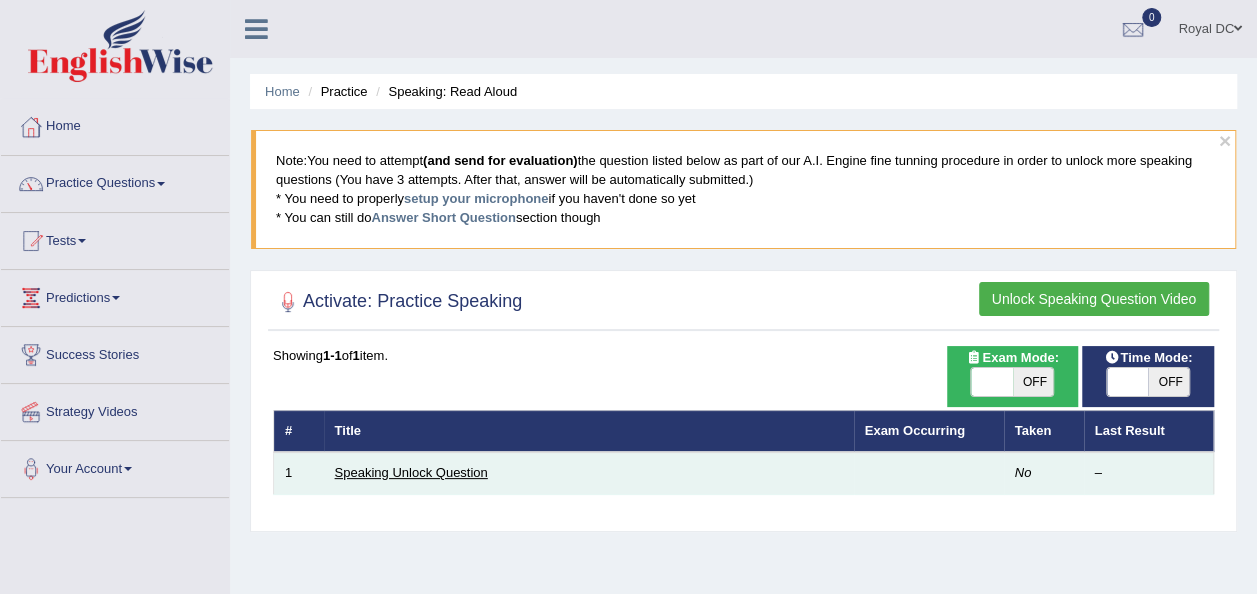 click on "Speaking Unlock Question" at bounding box center [411, 472] 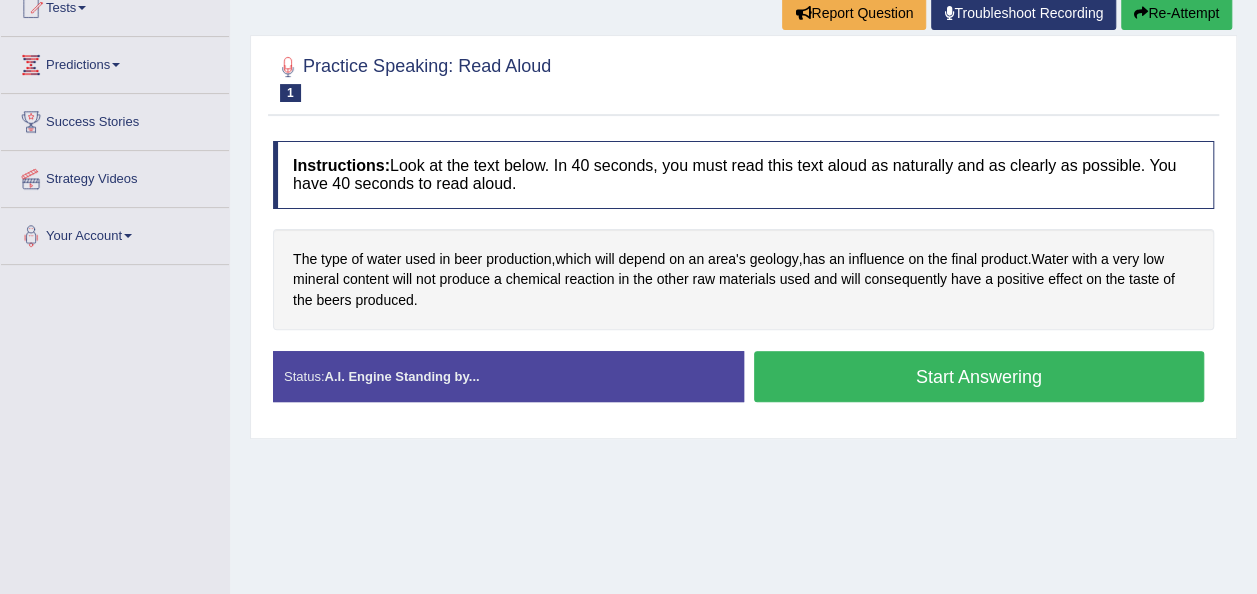 scroll, scrollTop: 233, scrollLeft: 0, axis: vertical 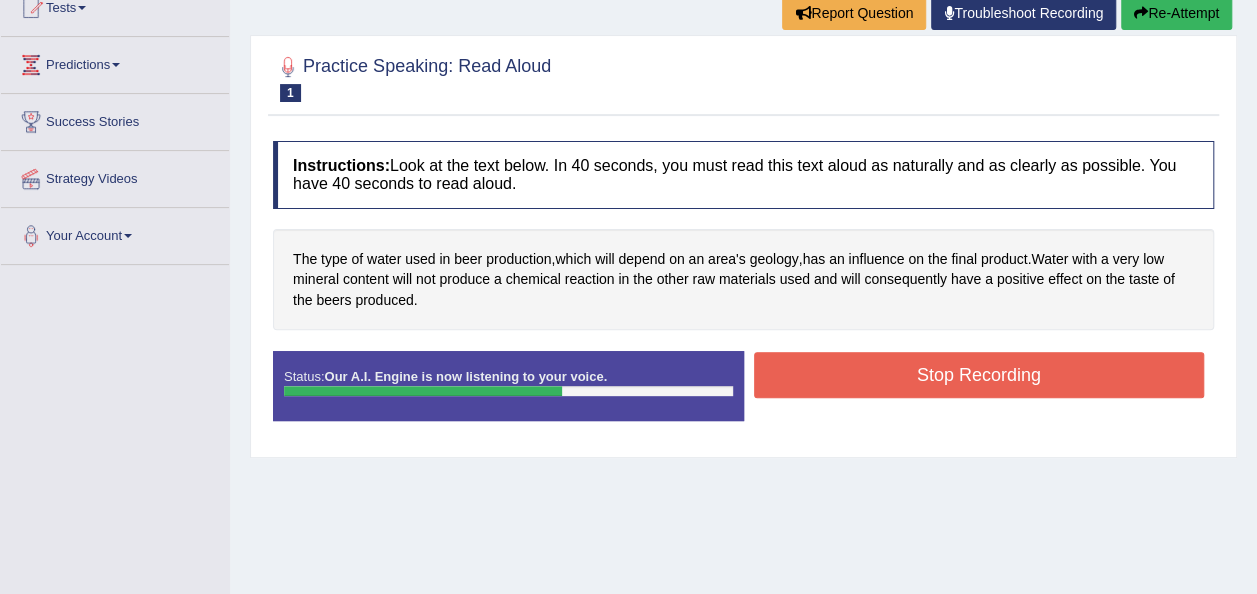 click on "Stop Recording" at bounding box center (979, 375) 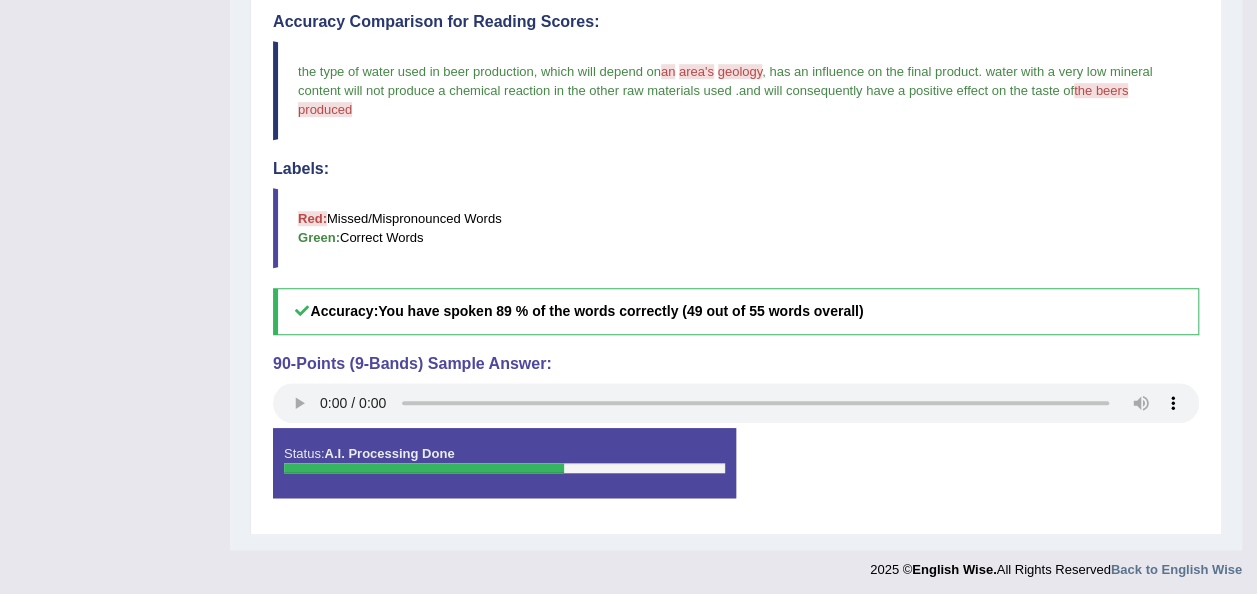scroll, scrollTop: 0, scrollLeft: 0, axis: both 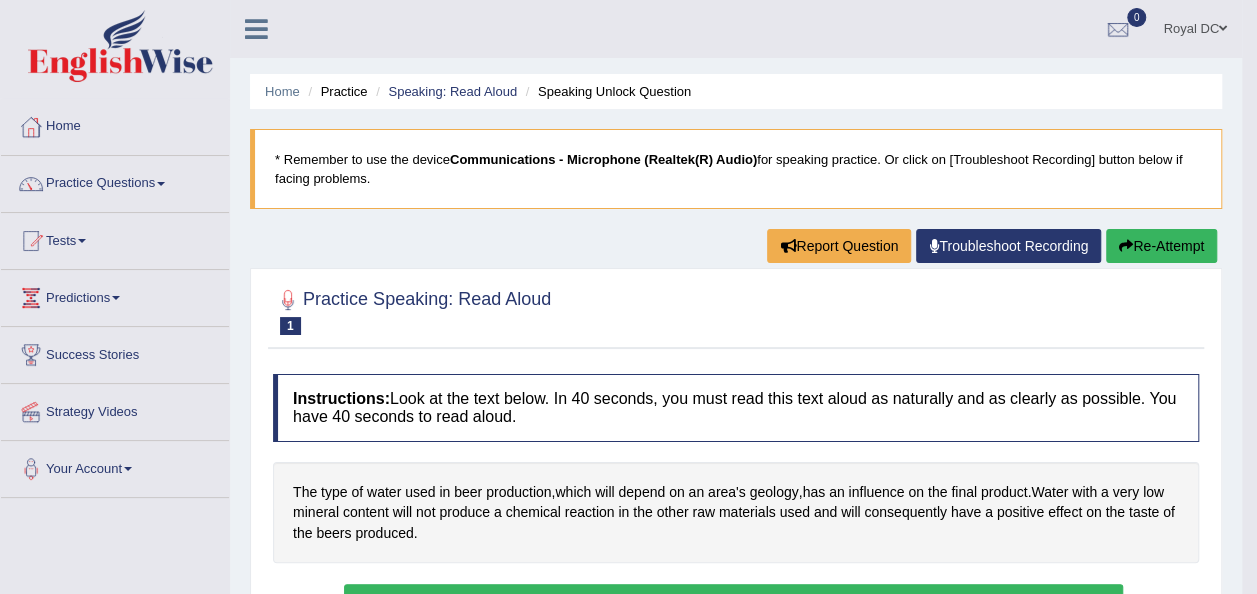 click on "Re-Attempt" at bounding box center [1161, 246] 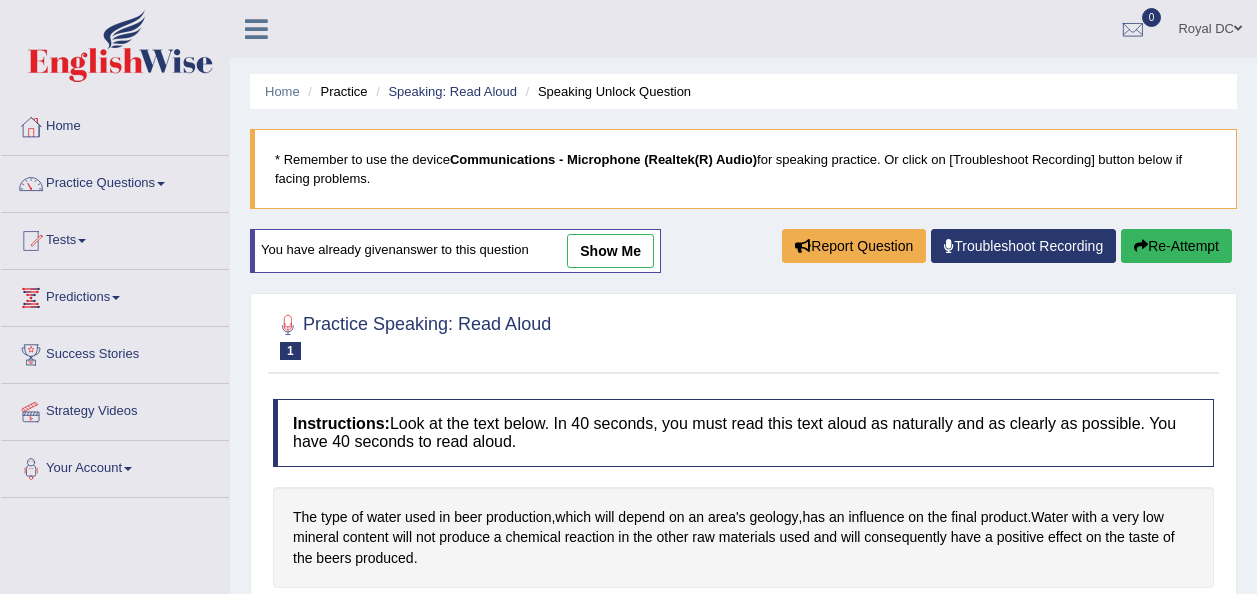 scroll, scrollTop: 0, scrollLeft: 0, axis: both 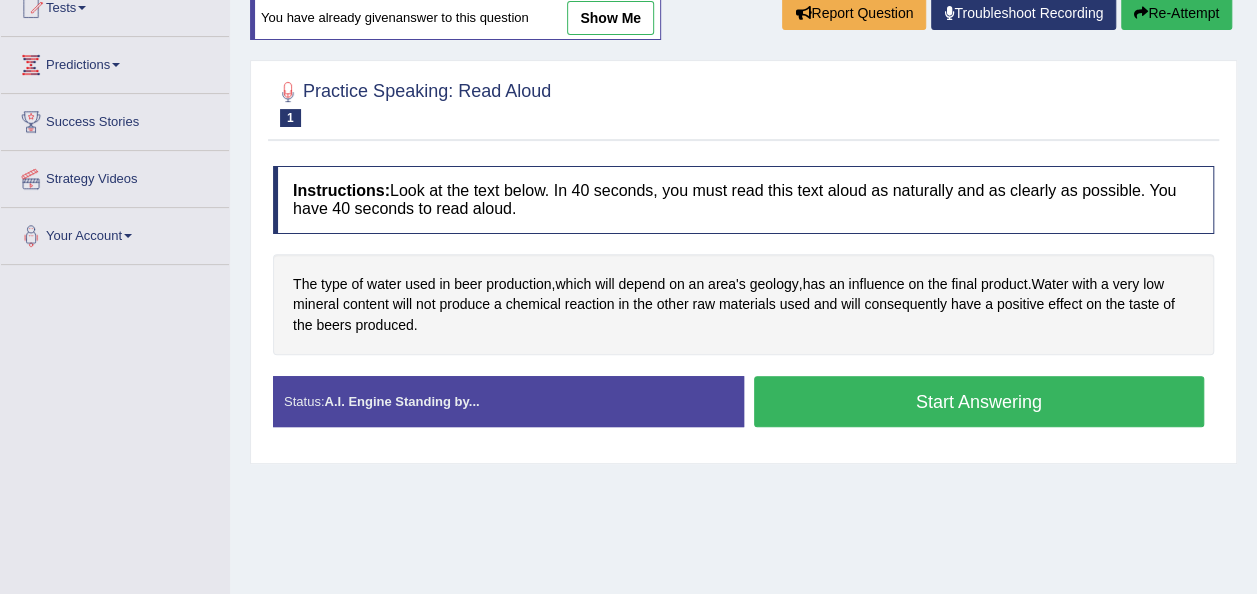 click on "Start Answering" at bounding box center [979, 401] 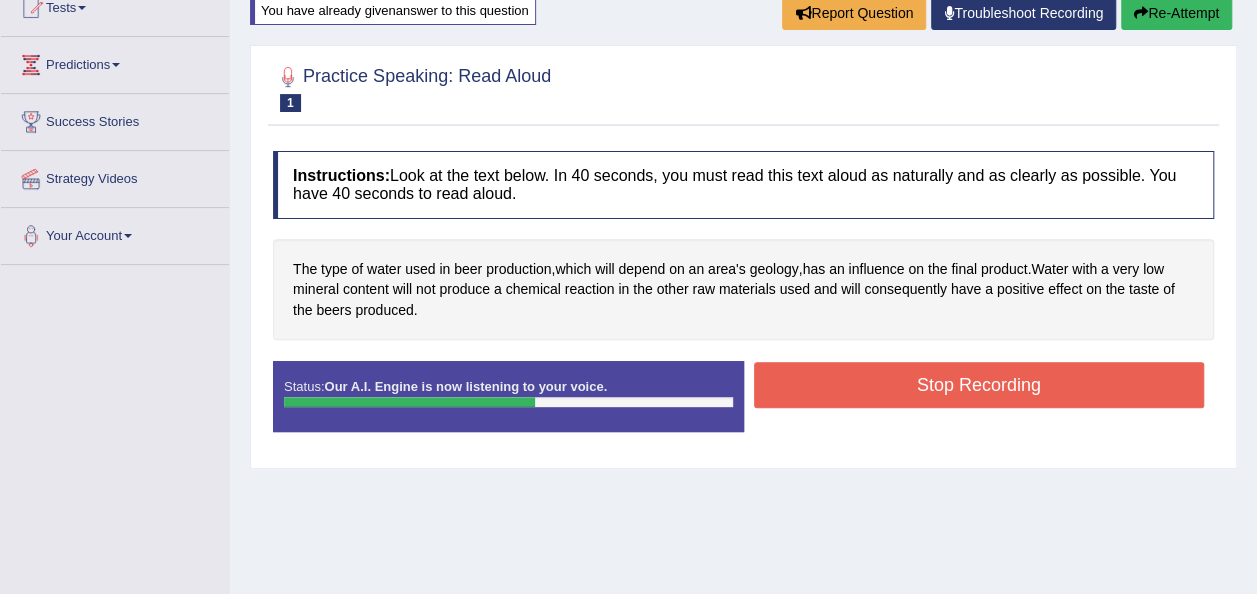 click on "Stop Recording" at bounding box center (979, 385) 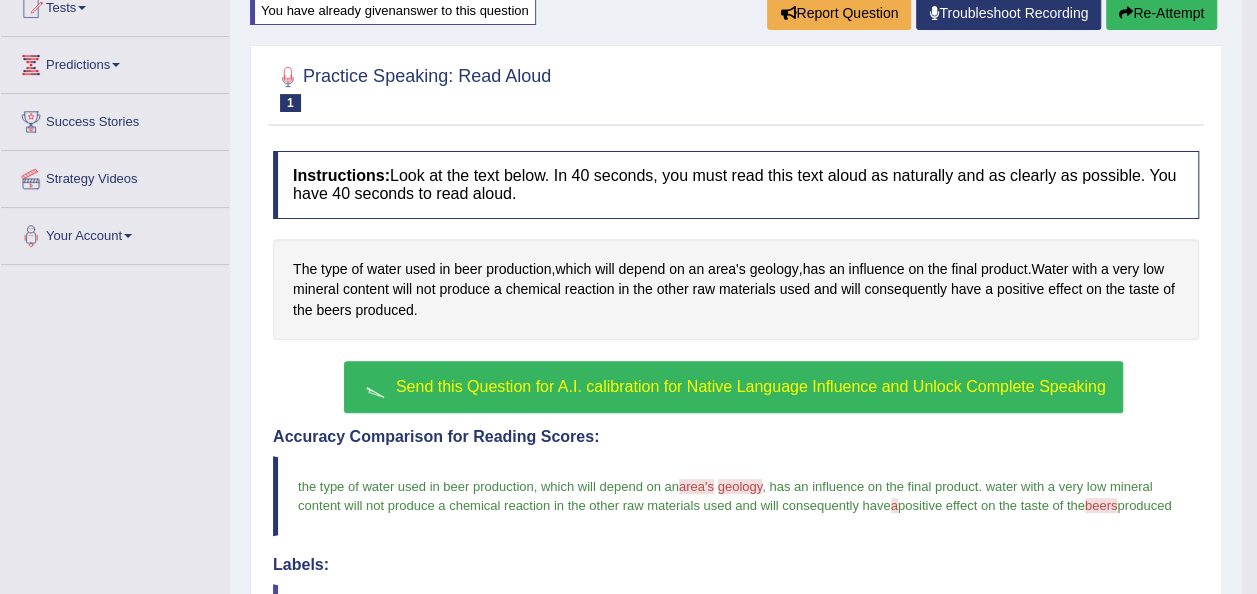 scroll, scrollTop: 466, scrollLeft: 0, axis: vertical 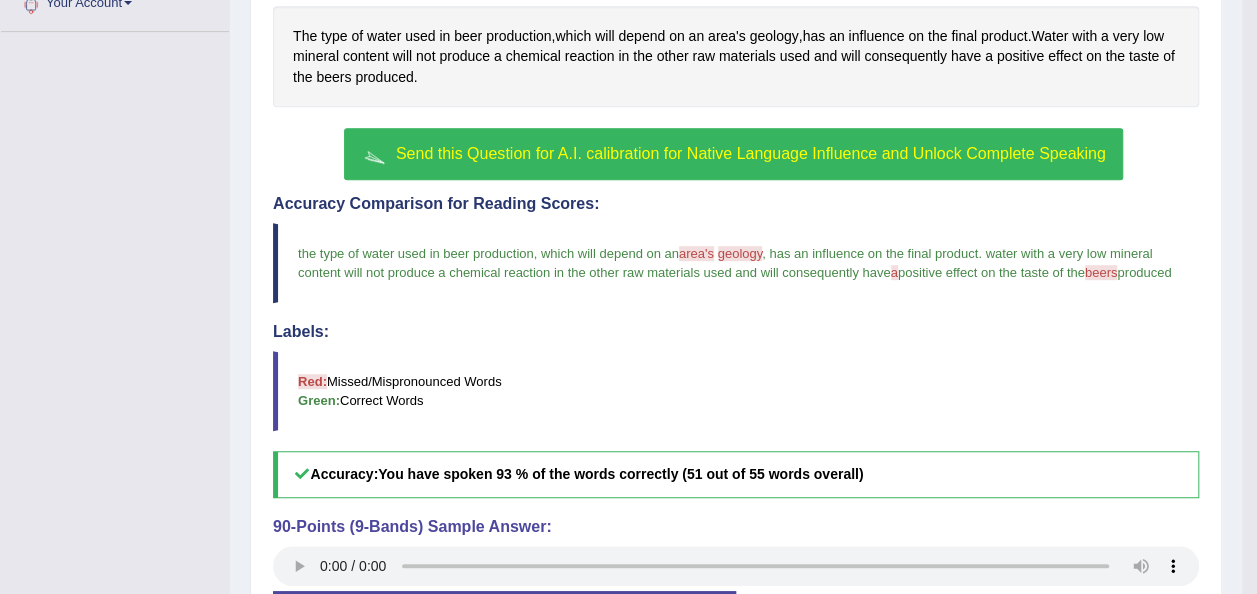 click on "area's" at bounding box center (696, 253) 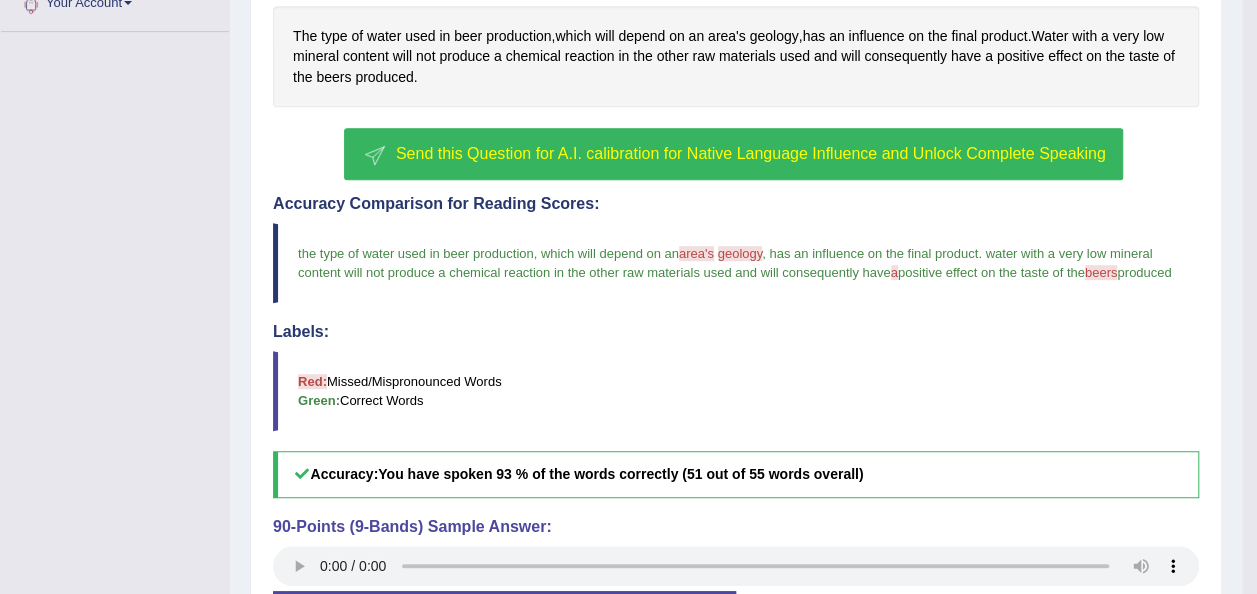 click on "area's" at bounding box center (696, 253) 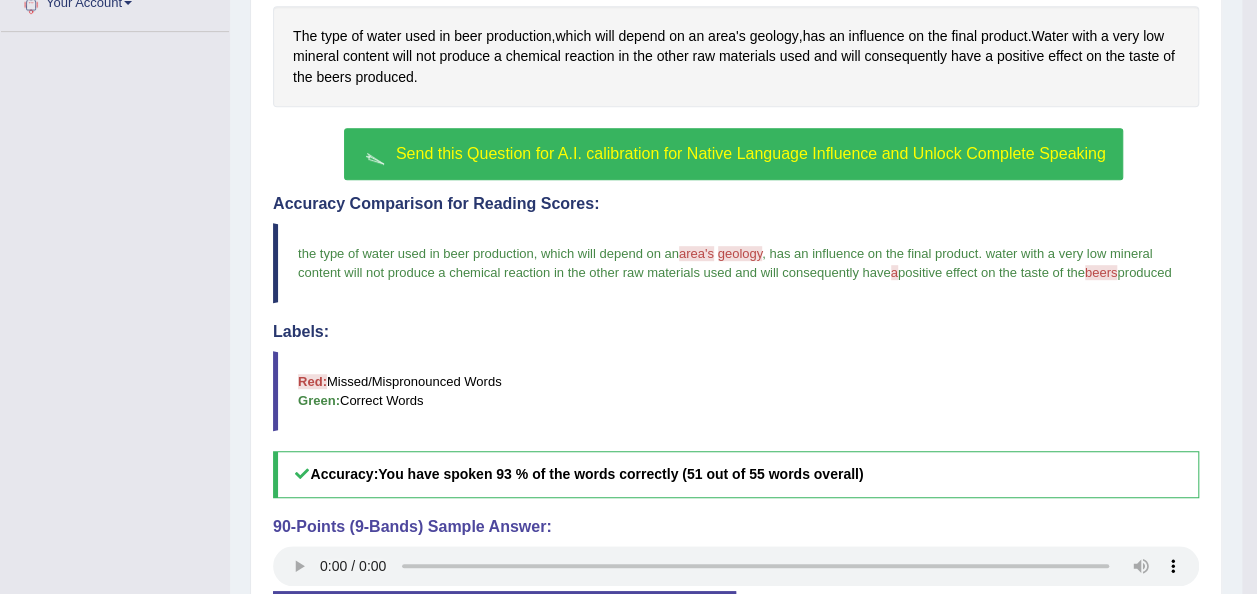click on "area's" at bounding box center (696, 253) 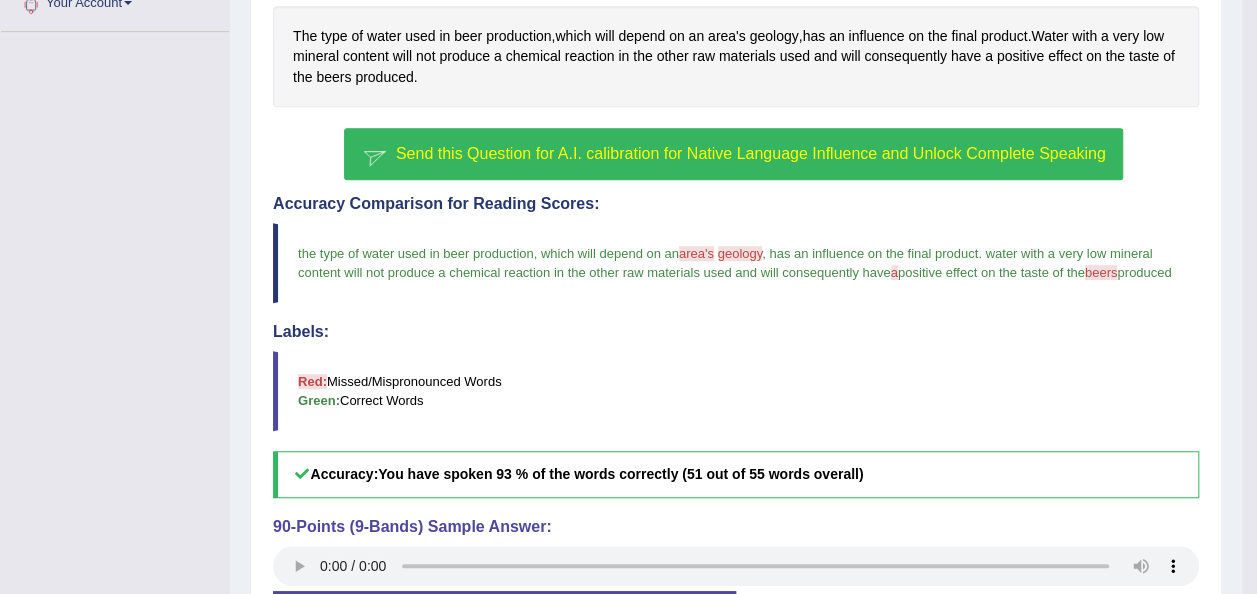 scroll, scrollTop: 648, scrollLeft: 0, axis: vertical 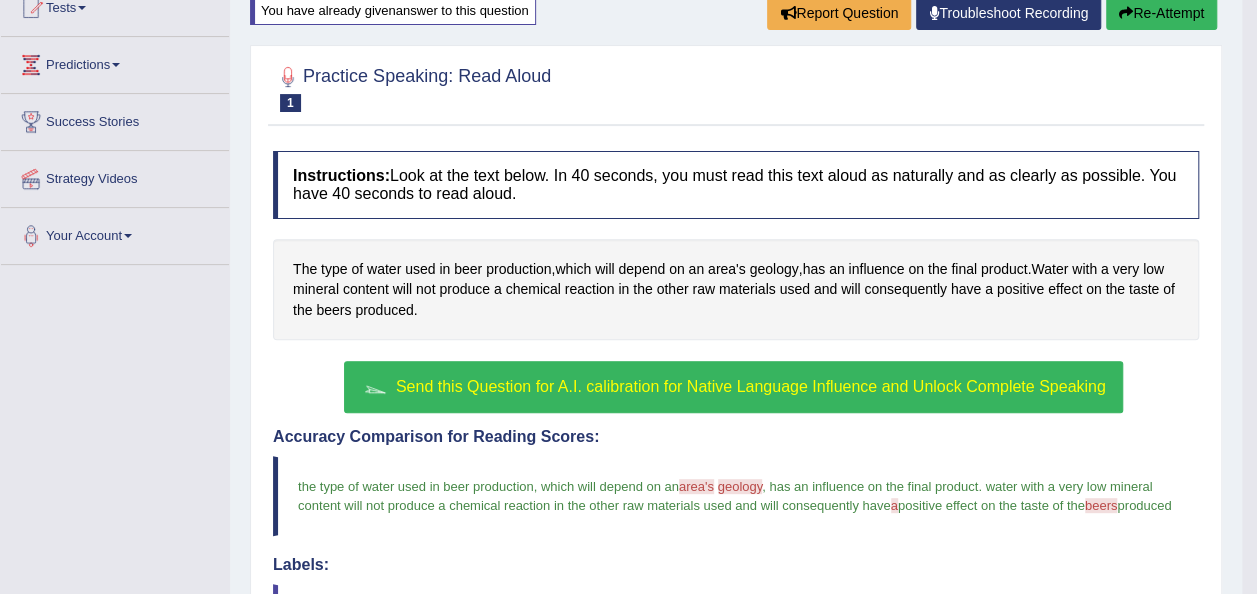 click on "Send this Question for A.I. calibration for Native Language Influence and Unlock Complete Speaking" at bounding box center (751, 386) 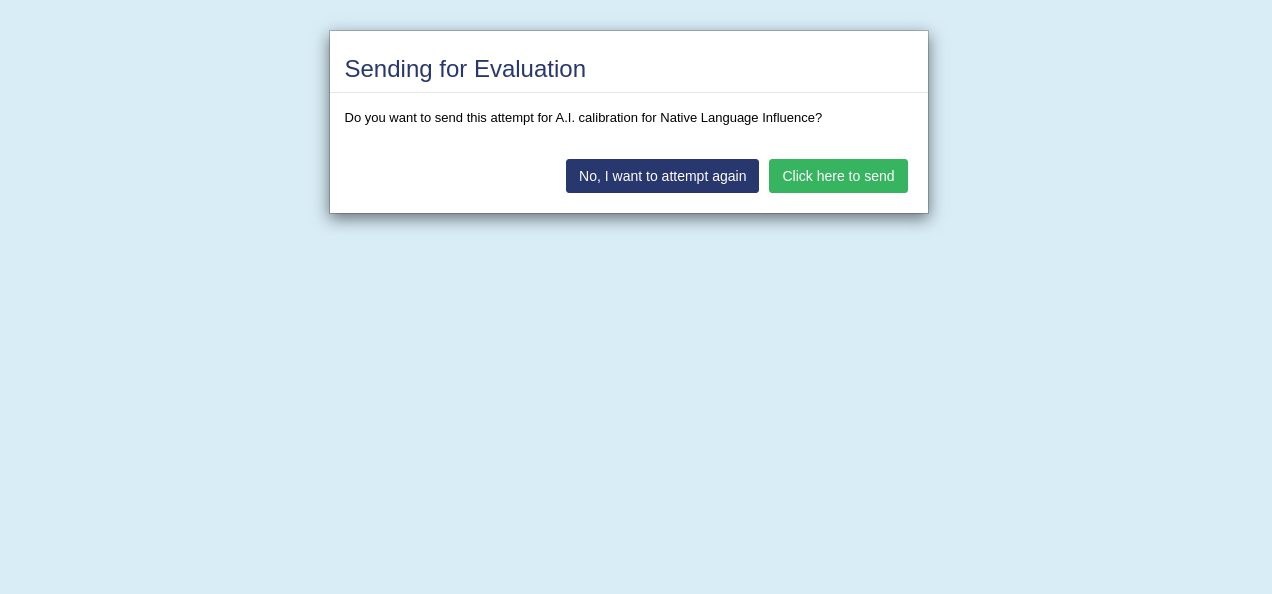click on "Click here to send" at bounding box center (838, 176) 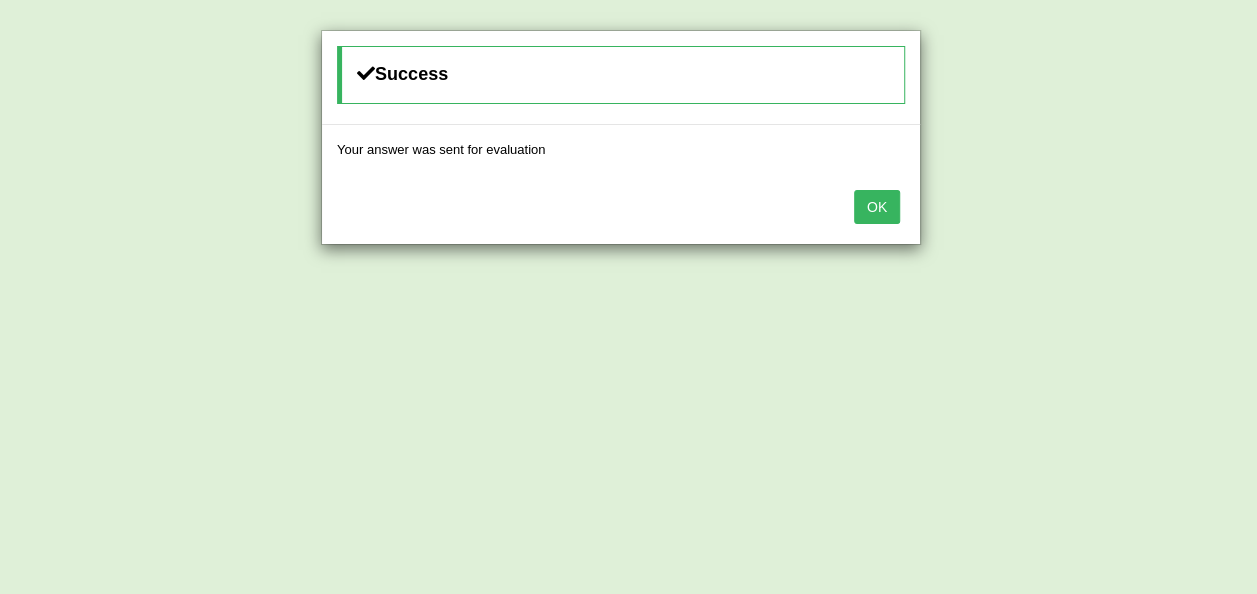 click on "OK" at bounding box center (877, 207) 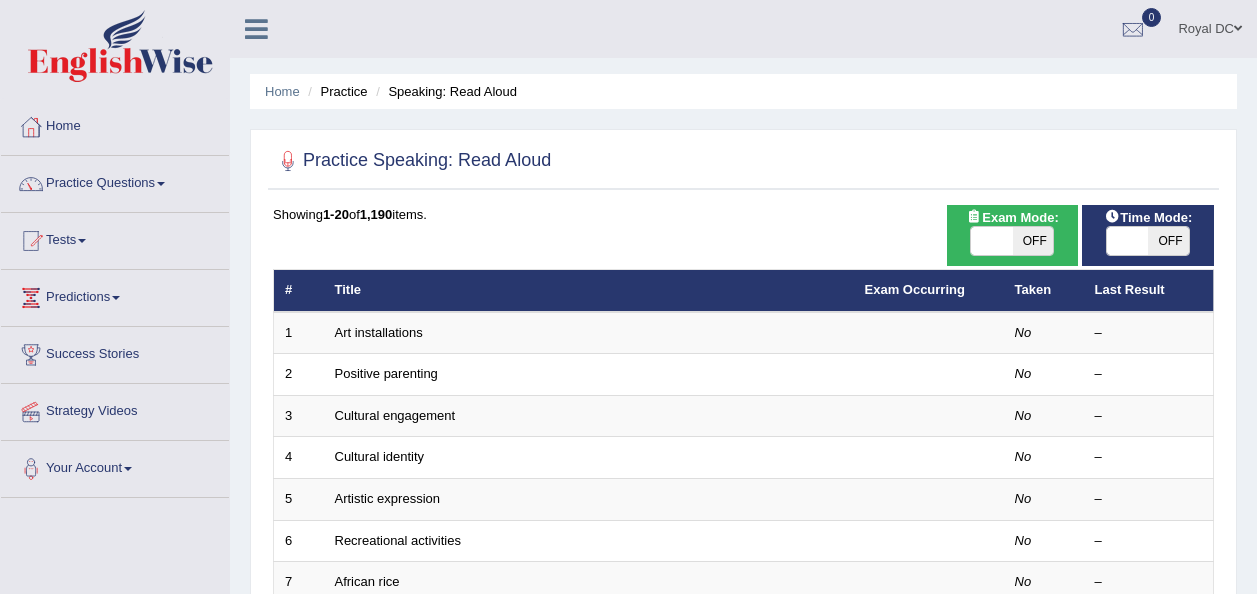scroll, scrollTop: 0, scrollLeft: 0, axis: both 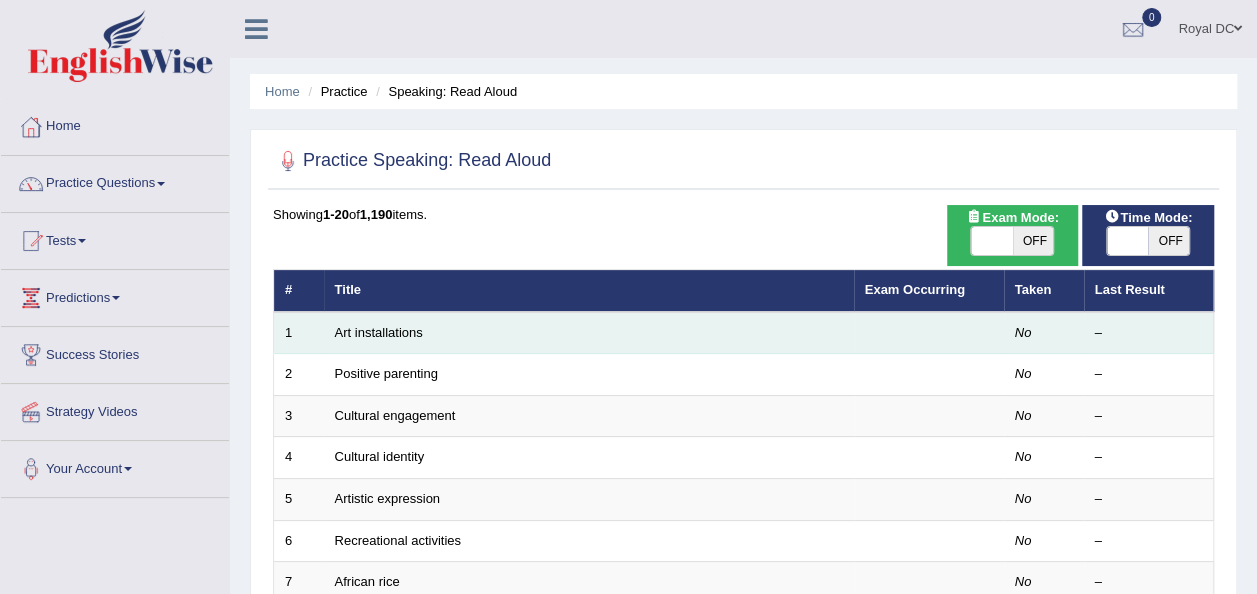 click on "Art installations" at bounding box center [589, 333] 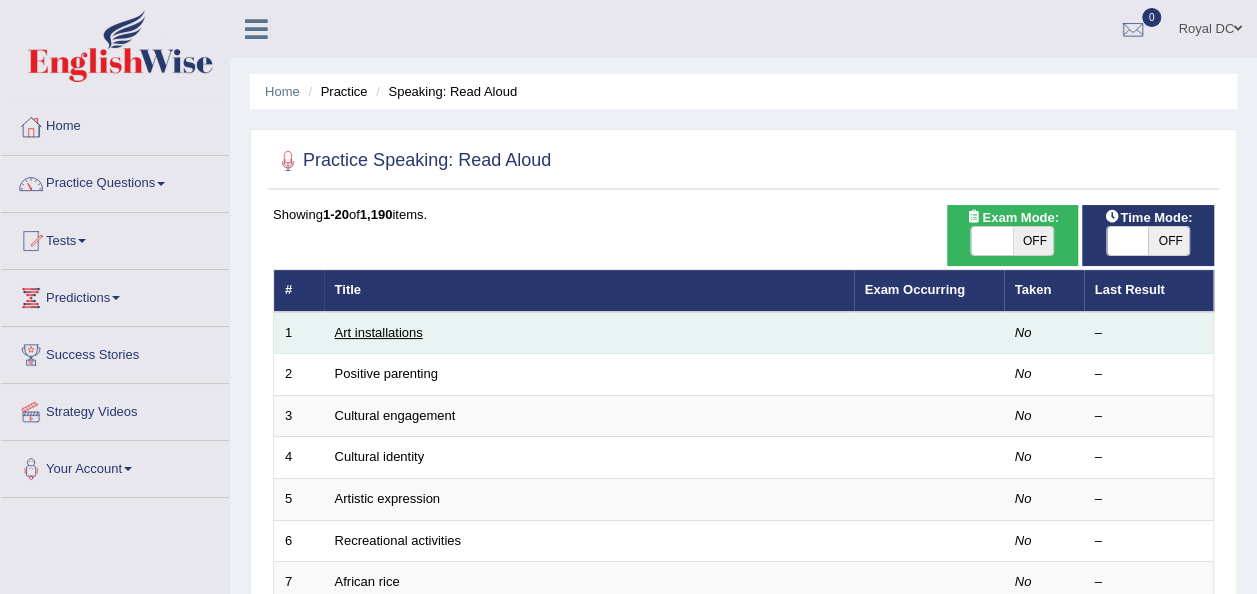 click on "Art installations" at bounding box center [379, 332] 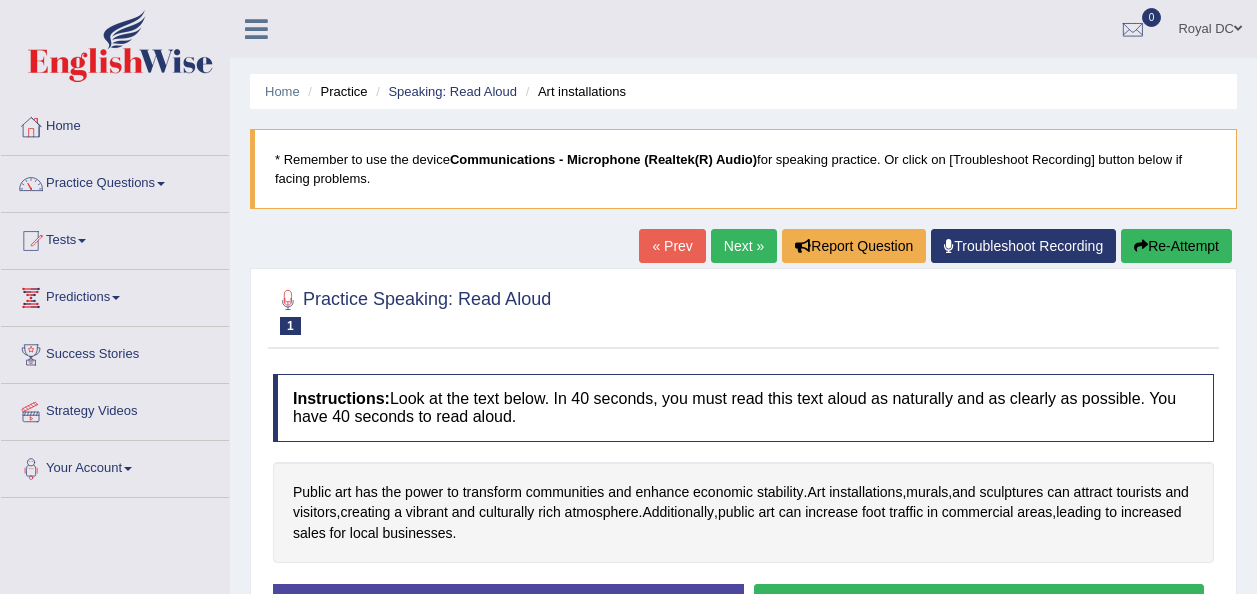 scroll, scrollTop: 0, scrollLeft: 0, axis: both 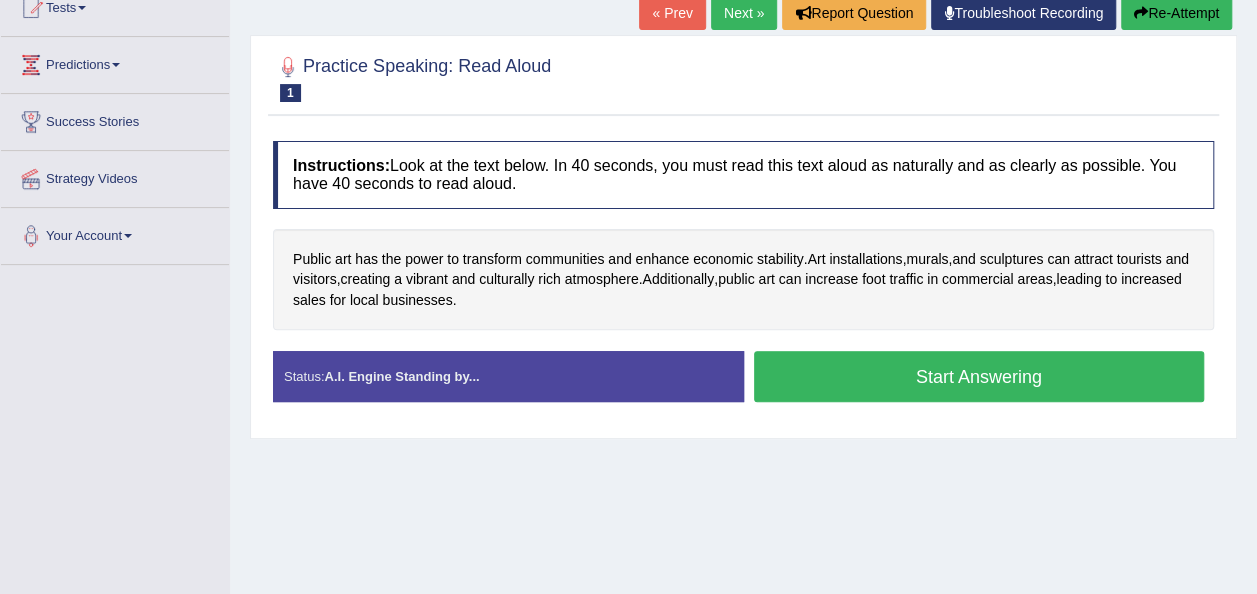 click on "Start Answering" at bounding box center [979, 376] 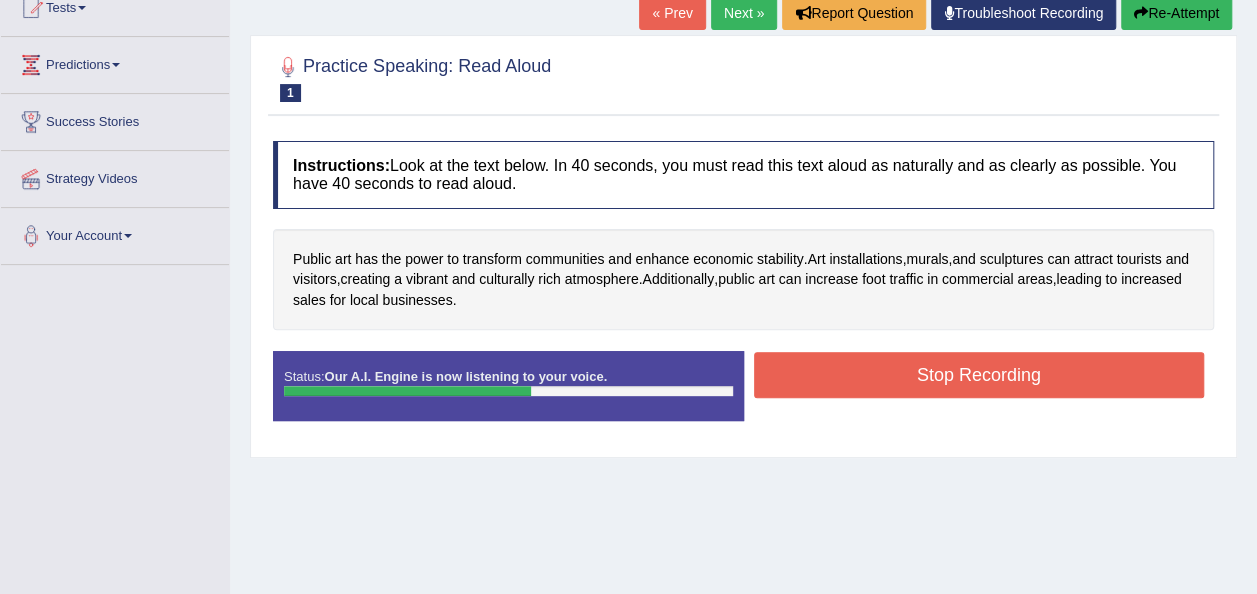 click on "Stop Recording" at bounding box center (979, 375) 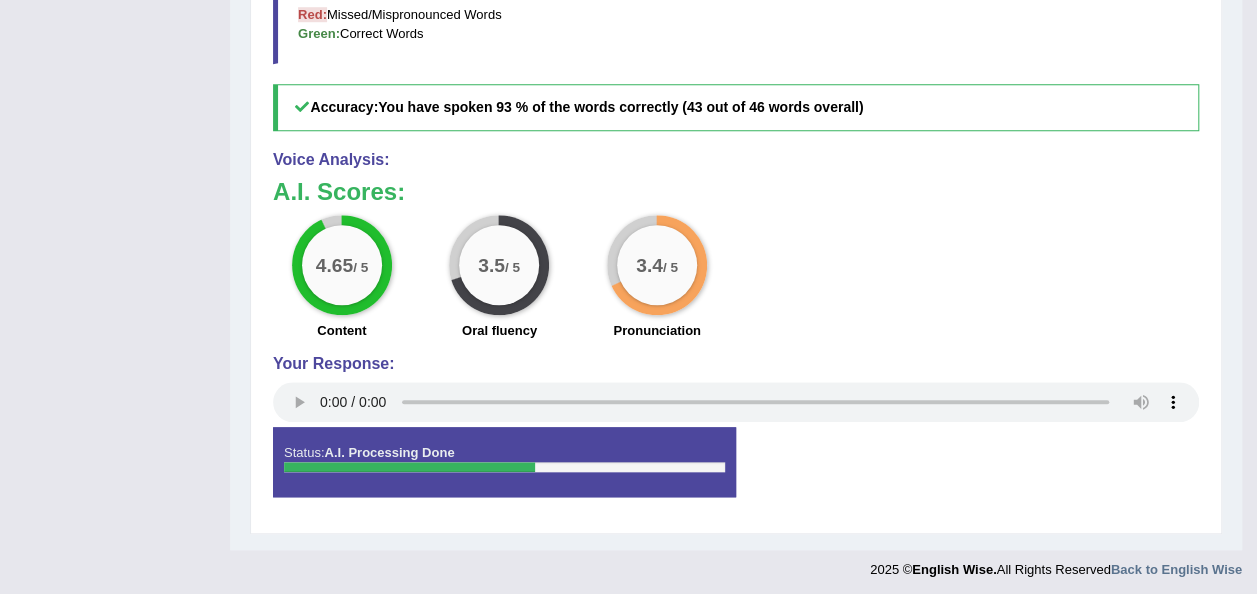 scroll, scrollTop: 0, scrollLeft: 0, axis: both 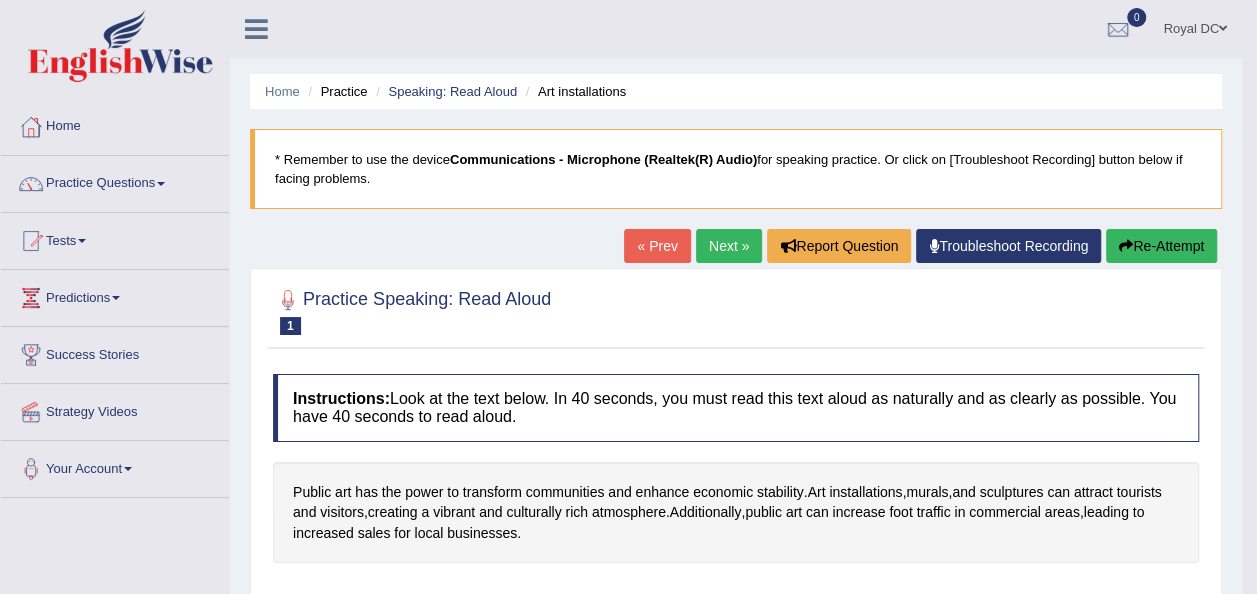 click on "Re-Attempt" at bounding box center (1161, 246) 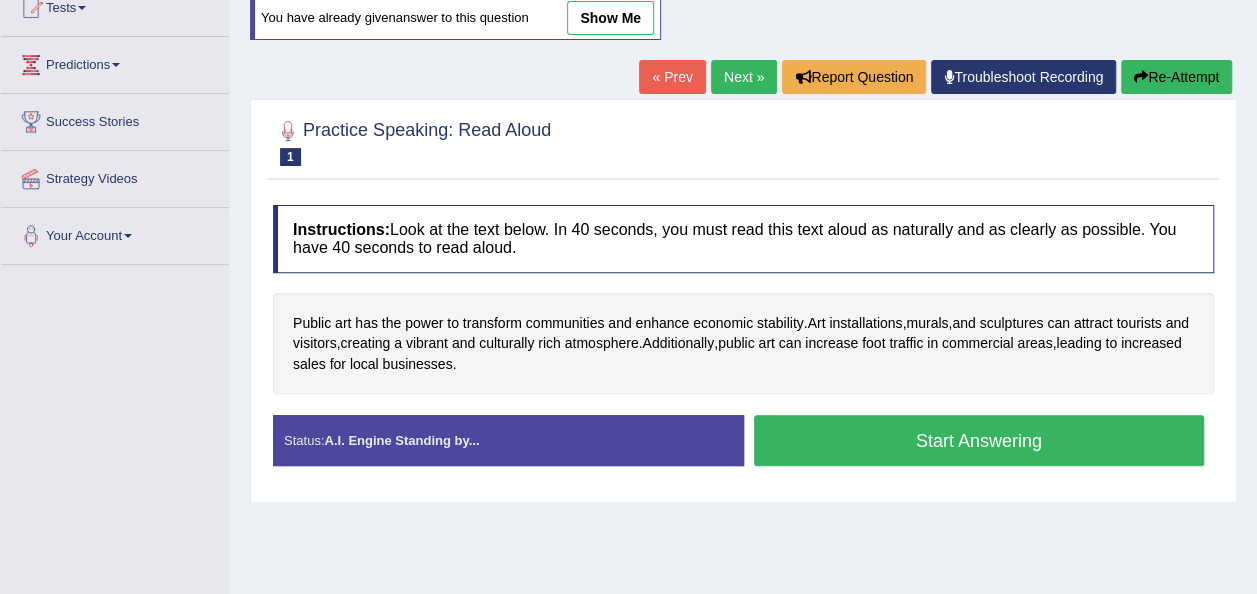 scroll, scrollTop: 233, scrollLeft: 0, axis: vertical 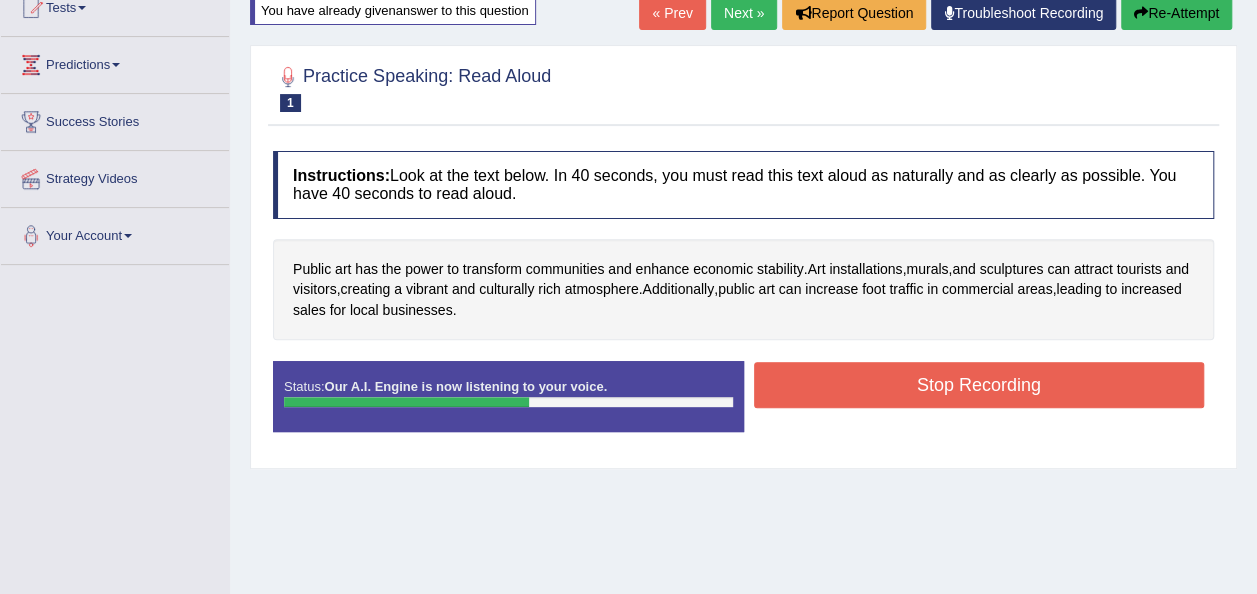 click on "Stop Recording" at bounding box center (979, 385) 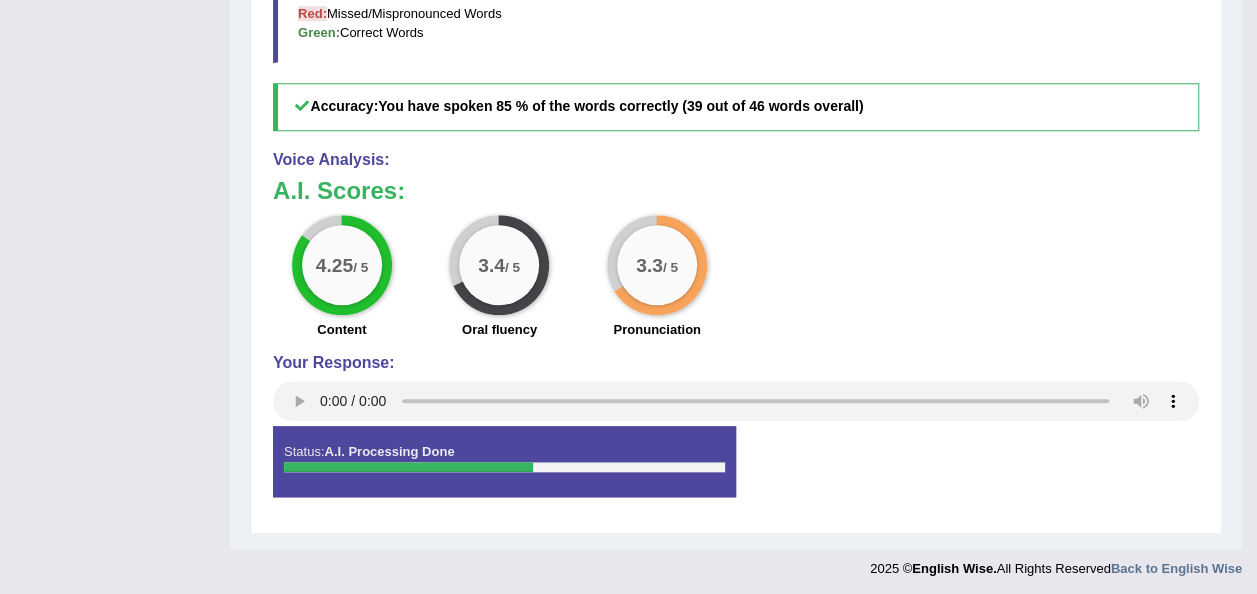 scroll, scrollTop: 96, scrollLeft: 0, axis: vertical 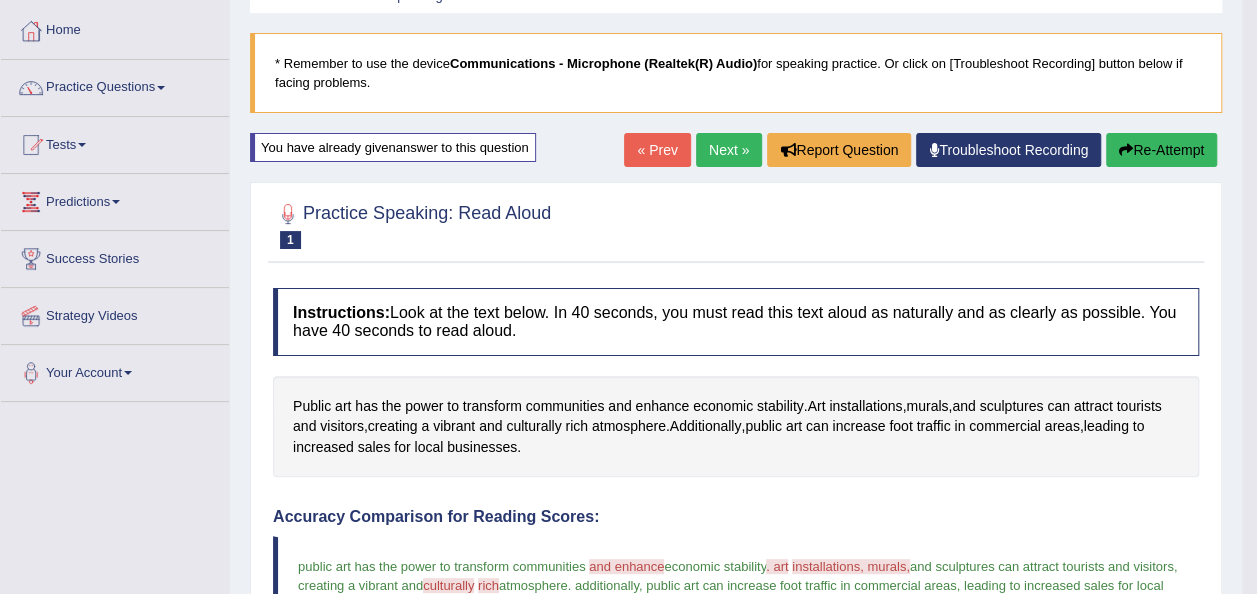 click at bounding box center (1126, 150) 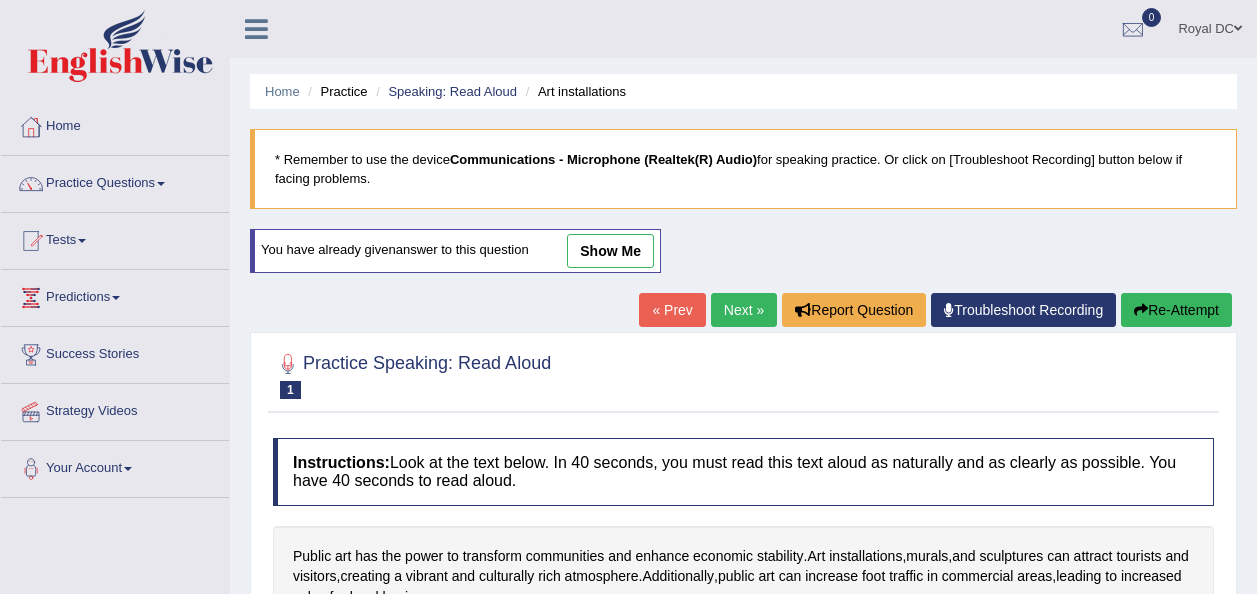 click on "Start Answering" at bounding box center [979, 673] 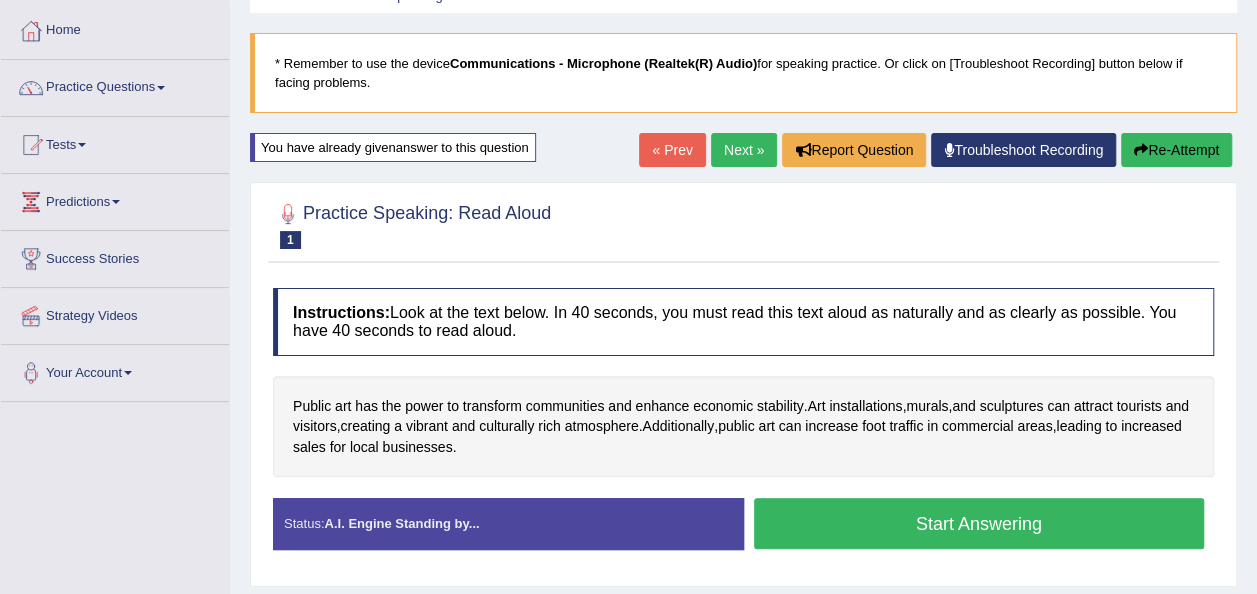 scroll, scrollTop: 96, scrollLeft: 0, axis: vertical 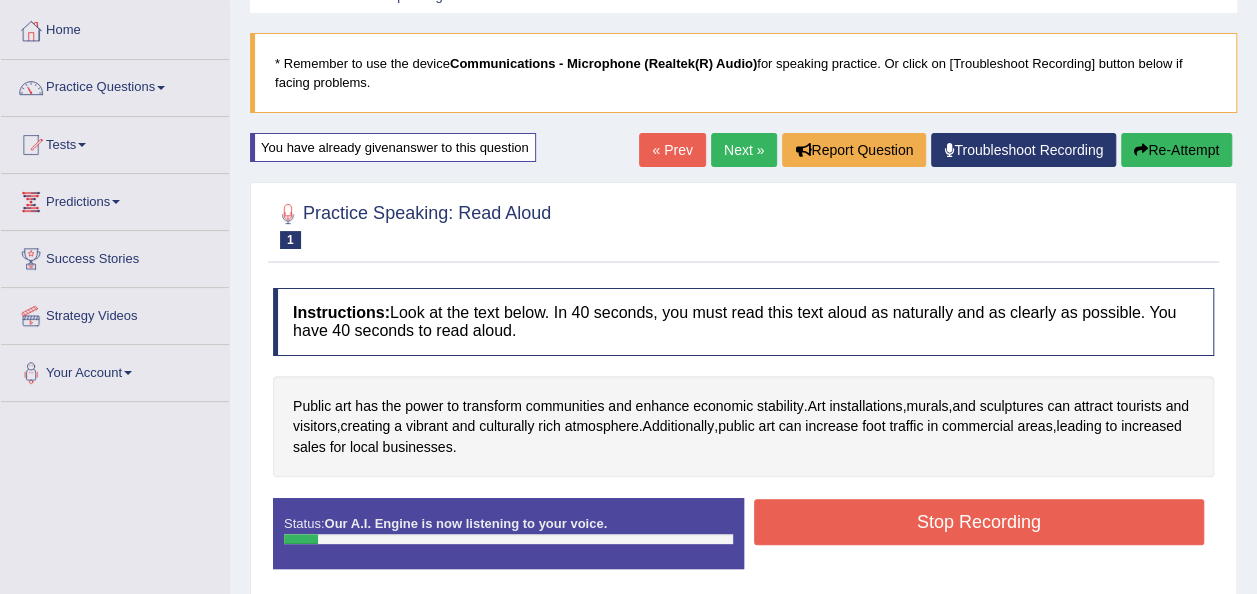 click on "Stop Recording" at bounding box center (979, 522) 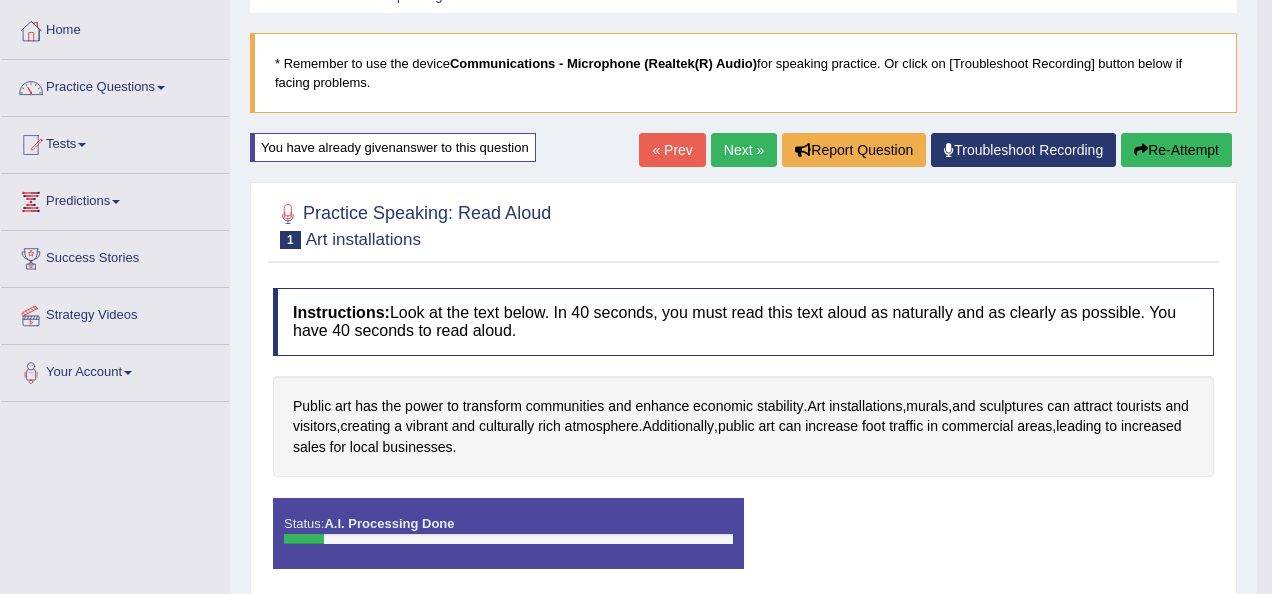 click on "Toggle navigation
Home
Practice Questions   Speaking Practice Read Aloud
Repeat Sentence
Describe Image
Re-tell Lecture
Answer Short Question
Writing Practice  Summarize Written Text
Write Essay
Reading Practice  Reading & Writing: Fill In The Blanks
Choose Multiple Answers
Re-order Paragraphs
Fill In The Blanks
Choose Single Answer
Listening Practice  Summarize Spoken Text
Highlight Incorrect Words
Highlight Correct Summary
Select Missing Word
Choose Single Answer
Choose Multiple Answers
Fill In The Blanks
Write From Dictation
Pronunciation
Tests  Take Practice Sectional Test
Take Mock Test
History
Predictions" at bounding box center [636, 201] 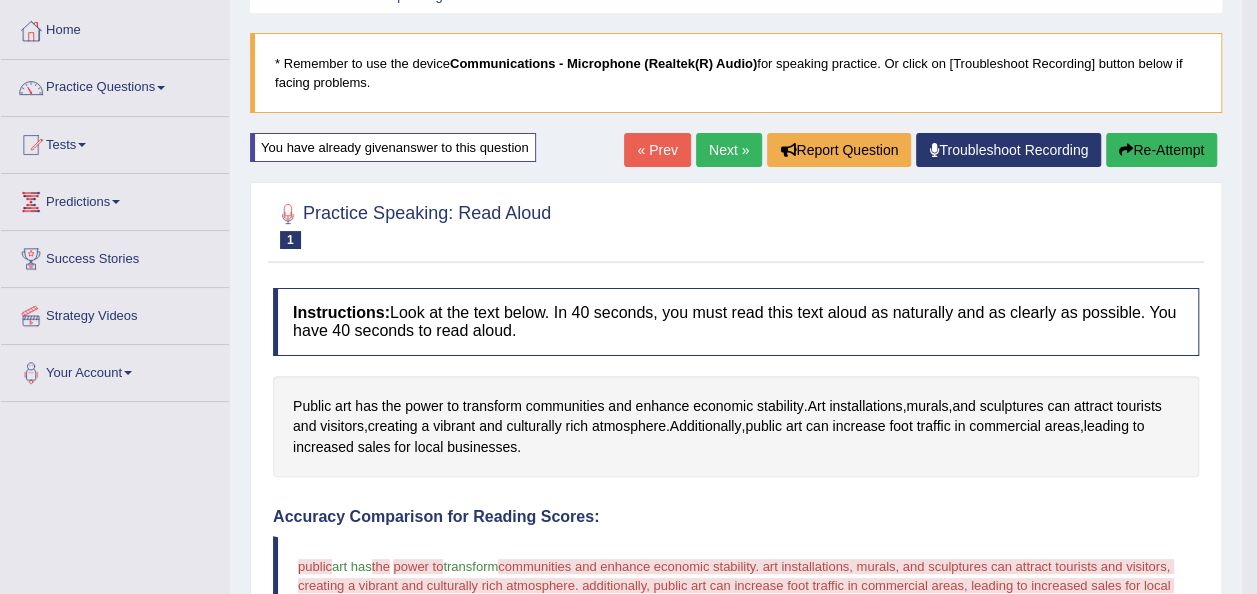 scroll, scrollTop: 0, scrollLeft: 0, axis: both 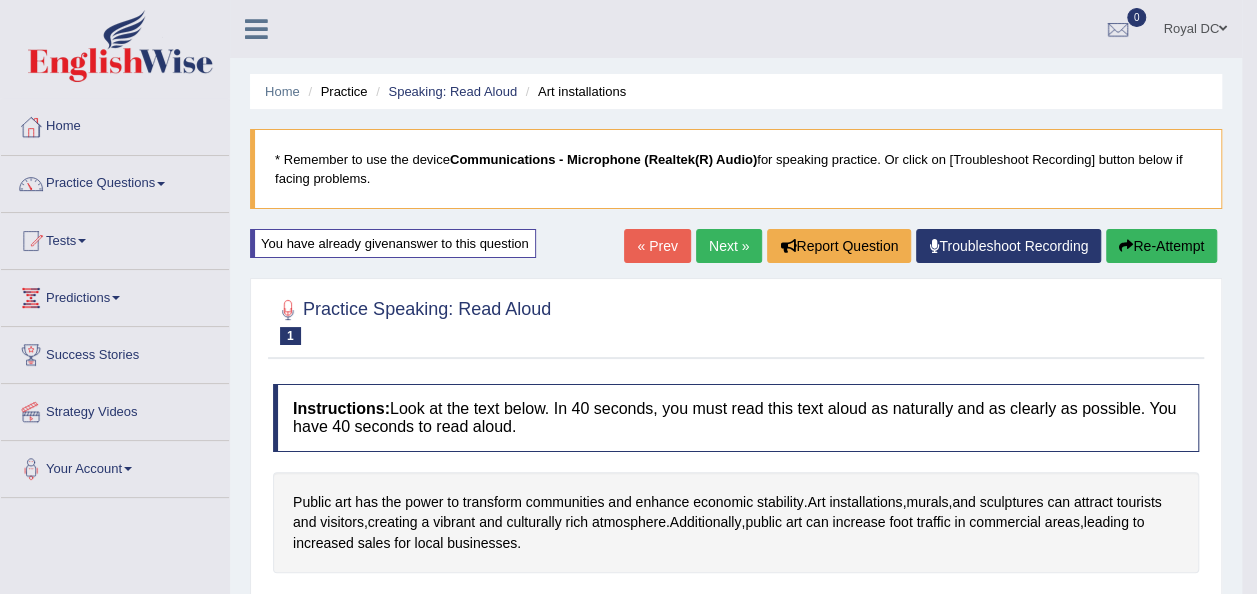 click on "Re-Attempt" at bounding box center [1161, 246] 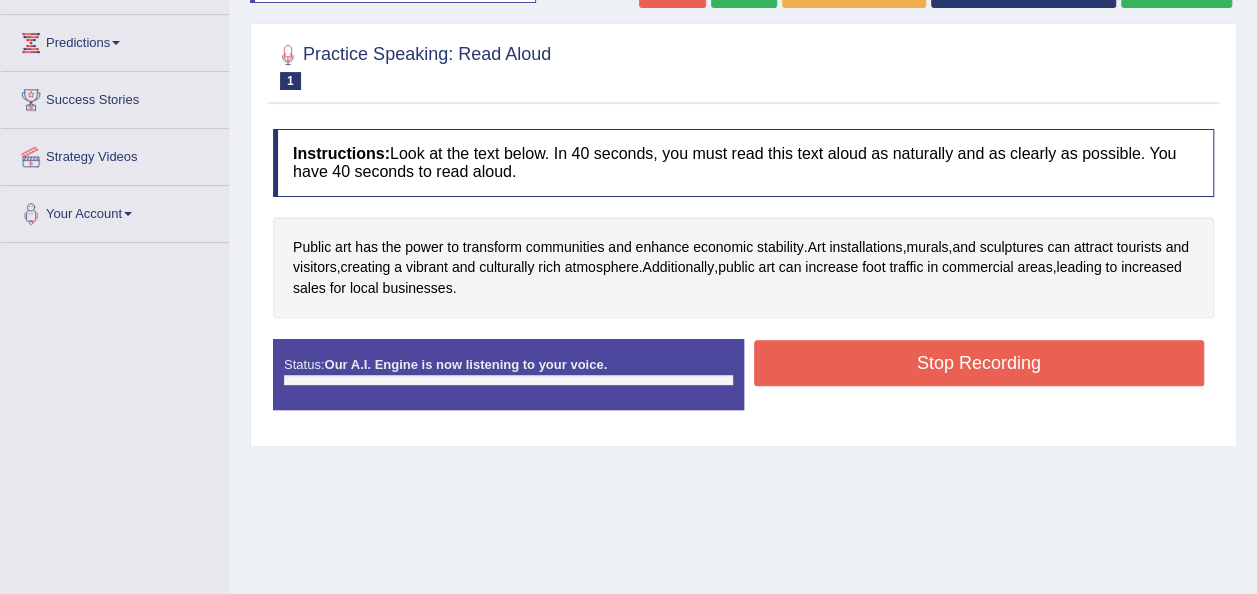 scroll, scrollTop: 255, scrollLeft: 0, axis: vertical 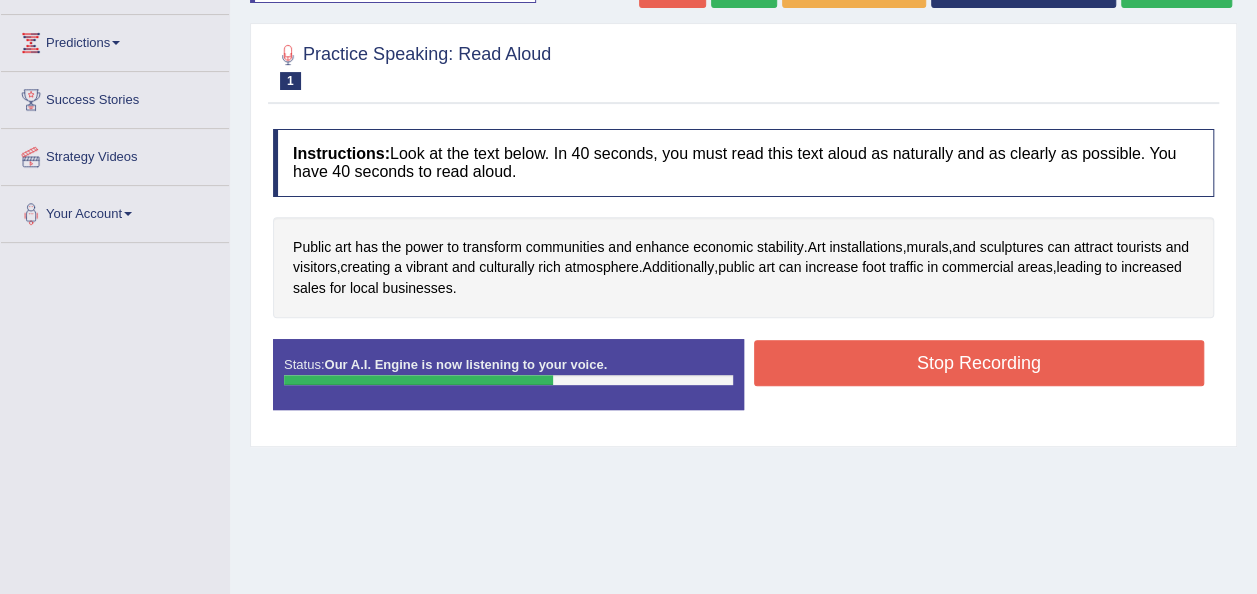 click on "Stop Recording" at bounding box center (979, 363) 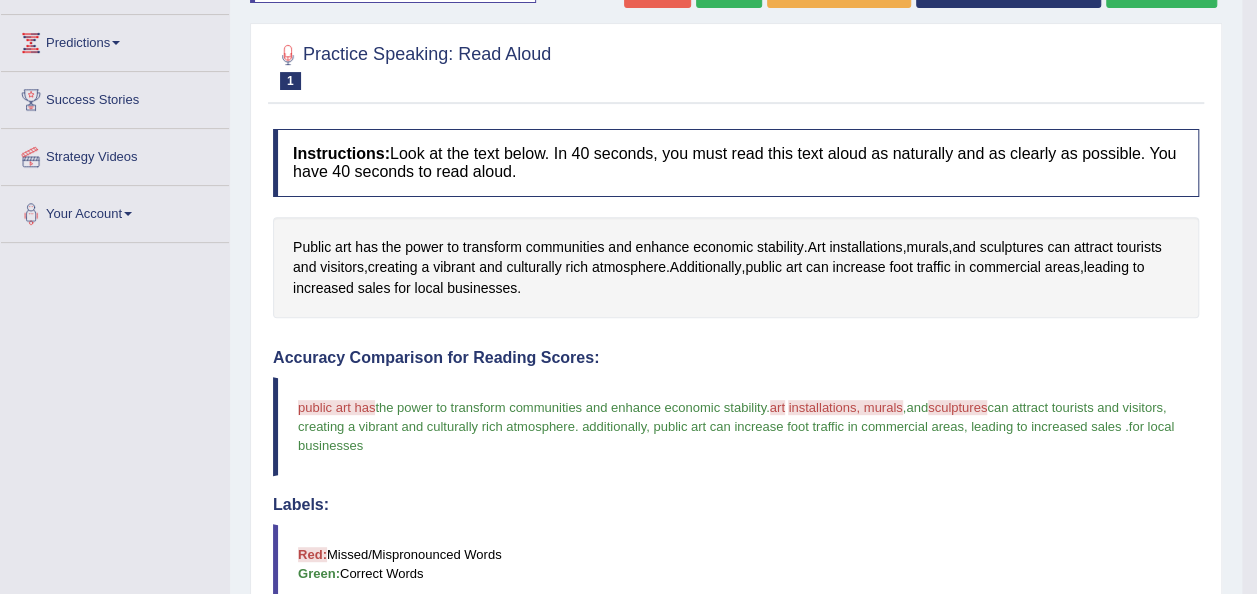 scroll, scrollTop: 22, scrollLeft: 0, axis: vertical 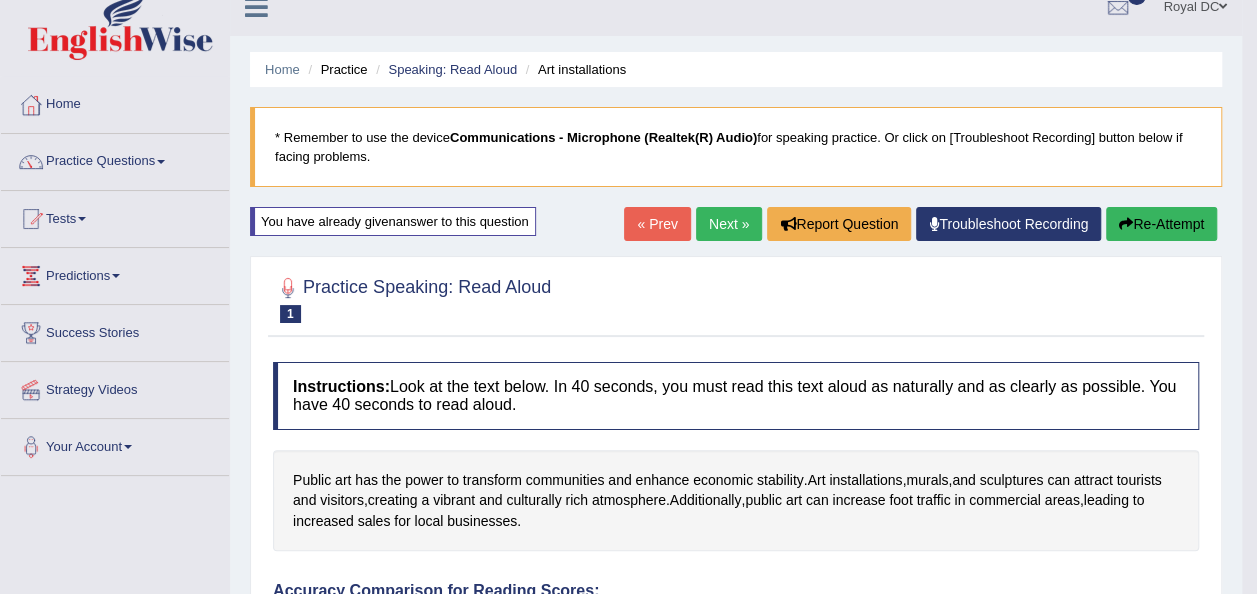 click on "Re-Attempt" at bounding box center [1161, 224] 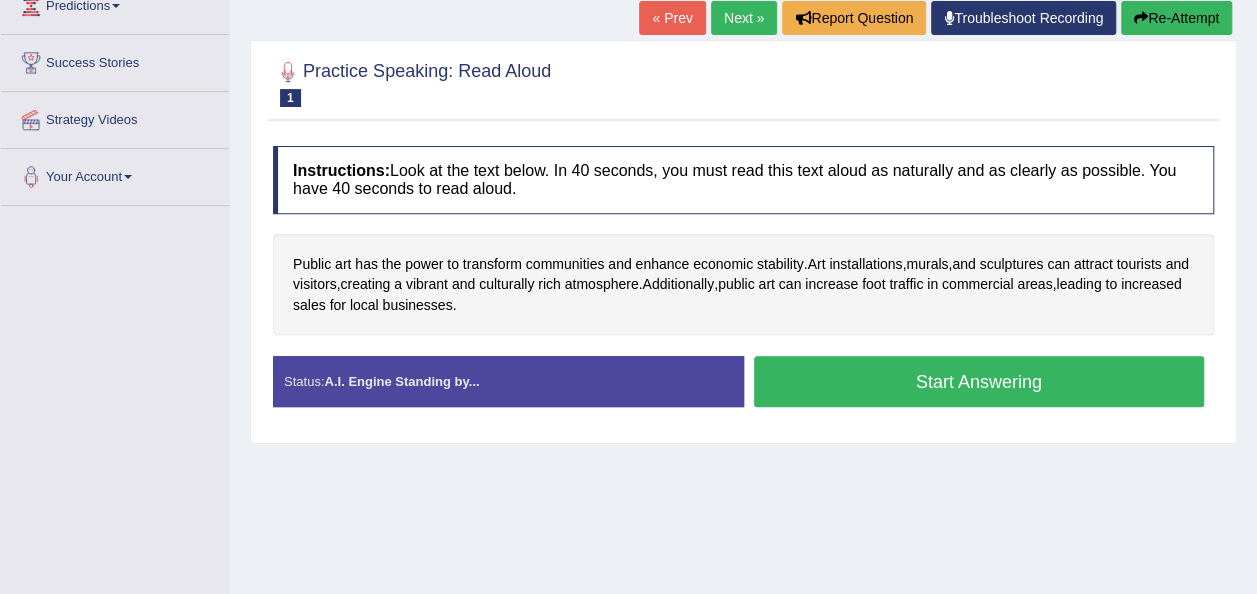 scroll, scrollTop: 292, scrollLeft: 0, axis: vertical 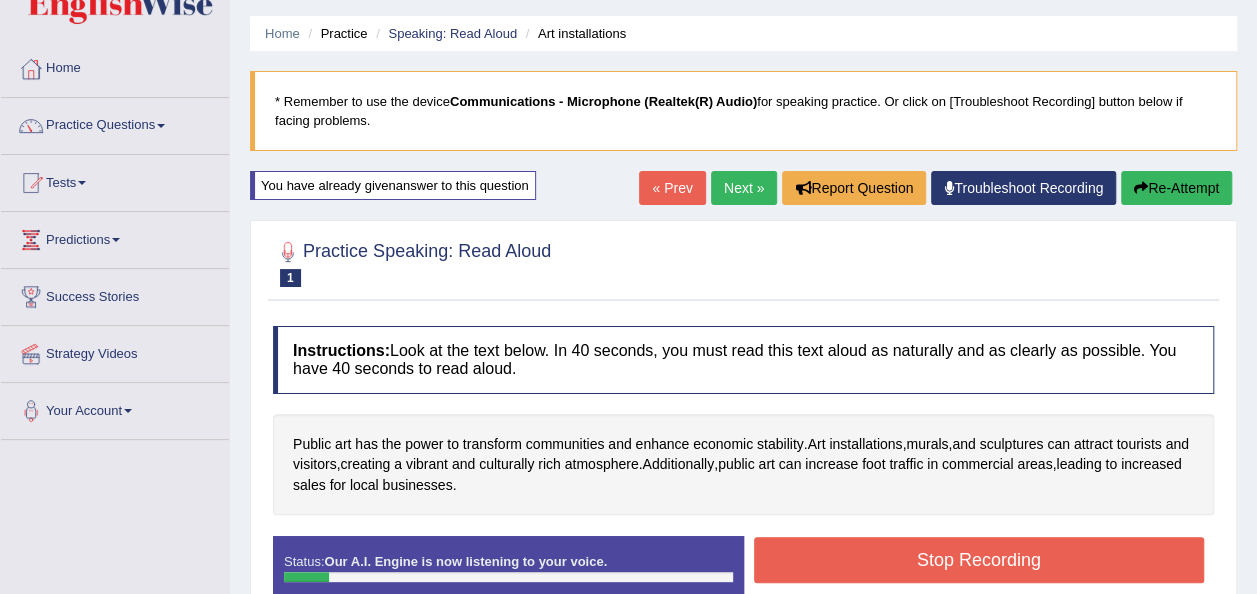 click on "Re-Attempt" at bounding box center [1176, 188] 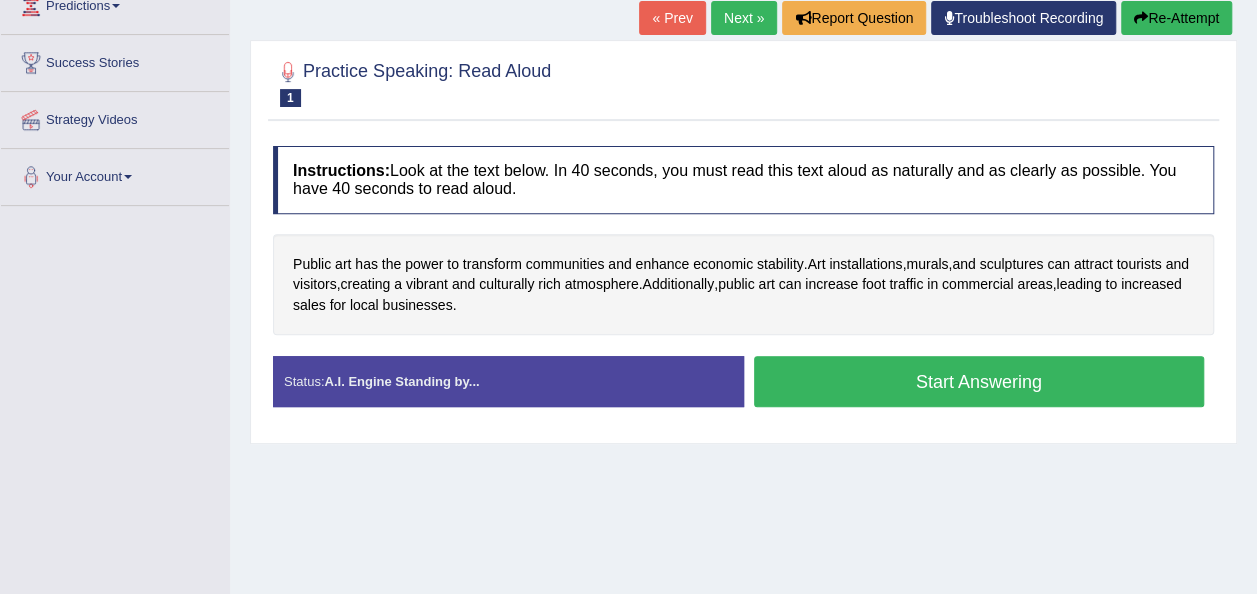 scroll, scrollTop: 292, scrollLeft: 0, axis: vertical 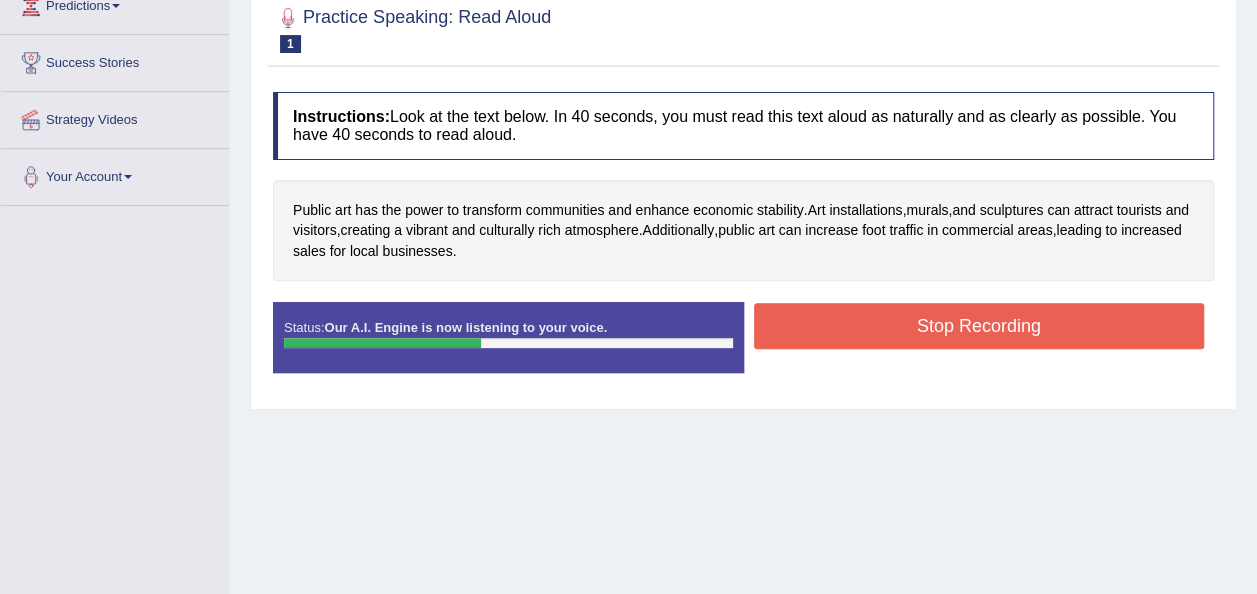 click on "Stop Recording" at bounding box center [979, 326] 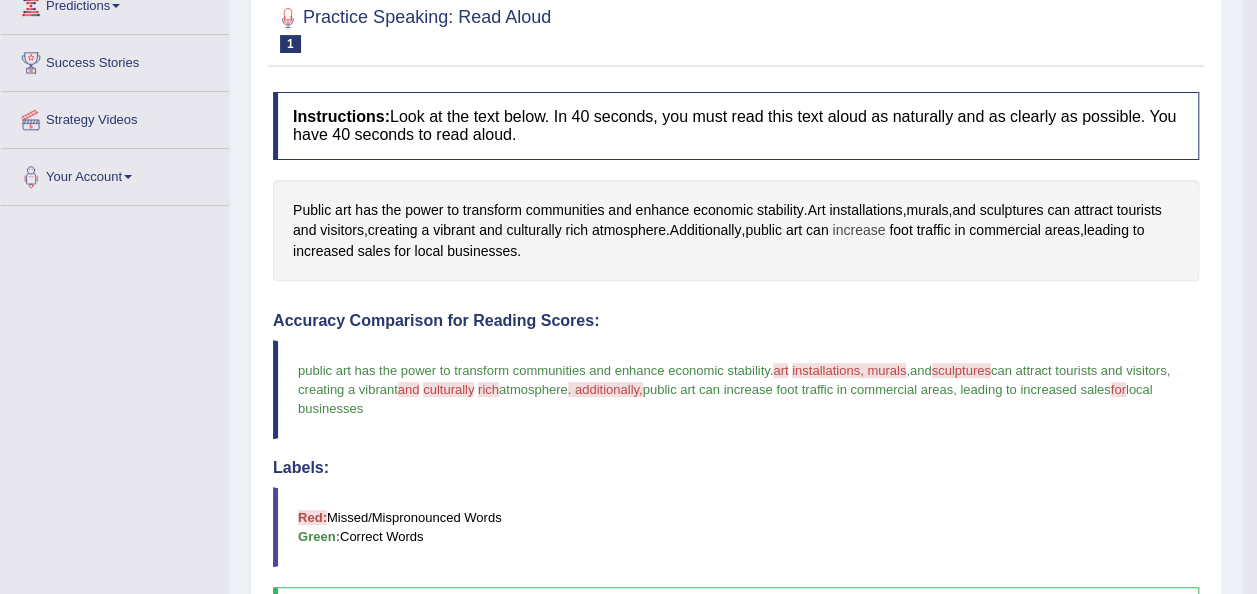 scroll, scrollTop: 0, scrollLeft: 0, axis: both 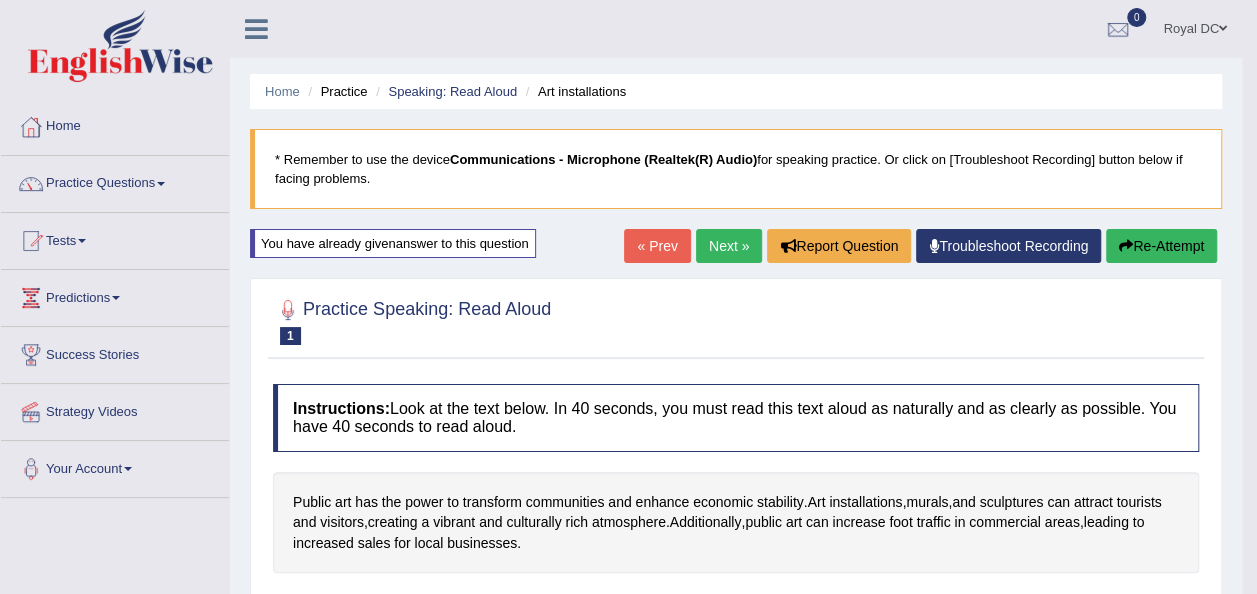 click on "Next »" at bounding box center [729, 246] 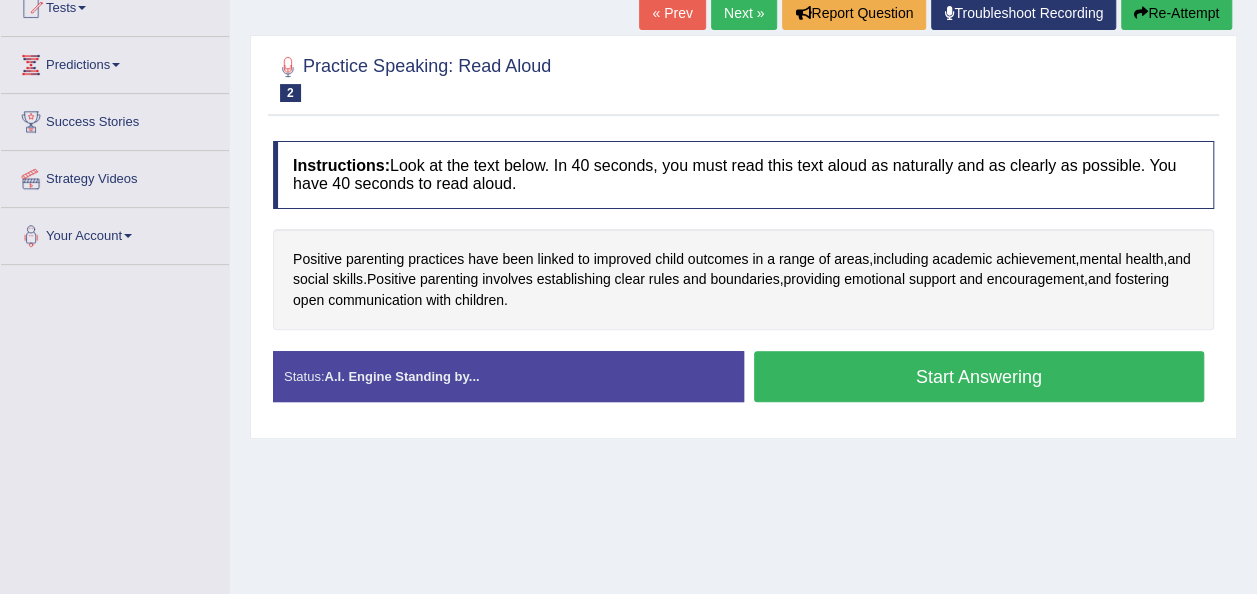 scroll, scrollTop: 233, scrollLeft: 0, axis: vertical 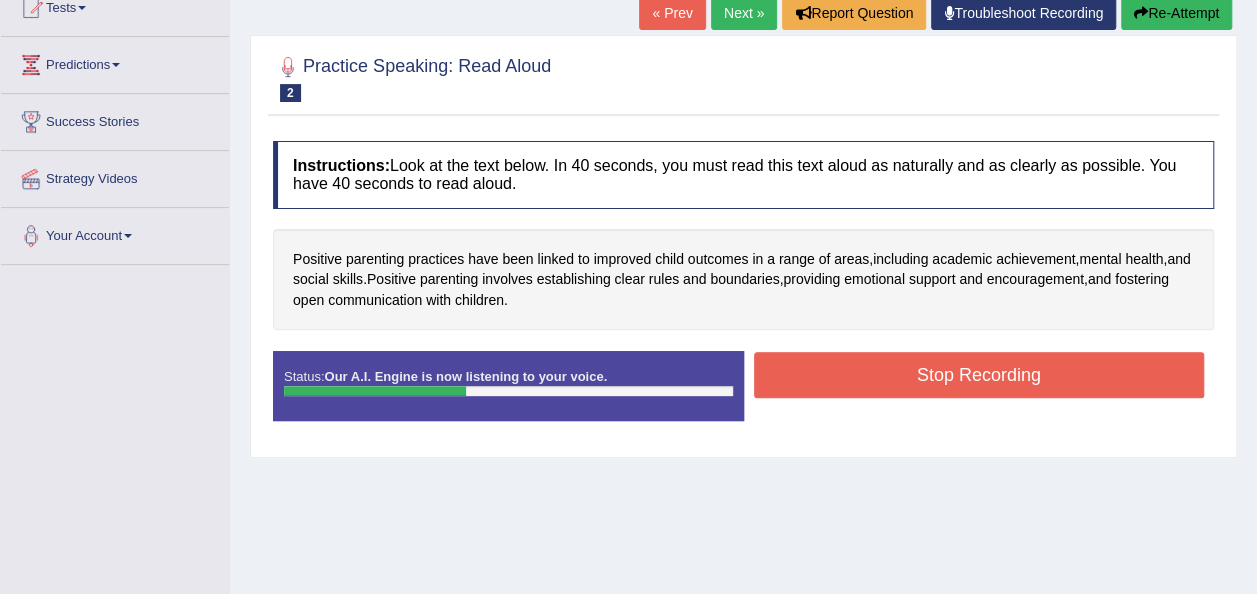 click on "Stop Recording" at bounding box center (979, 375) 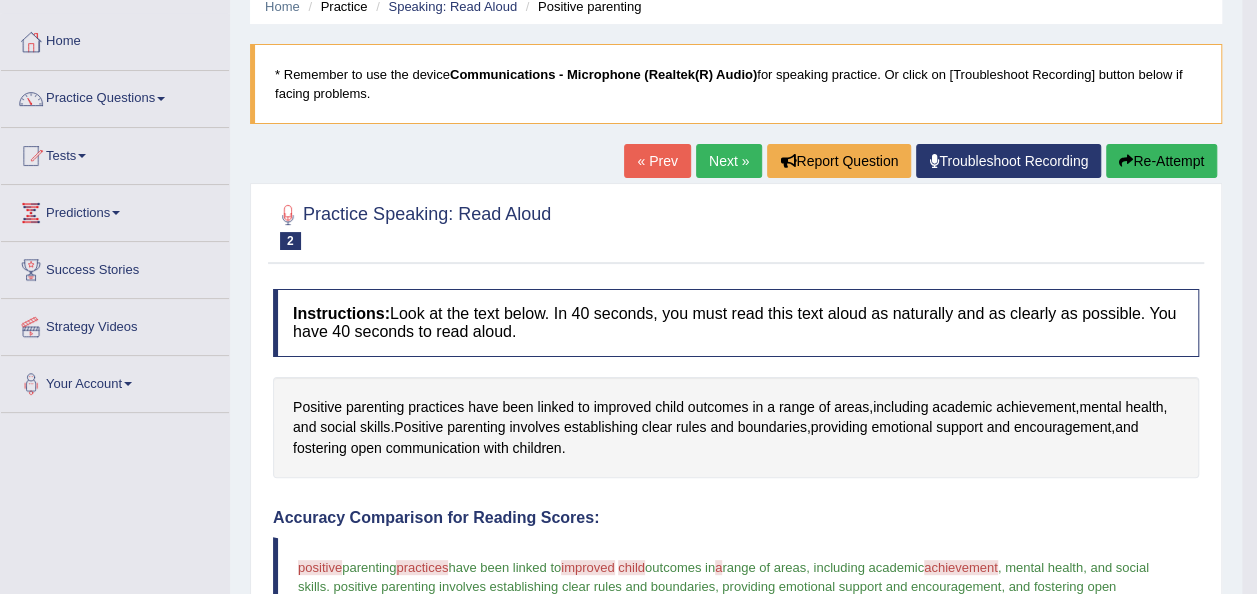 scroll, scrollTop: 0, scrollLeft: 0, axis: both 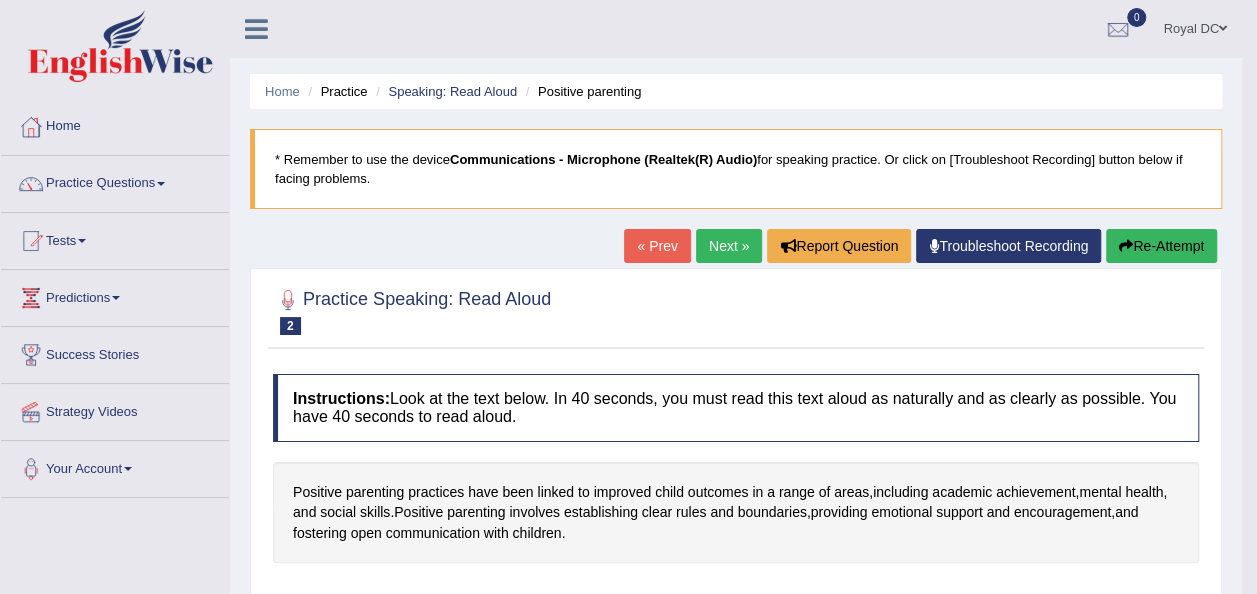 click on "Next »" at bounding box center (729, 246) 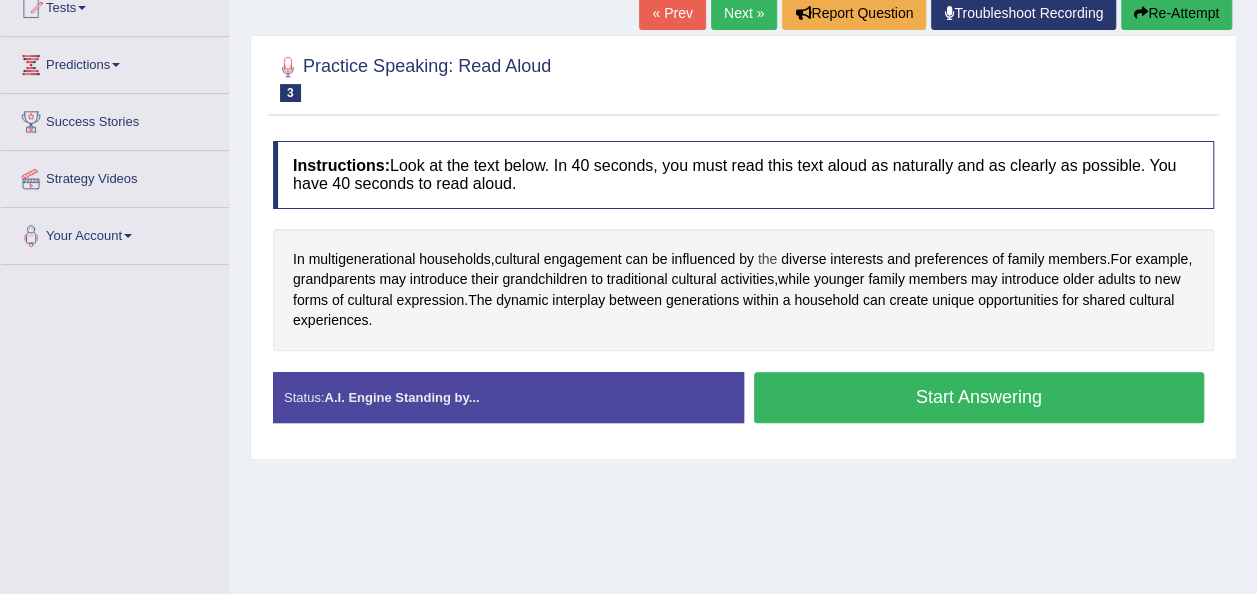 scroll, scrollTop: 233, scrollLeft: 0, axis: vertical 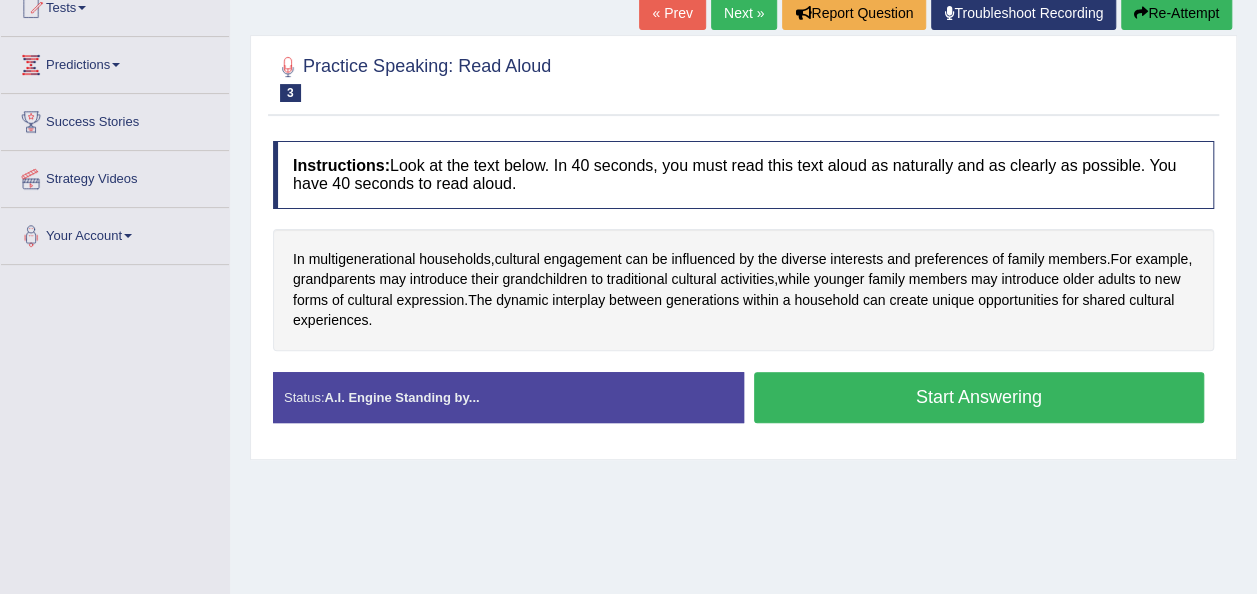 click on "Home
Practice
Speaking: Read Aloud
Cultural engagement
* Remember to use the device  Communications - Microphone (Realtek(R) Audio)  for speaking practice. Or click on [Troubleshoot Recording] button below if facing problems.
« Prev Next »  Report Question  Troubleshoot Recording  Re-Attempt
Practice Speaking: Read Aloud
3
Cultural engagement
Instructions:  Look at the text below. In 40 seconds, you must read this text aloud as naturally and as clearly as possible. You have 40 seconds to read aloud.
In   multigenerational   households ,  cultural   engagement   can   be   influenced   by   the   diverse   interests   and   preferences   of   family   members .  For   example ,  grandparents   may   introduce   their   grandchildren   to   traditional   cultural   activities ,  while   younger   family   members" at bounding box center (743, 267) 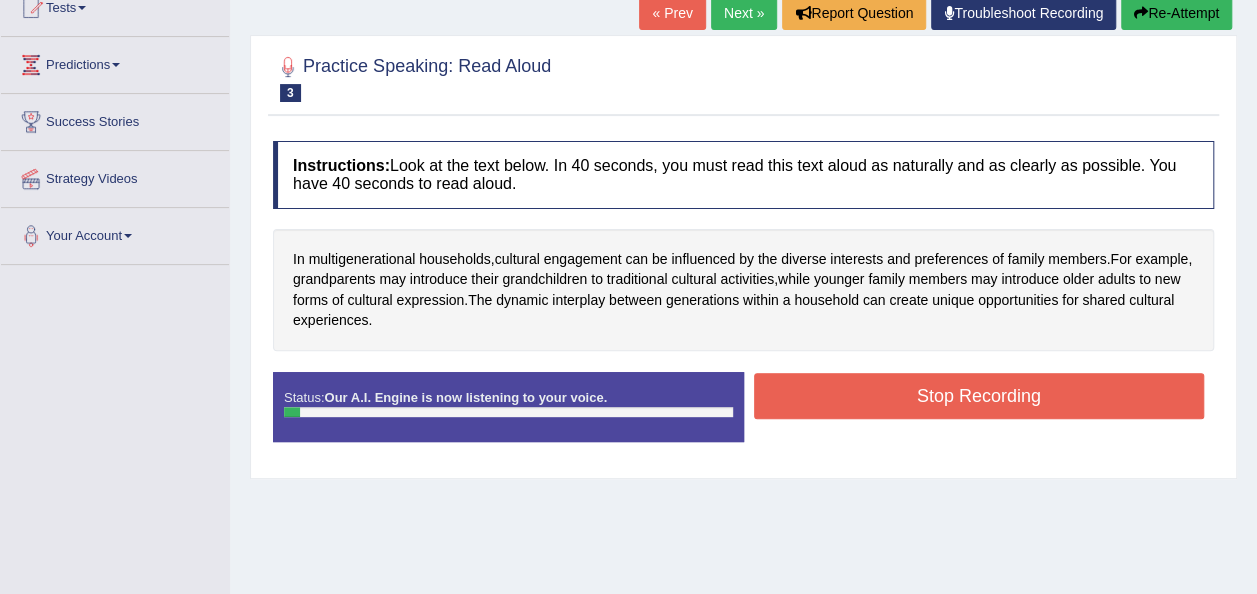 click on "Stop Recording" at bounding box center (979, 396) 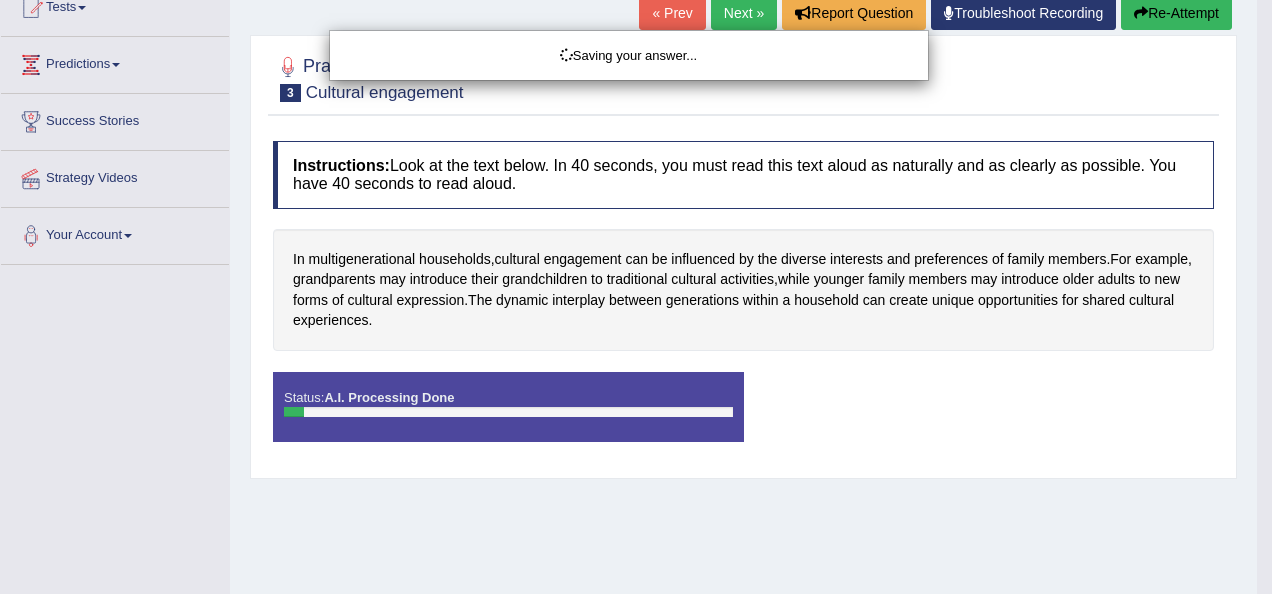 click on "Saving your answer..." at bounding box center (636, 297) 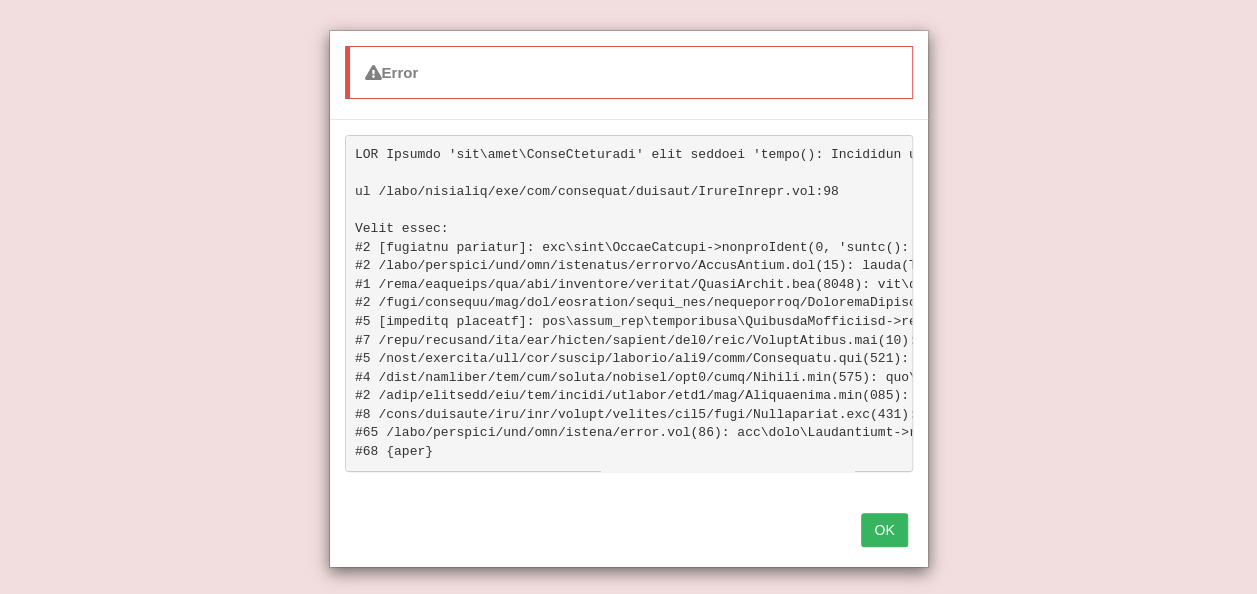 click on "OK" at bounding box center (884, 530) 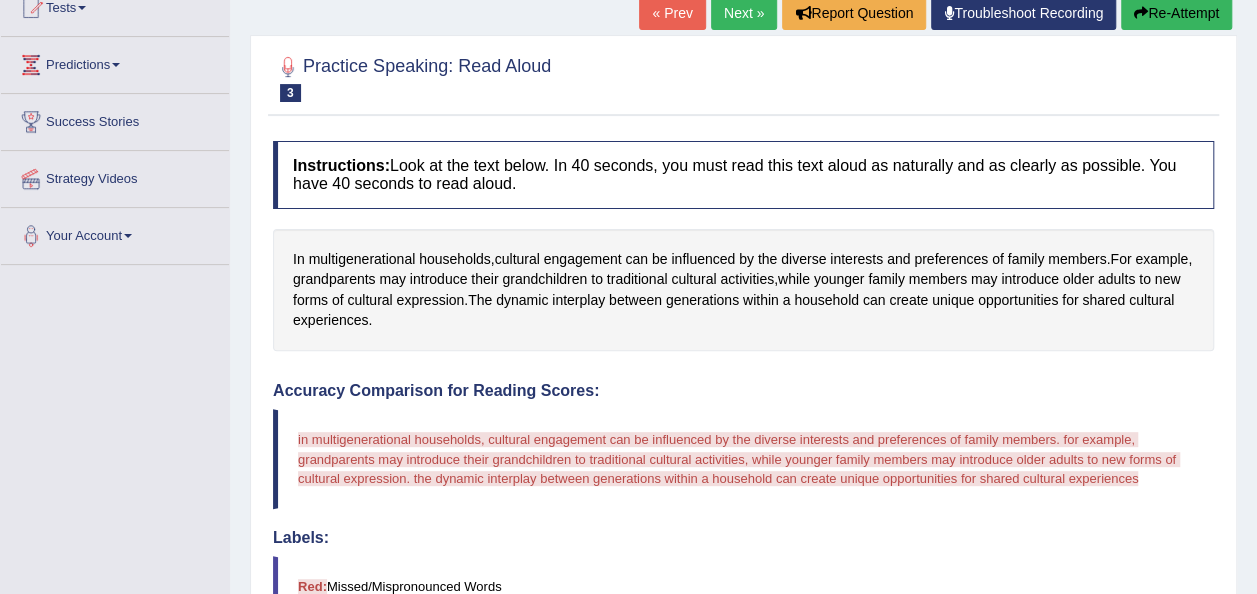 click on "Re-Attempt" at bounding box center [1176, 13] 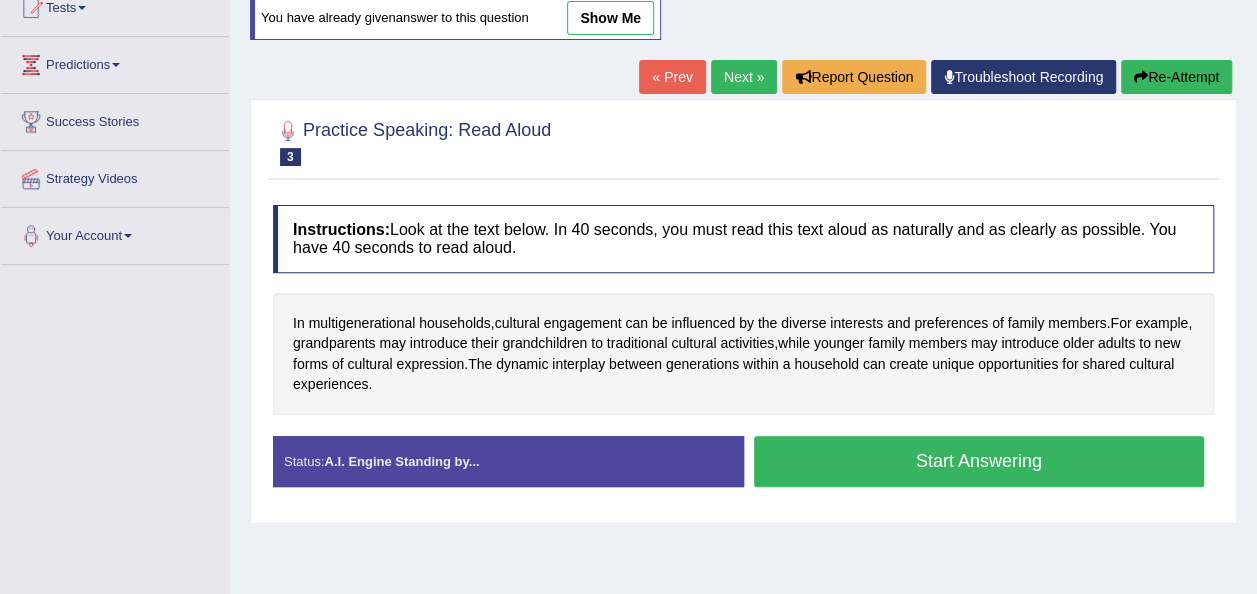 scroll, scrollTop: 233, scrollLeft: 0, axis: vertical 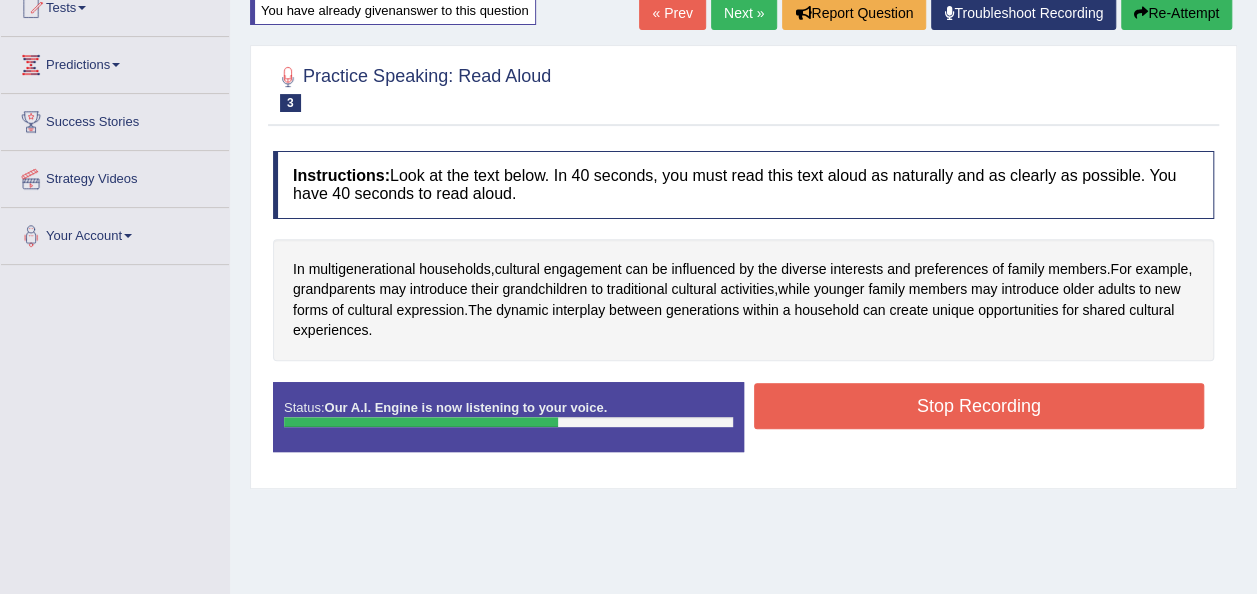 click on "Stop Recording" at bounding box center [979, 406] 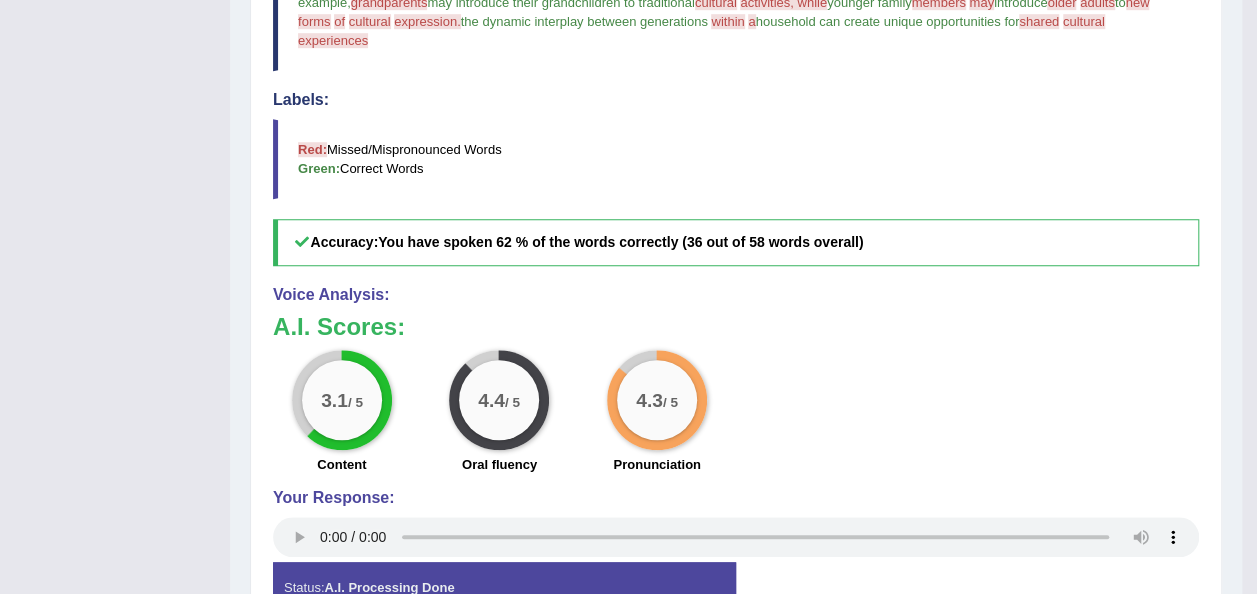 scroll, scrollTop: 0, scrollLeft: 0, axis: both 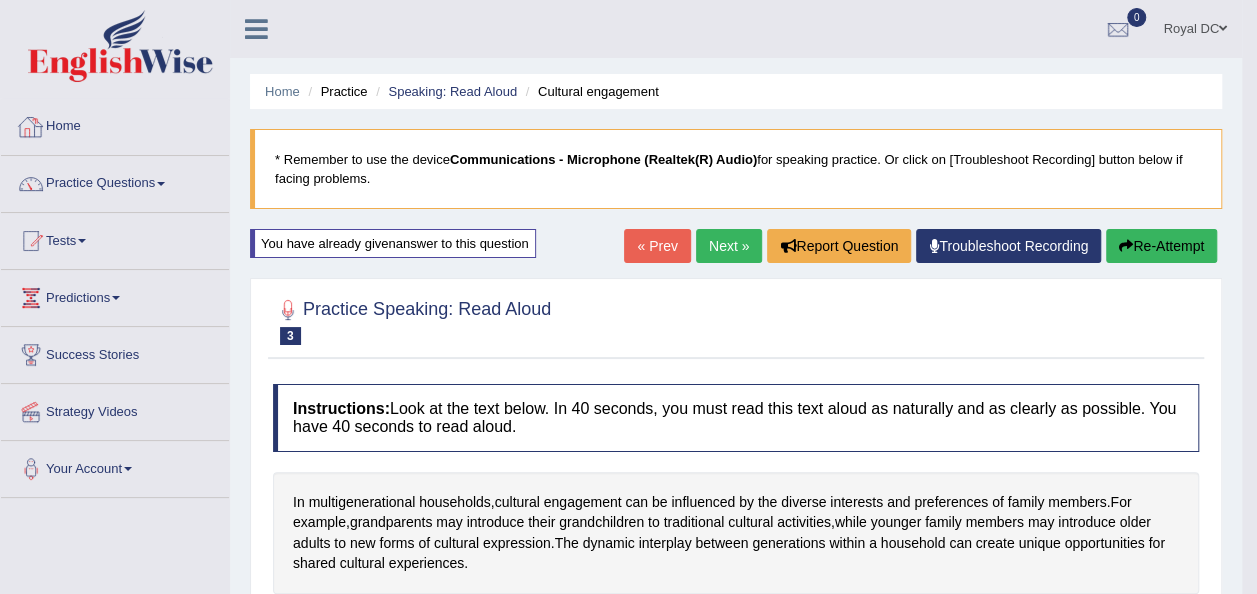 click on "Home" at bounding box center (115, 124) 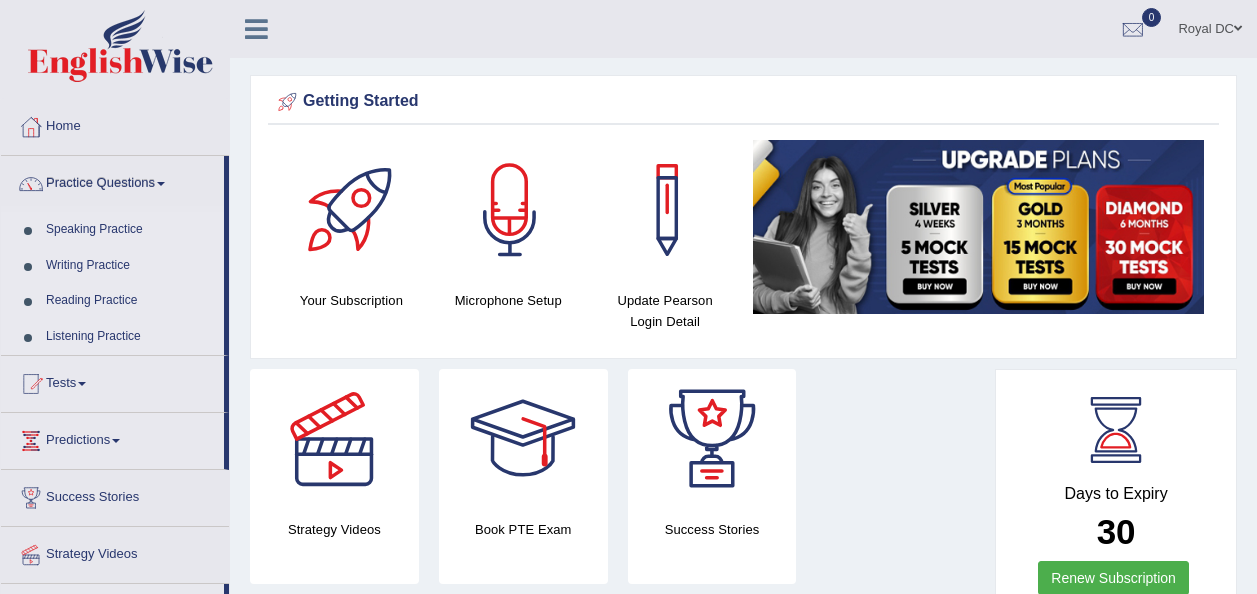 scroll, scrollTop: 0, scrollLeft: 0, axis: both 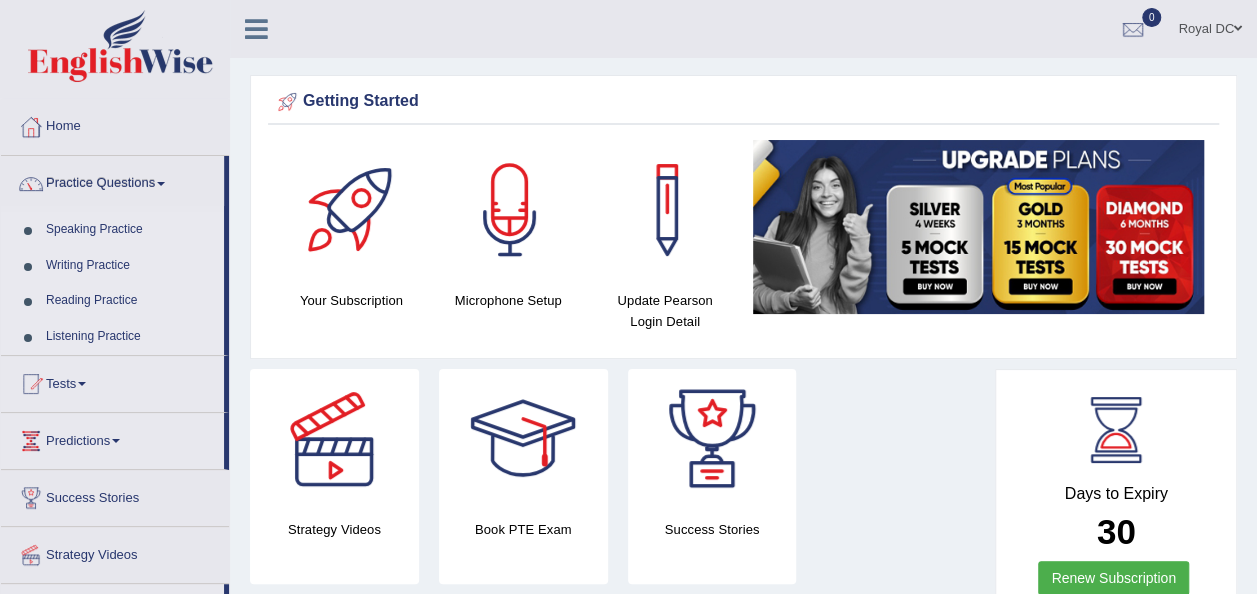 click on "Listening Practice" at bounding box center (130, 337) 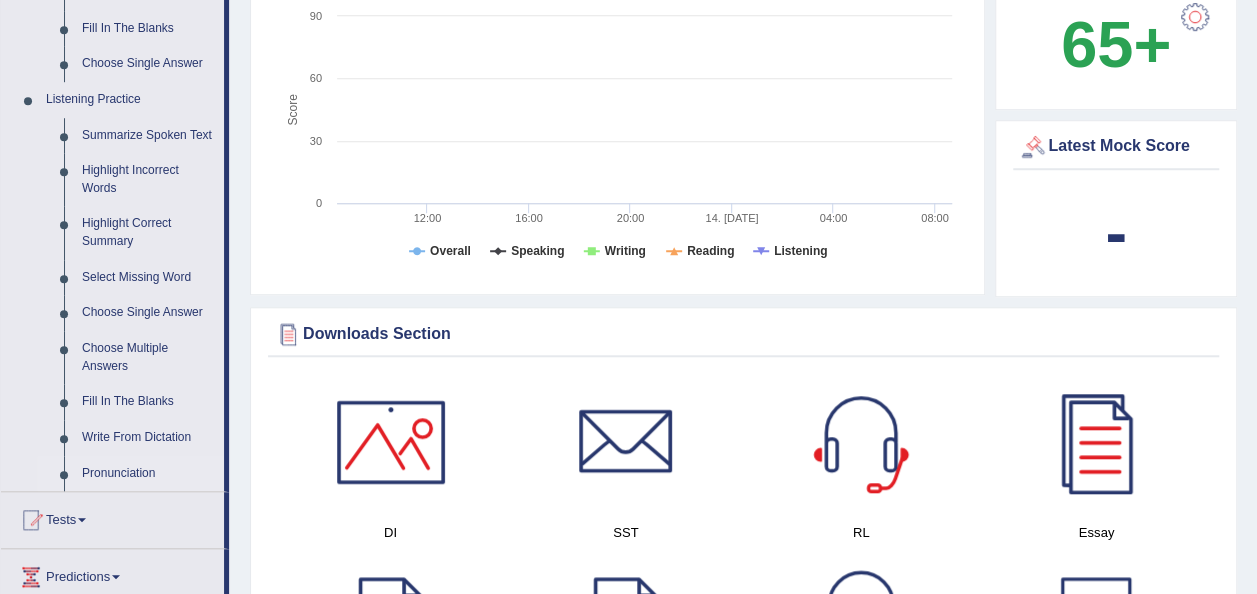 scroll, scrollTop: 933, scrollLeft: 0, axis: vertical 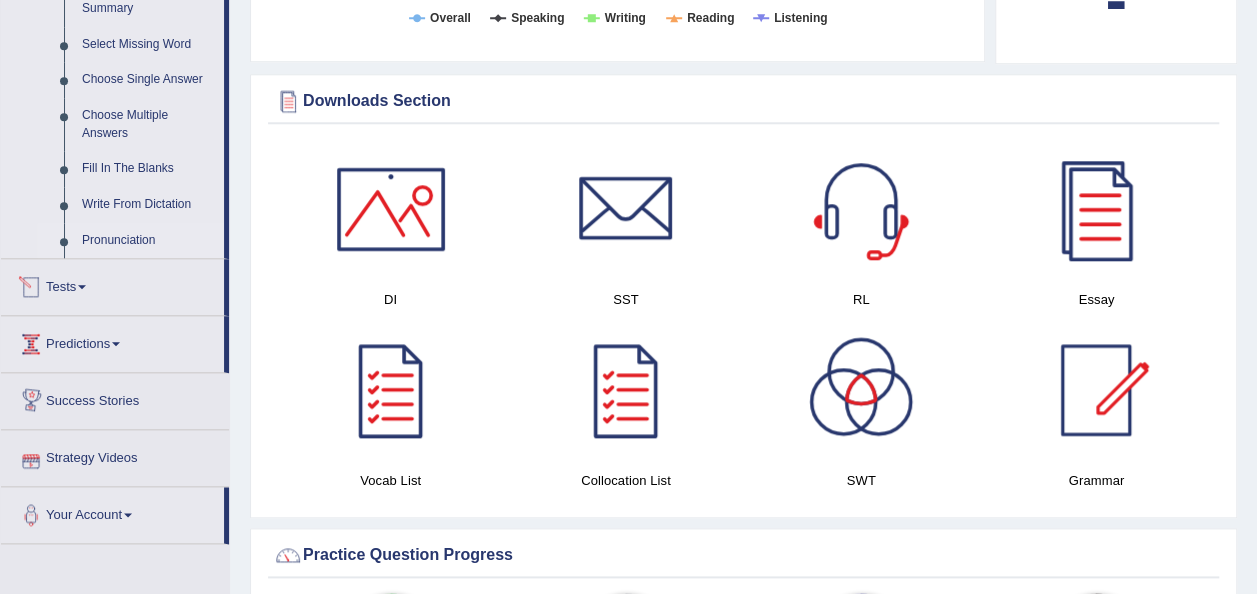 click on "Pronunciation" at bounding box center [148, 241] 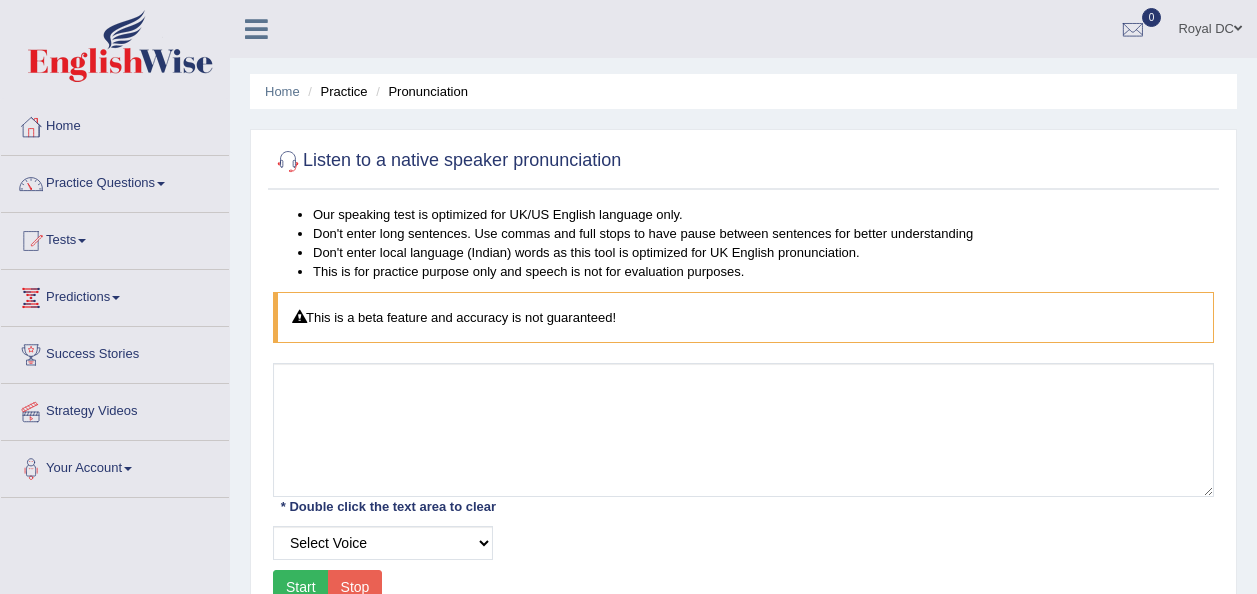 scroll, scrollTop: 0, scrollLeft: 0, axis: both 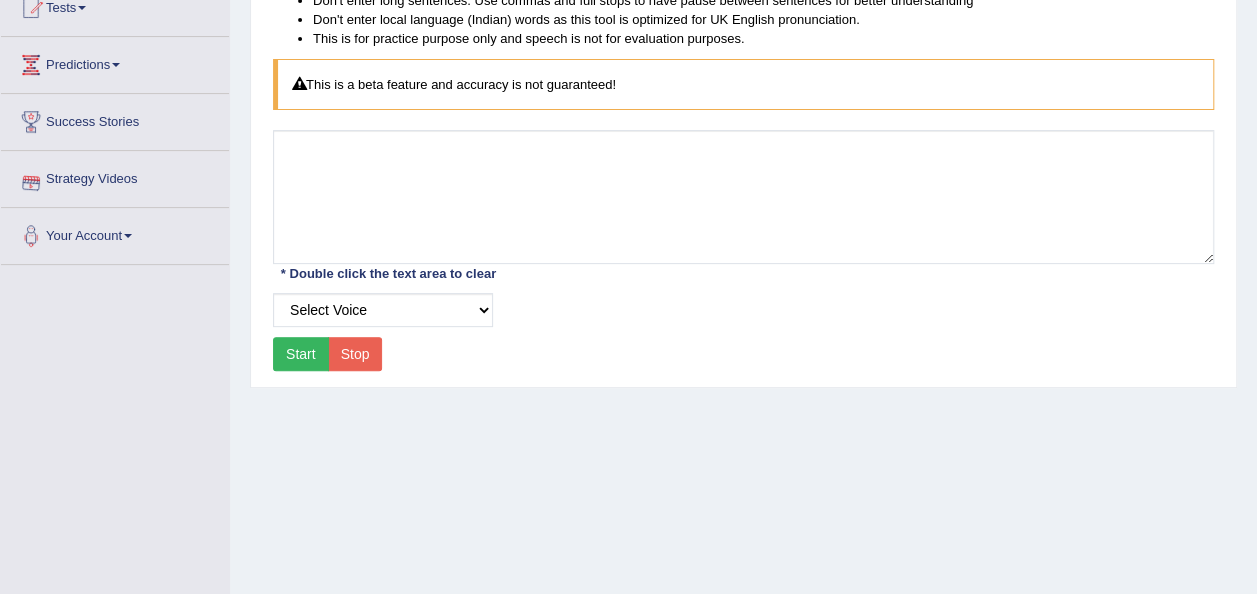 click on "Start" at bounding box center [301, 354] 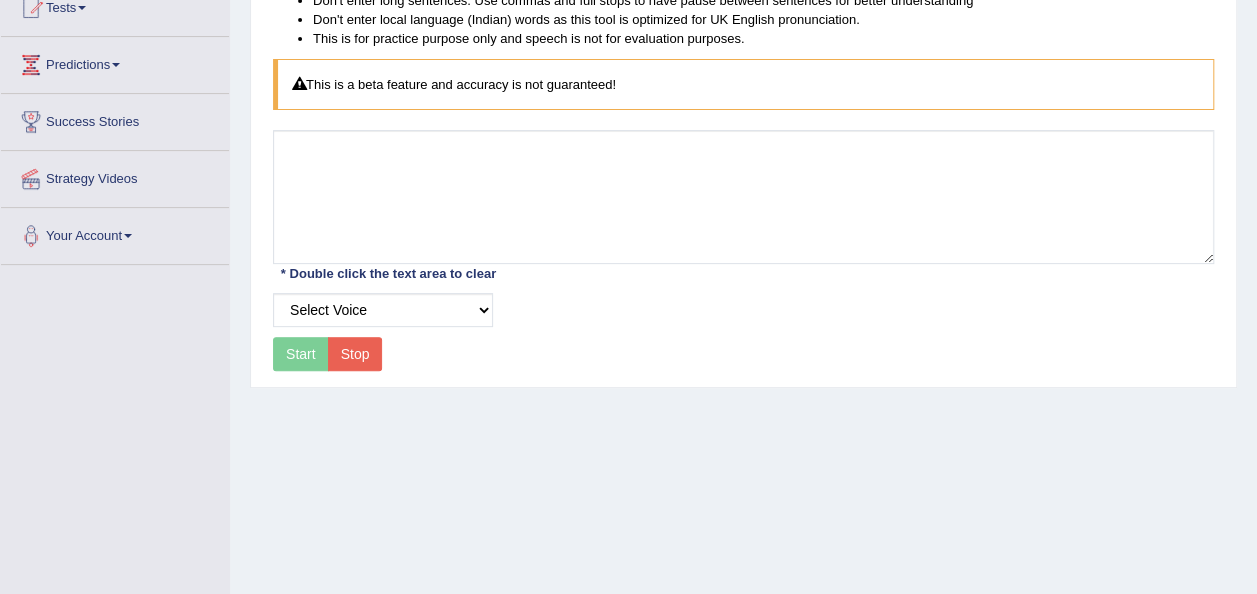 click on "Start
Stop" at bounding box center (327, 354) 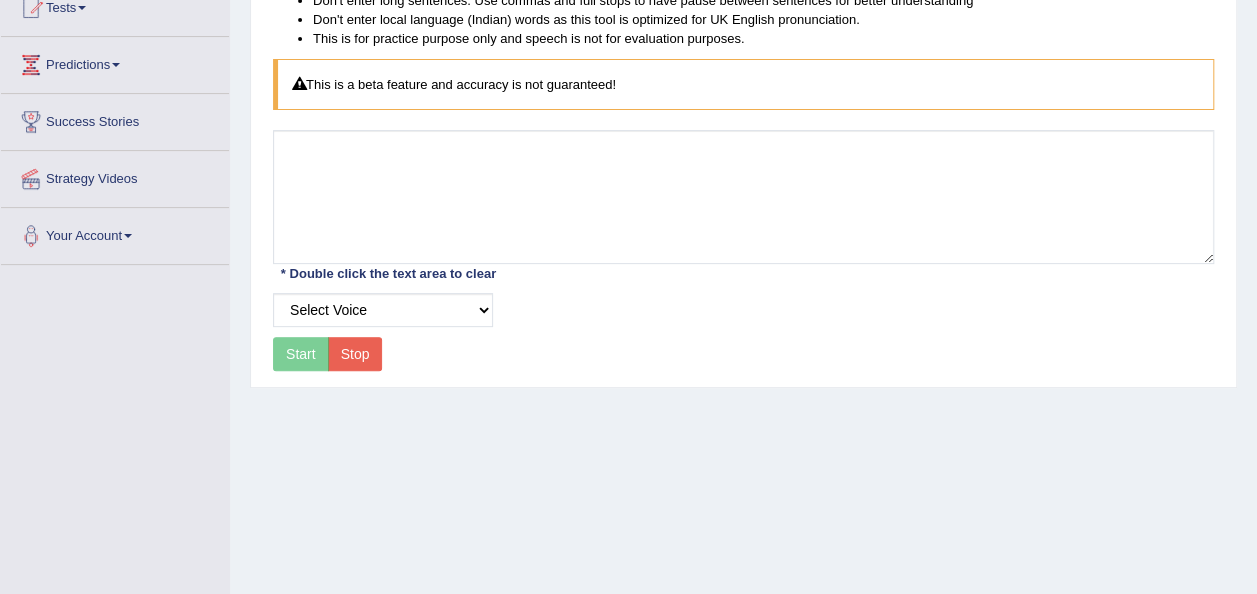 click on "Start
Stop" at bounding box center [327, 354] 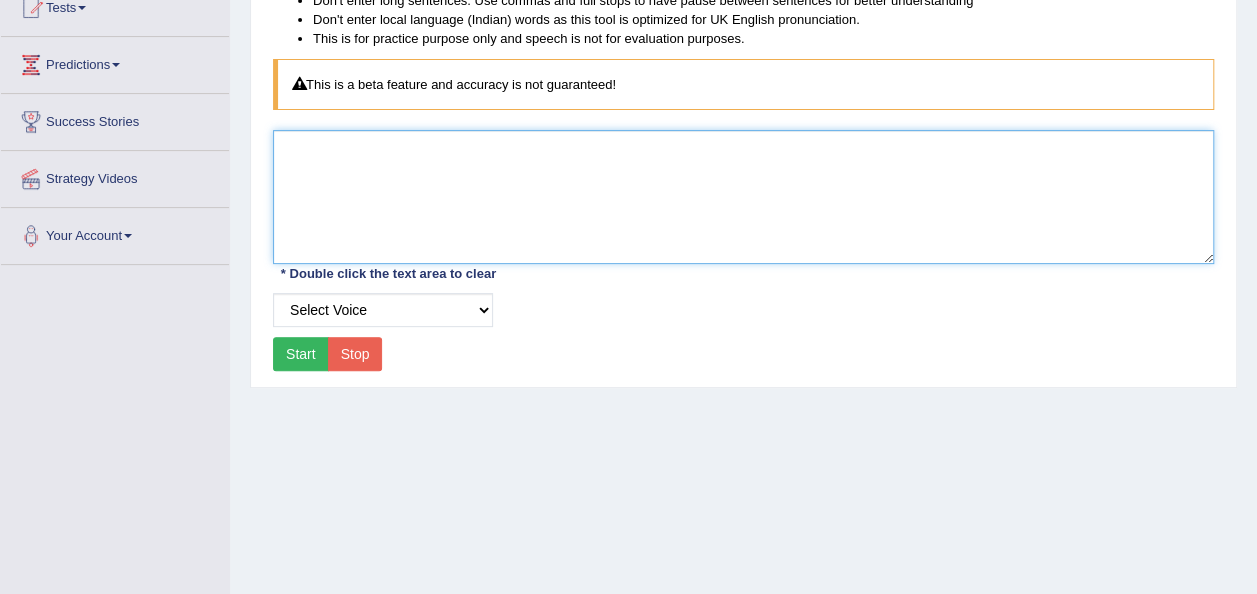 click at bounding box center (743, 197) 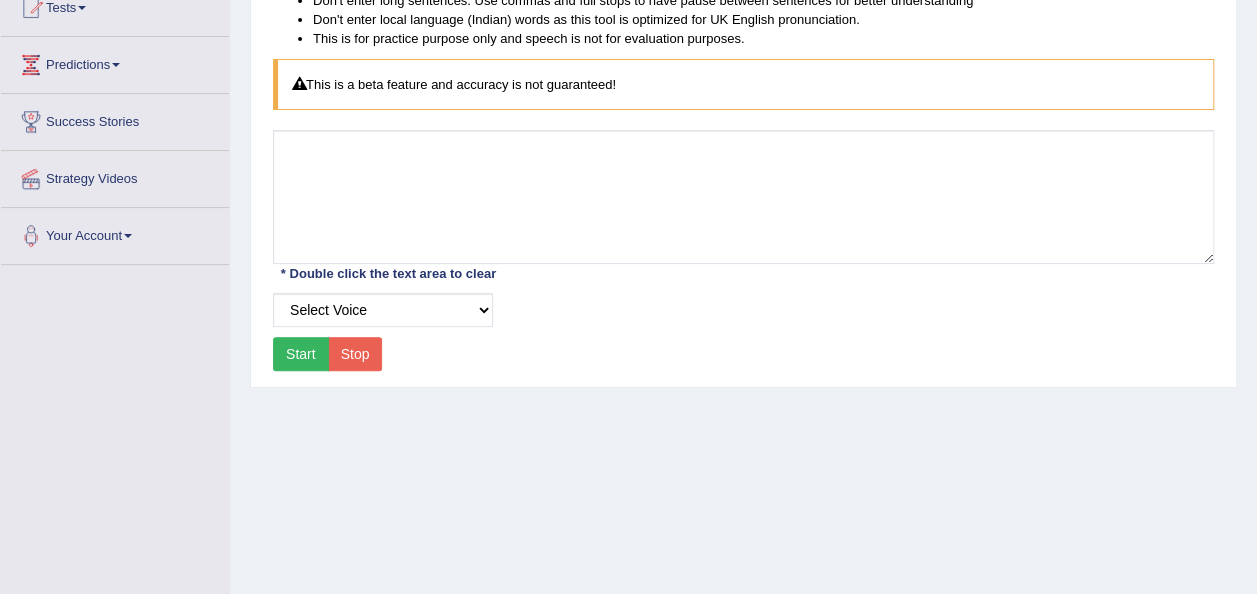 click on "Start" at bounding box center (301, 354) 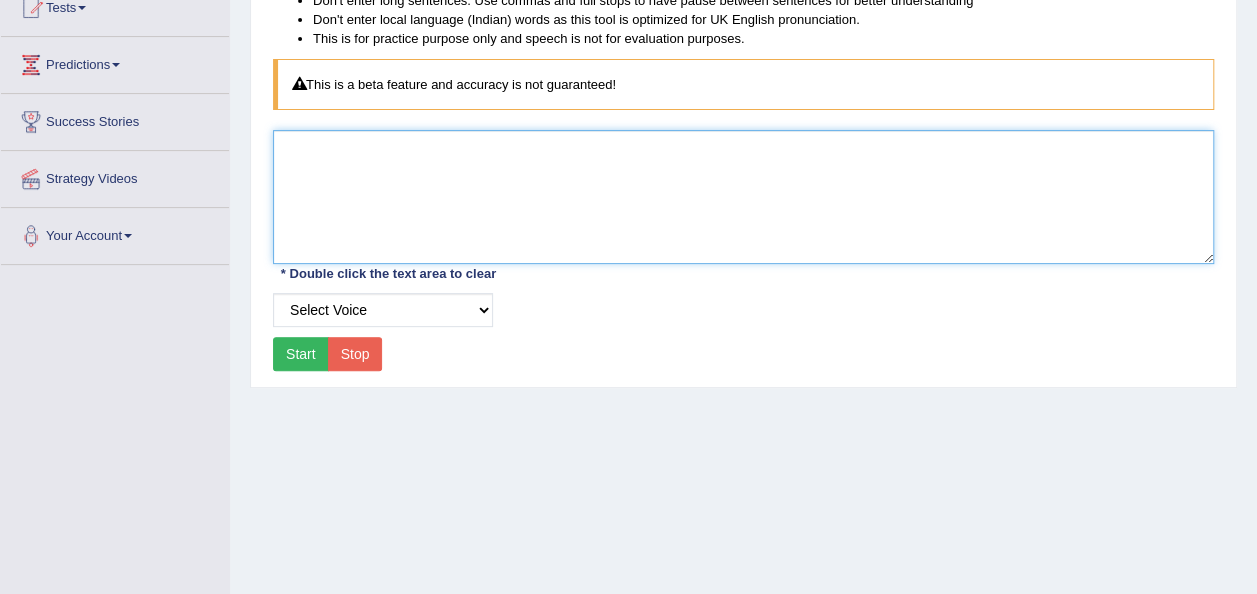 click at bounding box center (743, 197) 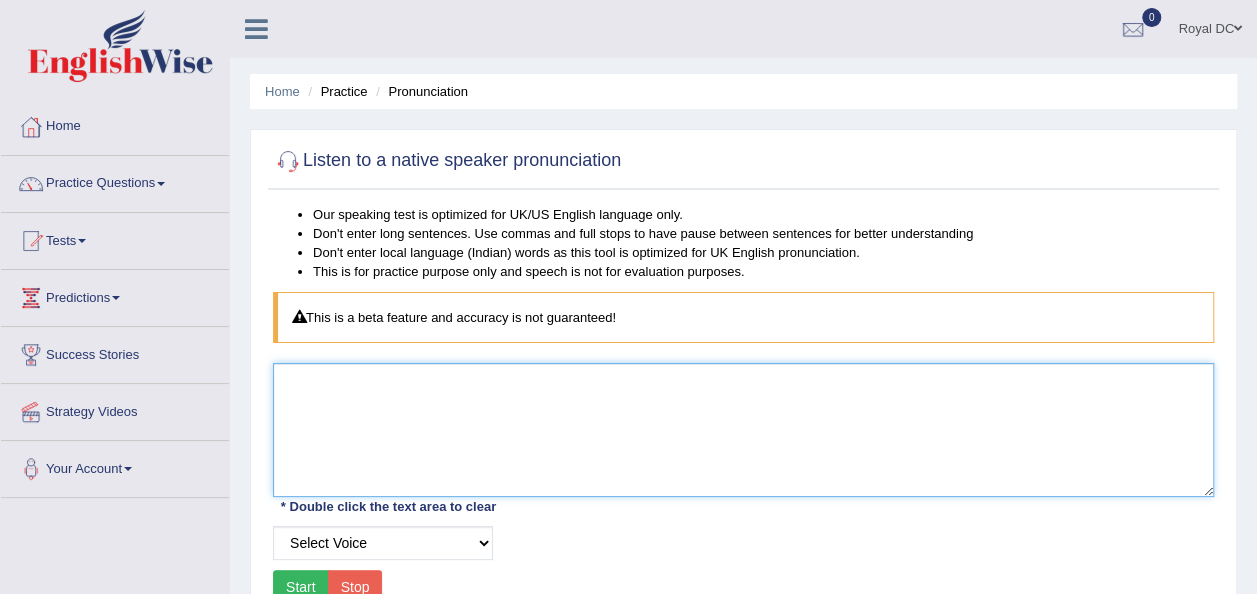 type on "h" 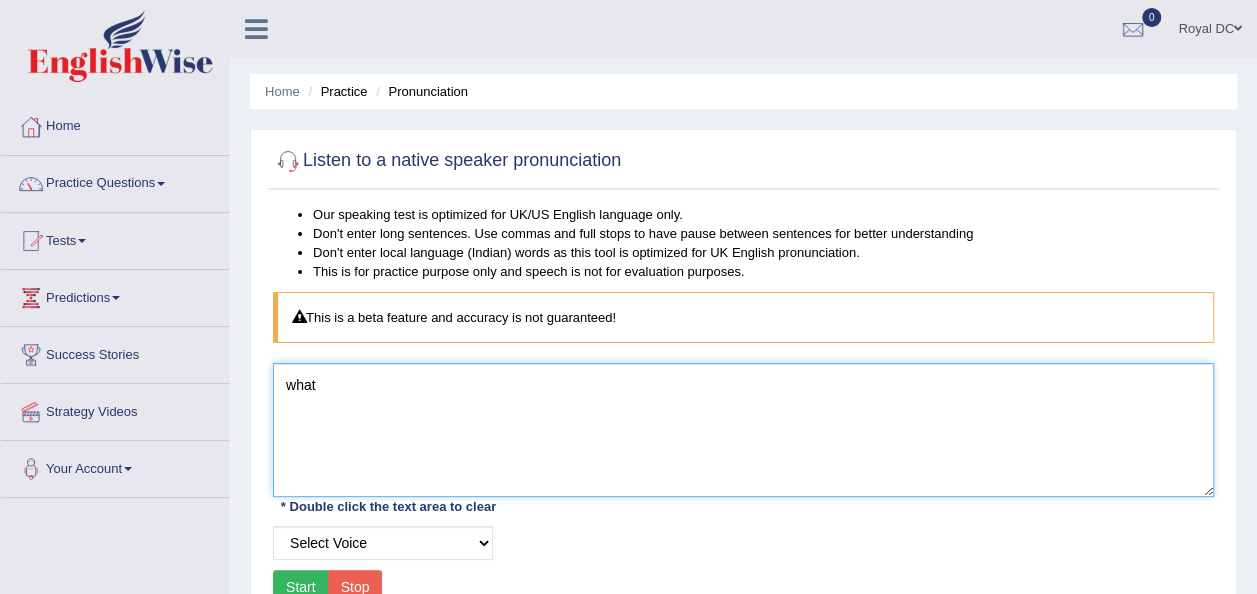 type on "what" 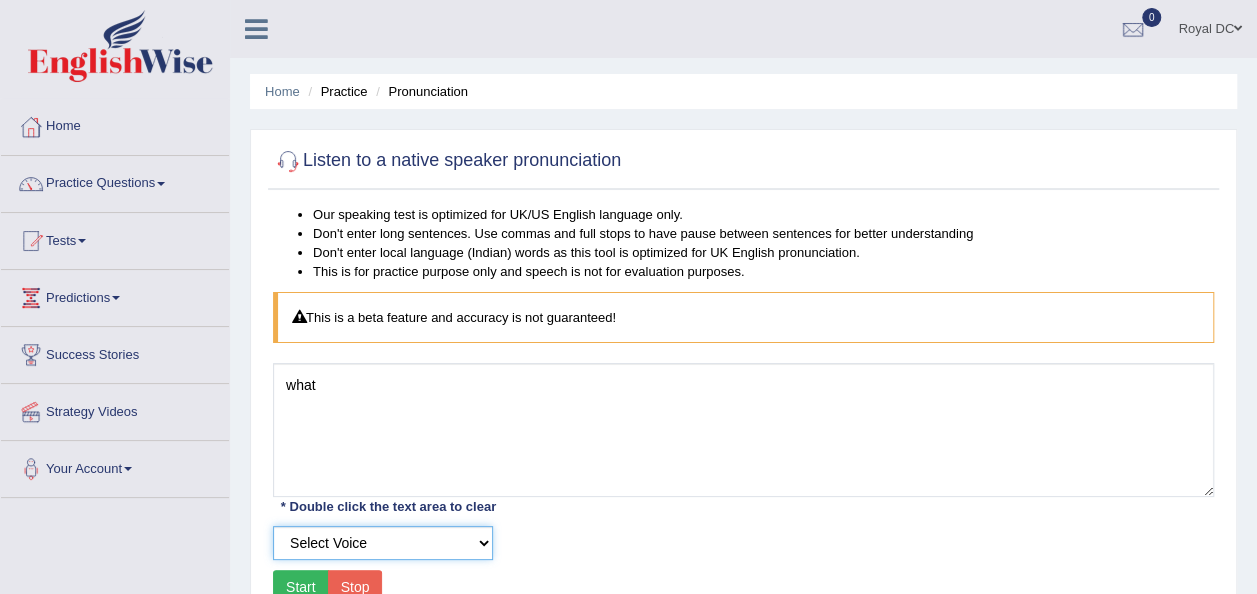 click on "Select Voice" at bounding box center [383, 543] 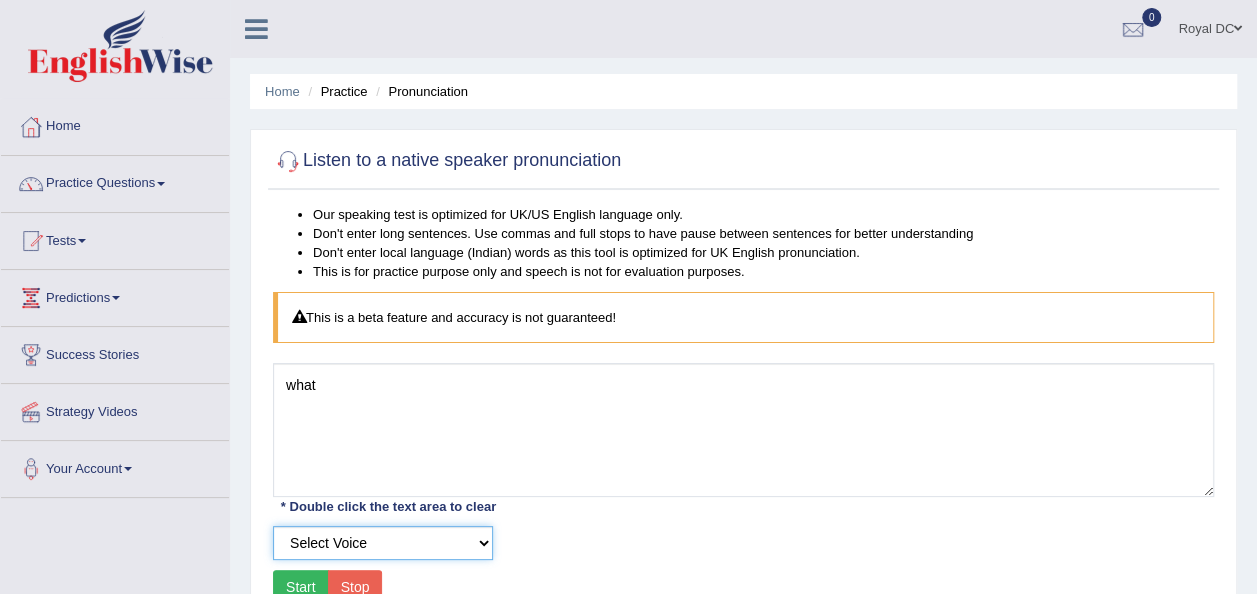 scroll, scrollTop: 233, scrollLeft: 0, axis: vertical 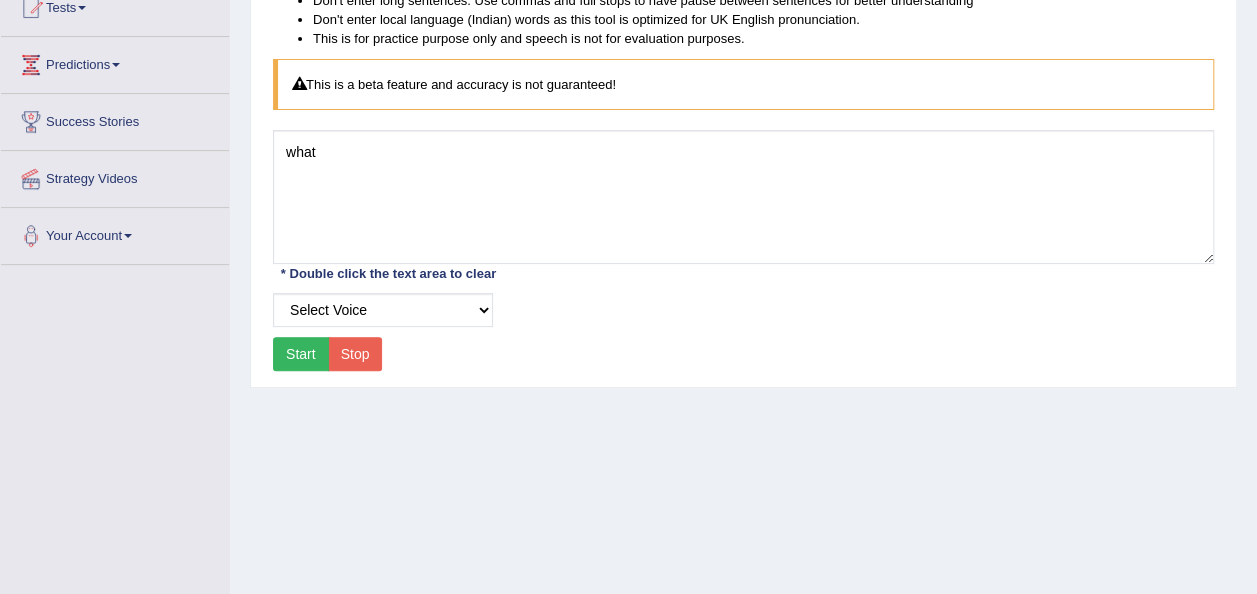 click on "Start" at bounding box center [301, 354] 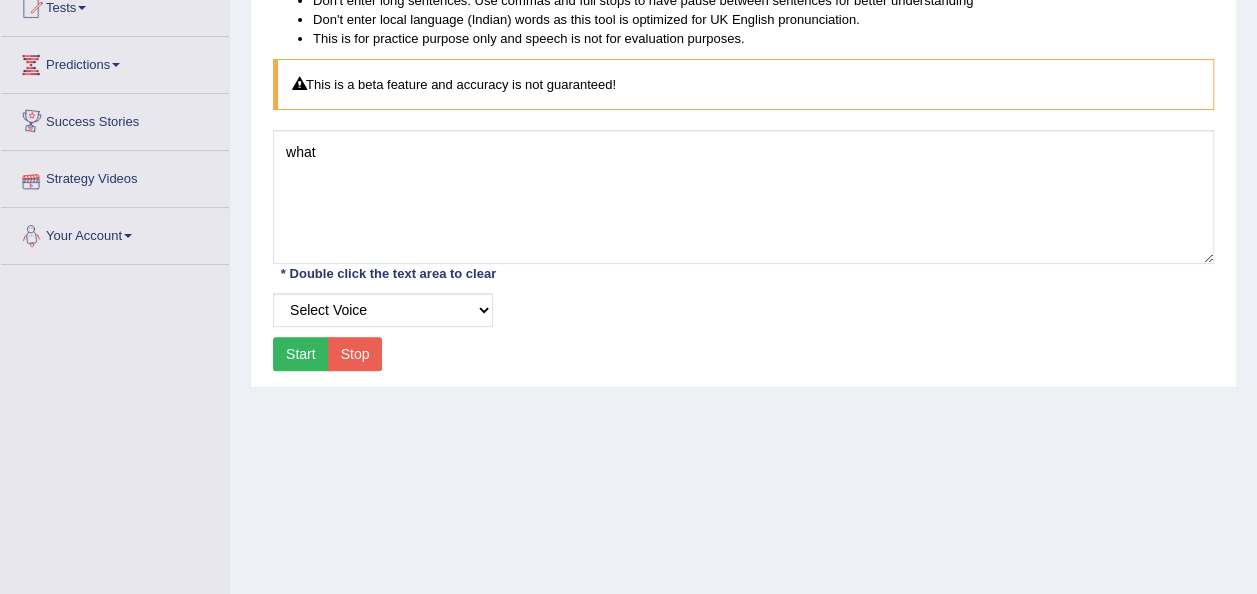 scroll, scrollTop: 0, scrollLeft: 0, axis: both 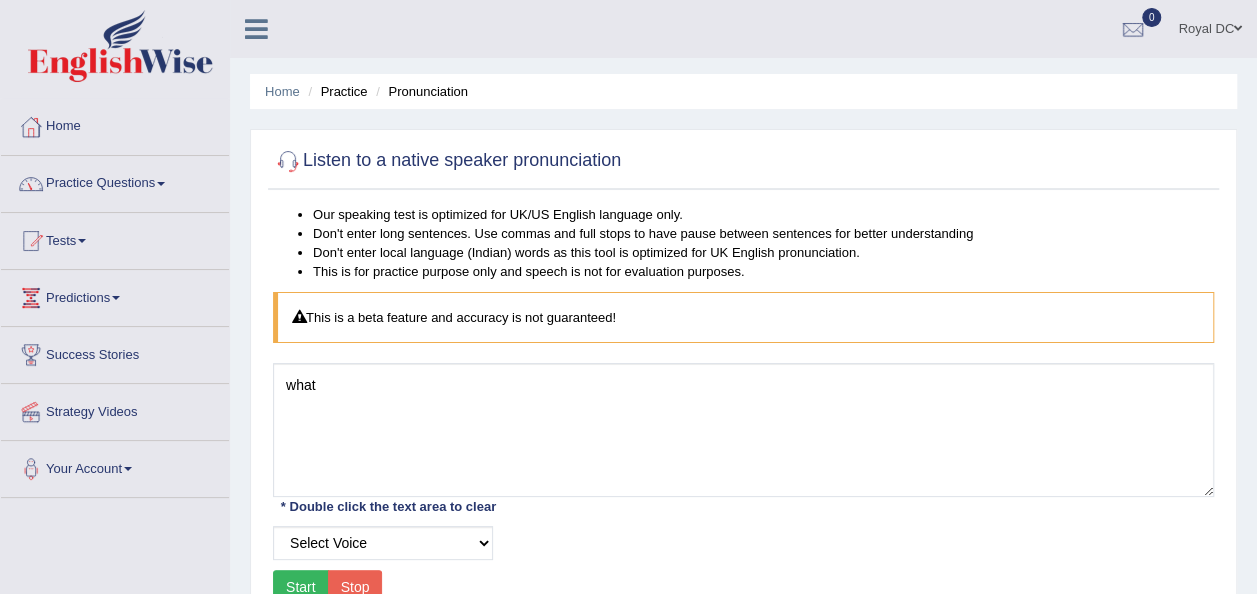 click on "Home" at bounding box center (115, 124) 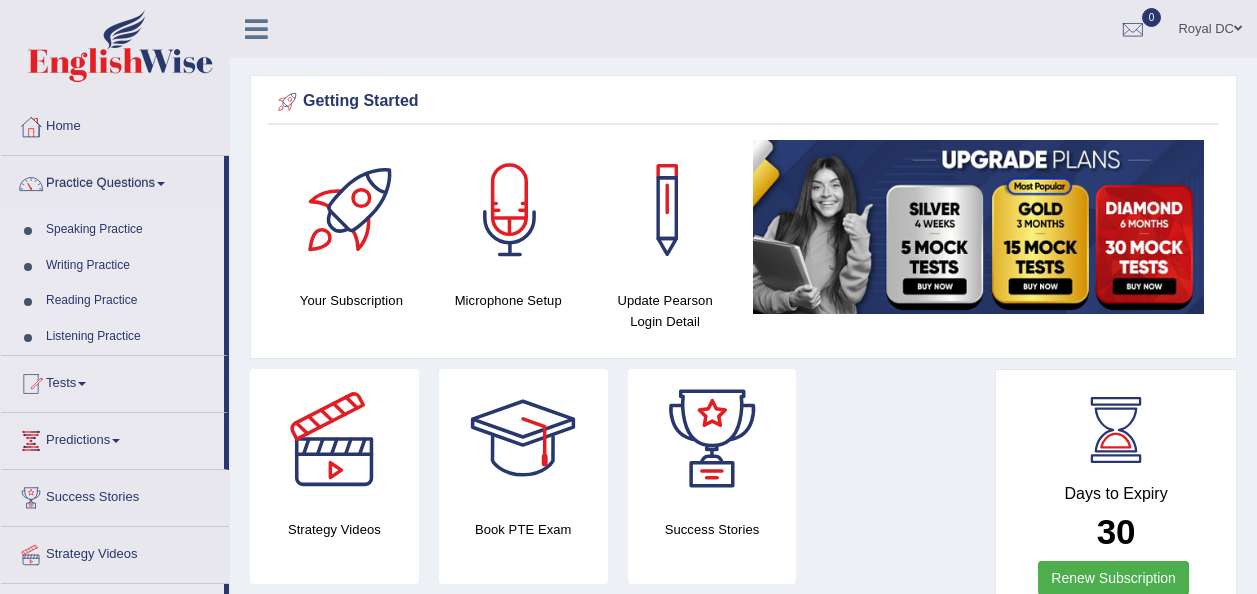 scroll, scrollTop: 0, scrollLeft: 0, axis: both 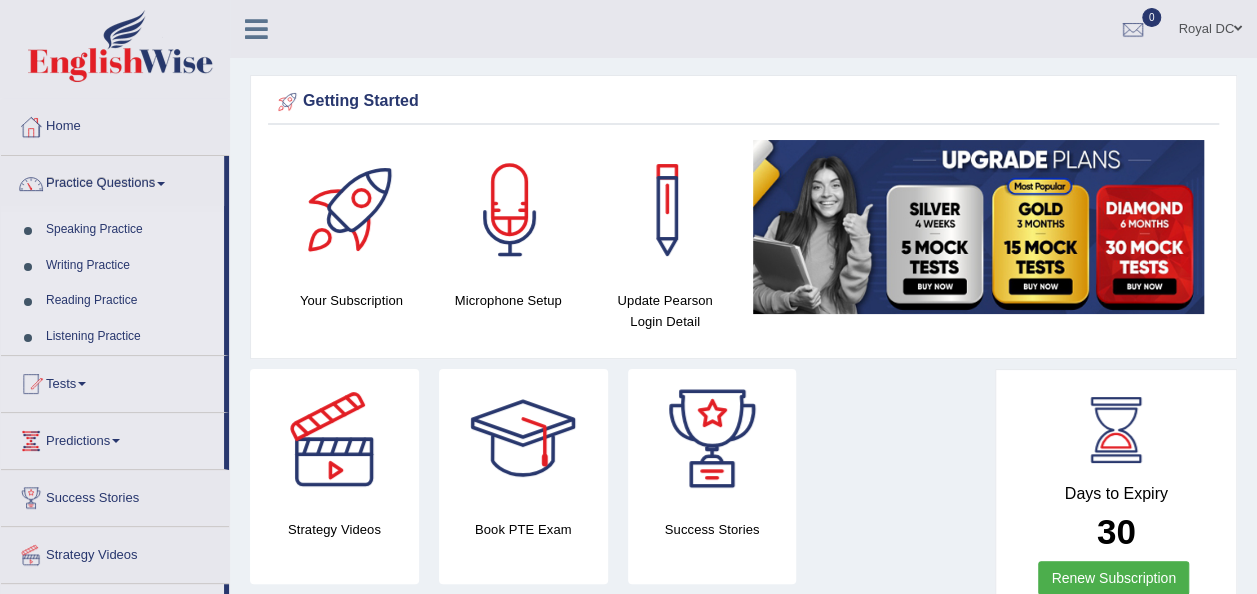 click on "Listening Practice" at bounding box center (130, 337) 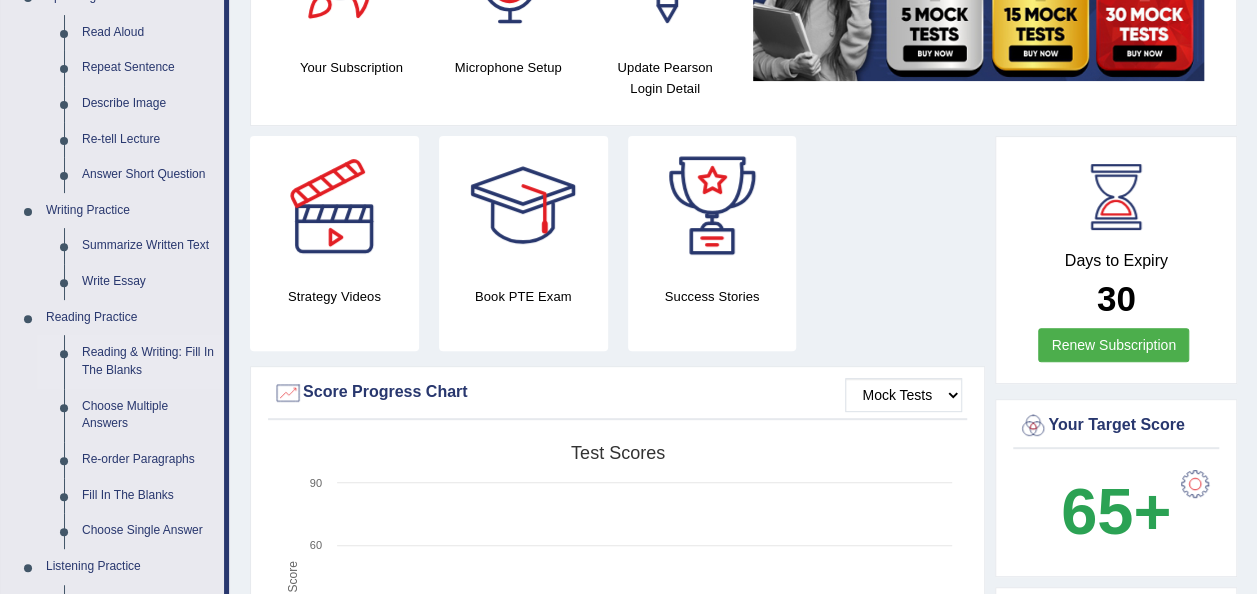 scroll, scrollTop: 0, scrollLeft: 0, axis: both 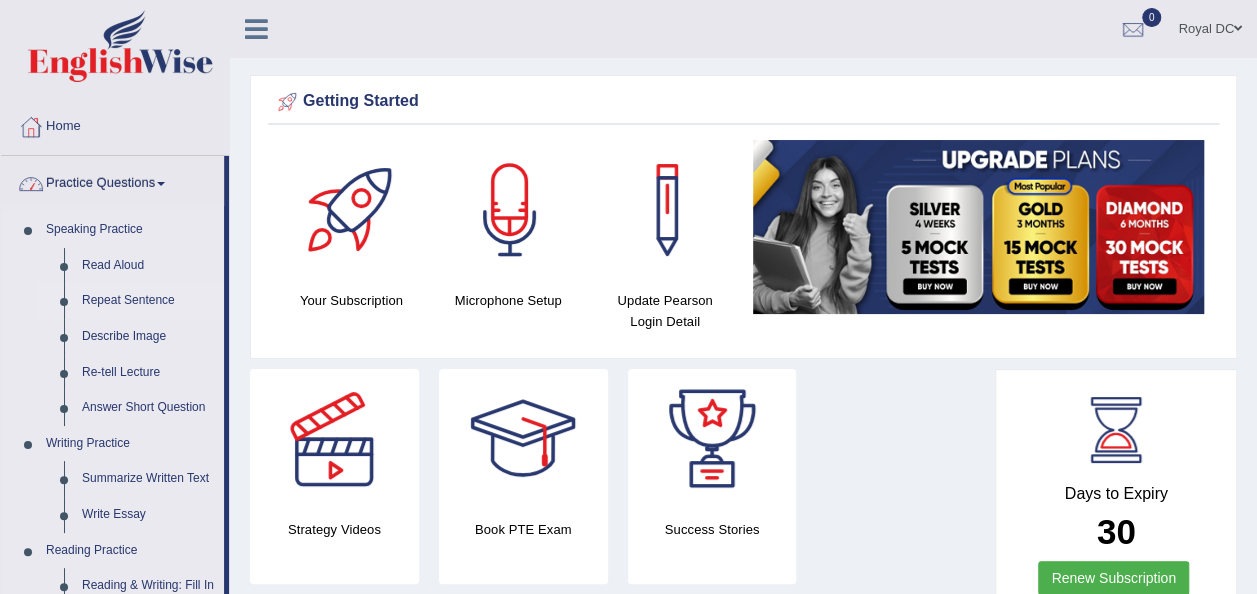 click on "Repeat Sentence" at bounding box center (148, 301) 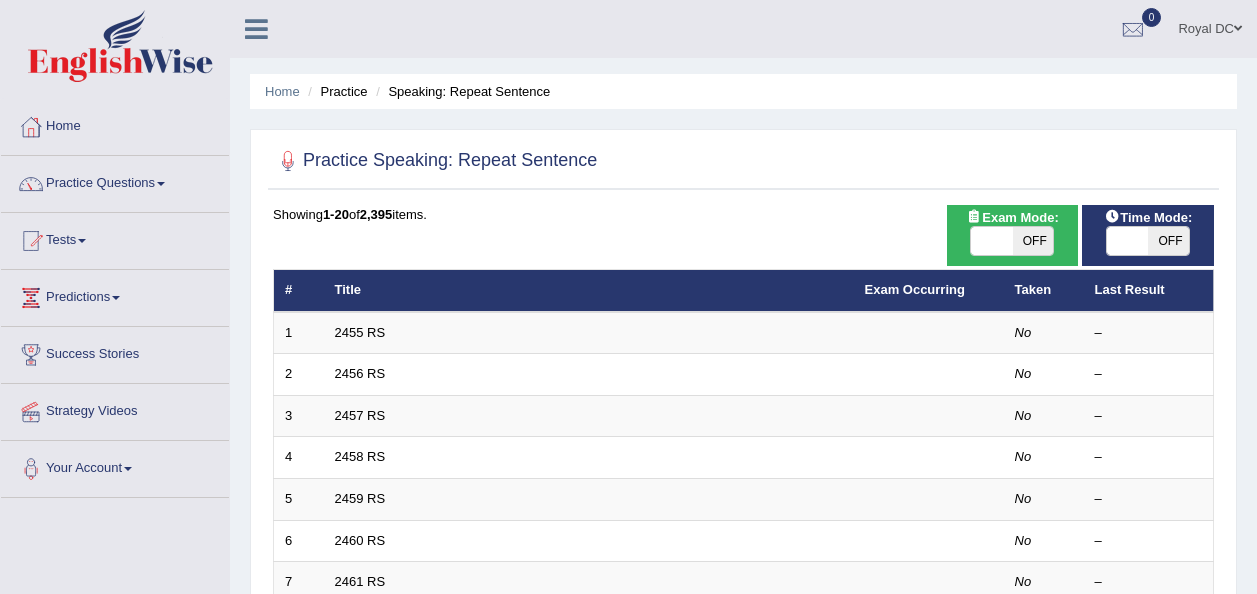 scroll, scrollTop: 0, scrollLeft: 0, axis: both 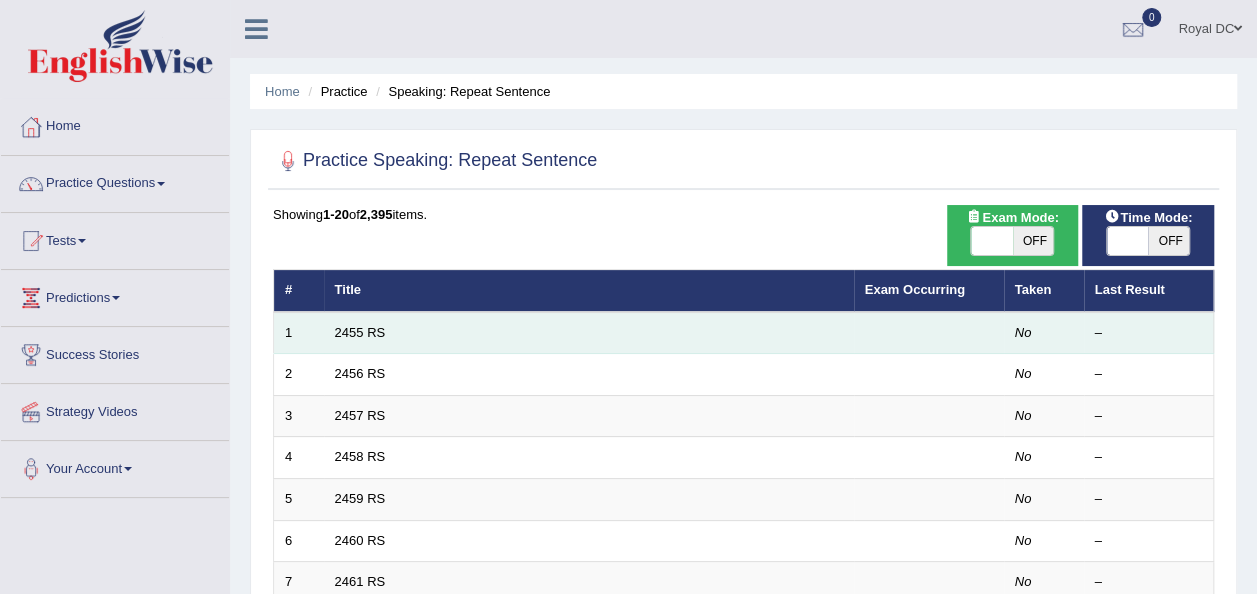 click on "2455 RS" at bounding box center [589, 333] 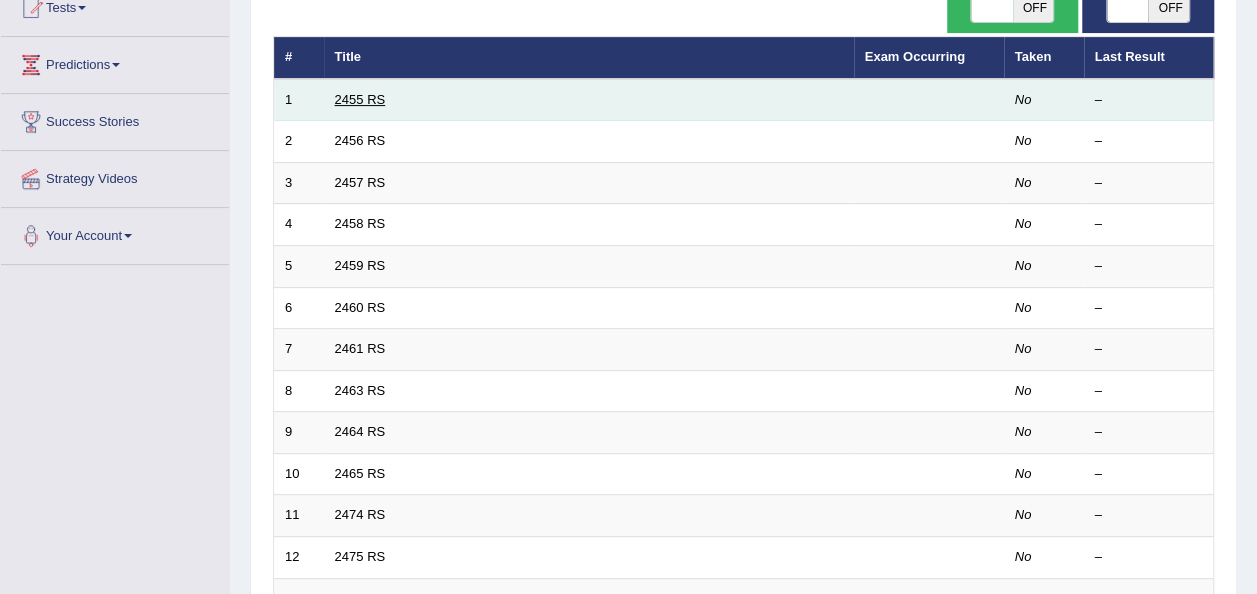 click on "2455 RS" at bounding box center (360, 99) 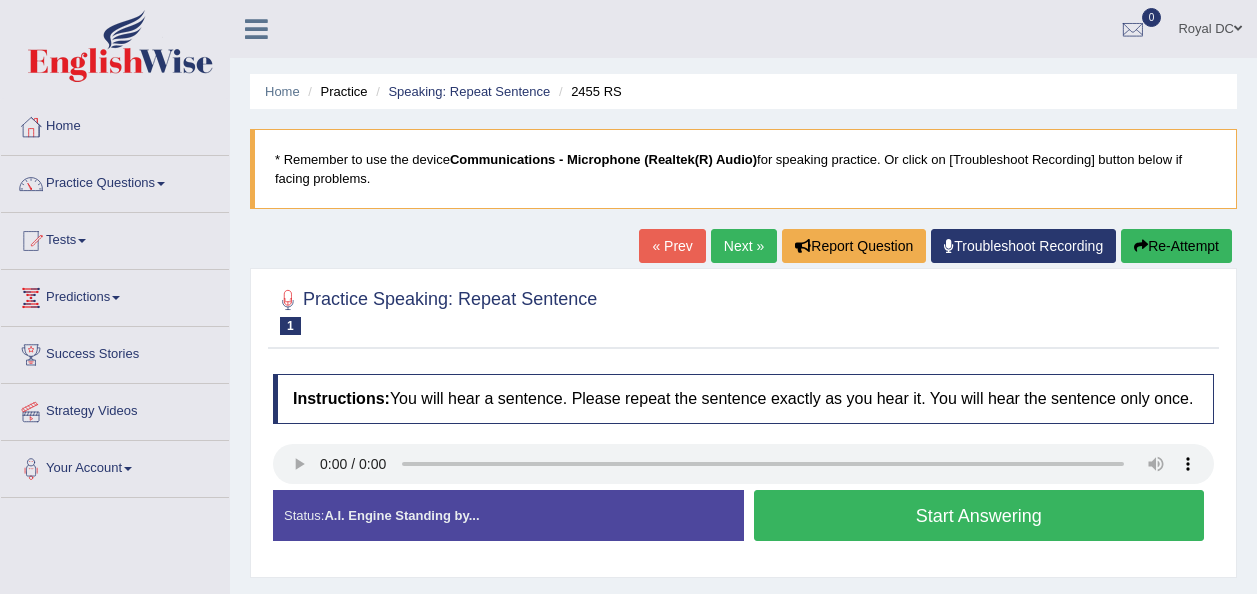 scroll, scrollTop: 0, scrollLeft: 0, axis: both 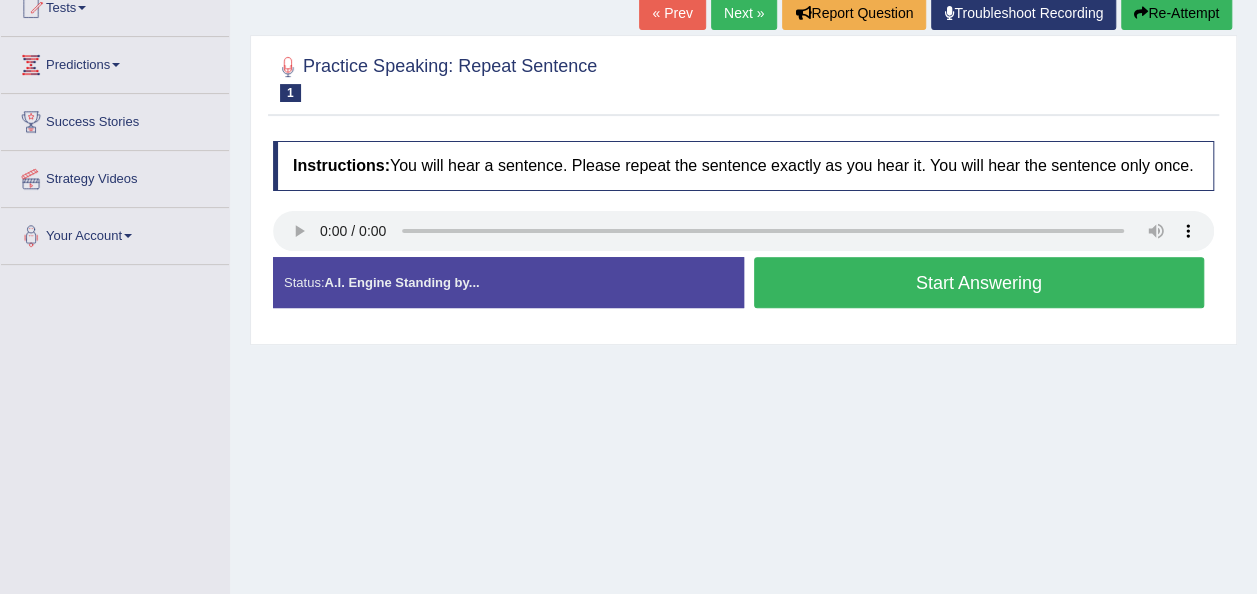 click on "Start Answering" at bounding box center (979, 282) 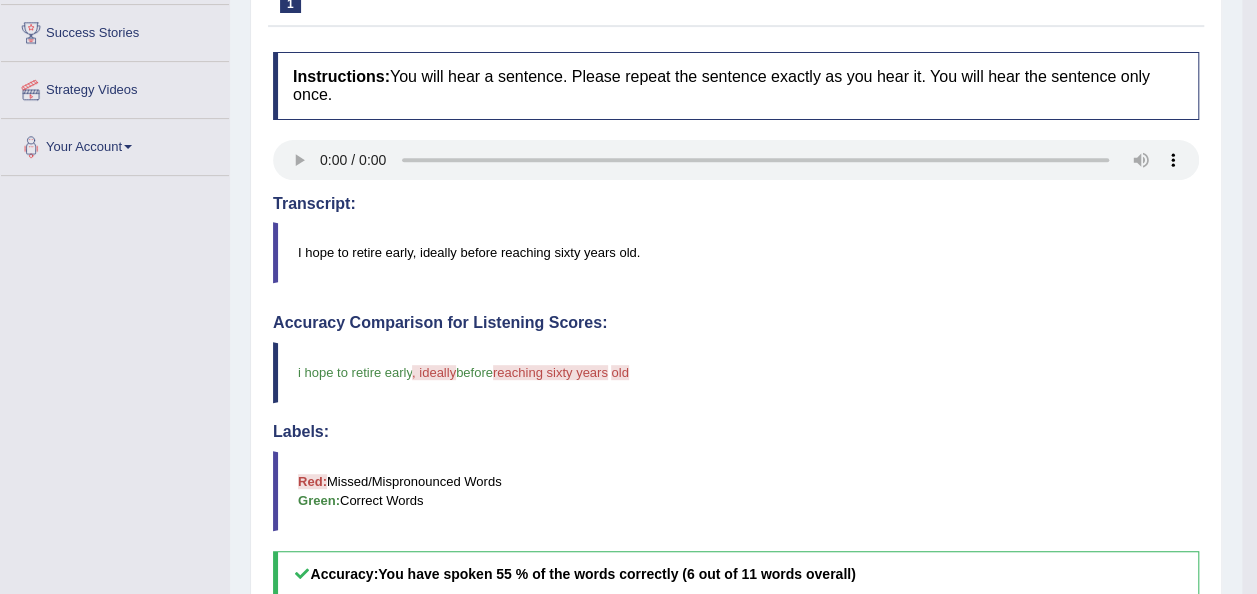 scroll, scrollTop: 89, scrollLeft: 0, axis: vertical 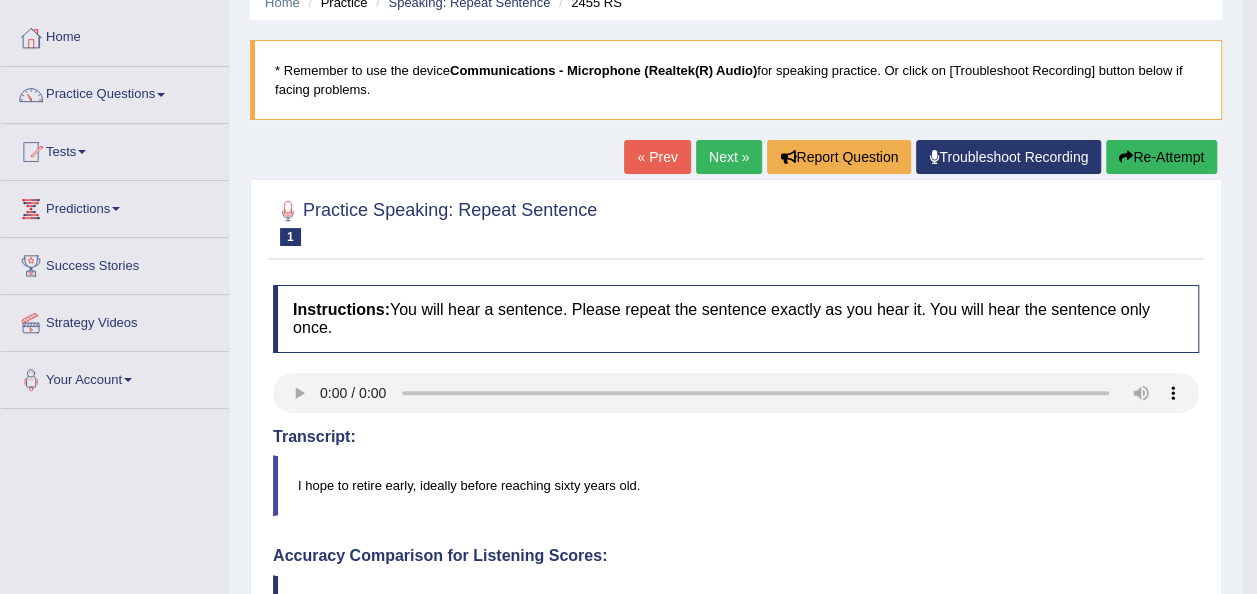 click on "Re-Attempt" at bounding box center (1161, 157) 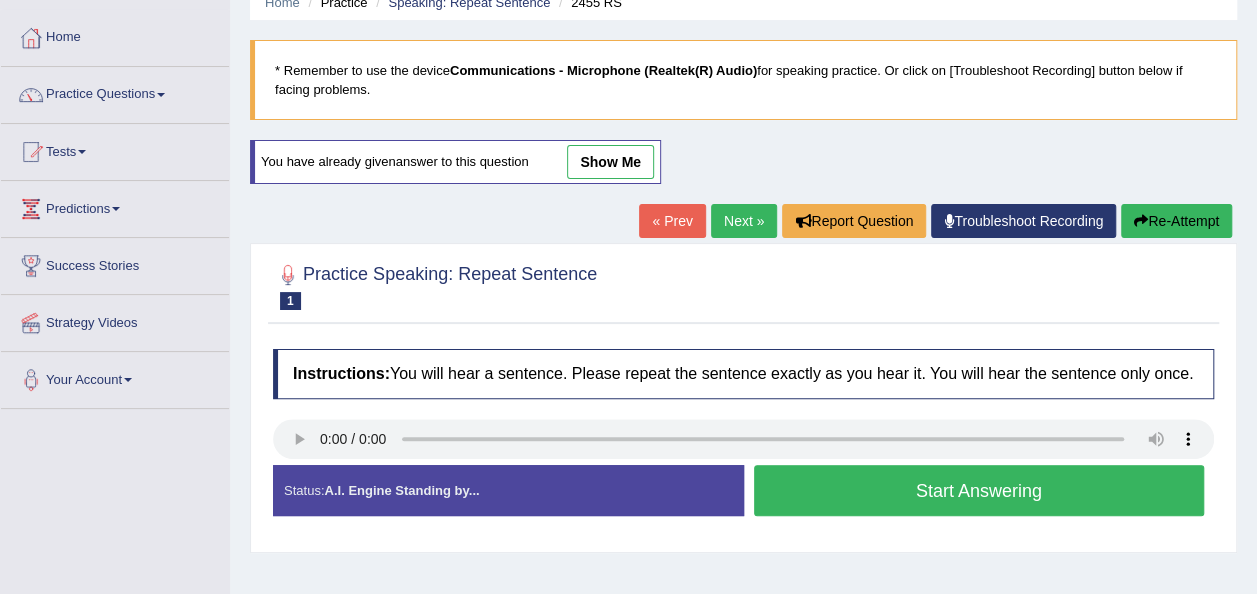 scroll, scrollTop: 89, scrollLeft: 0, axis: vertical 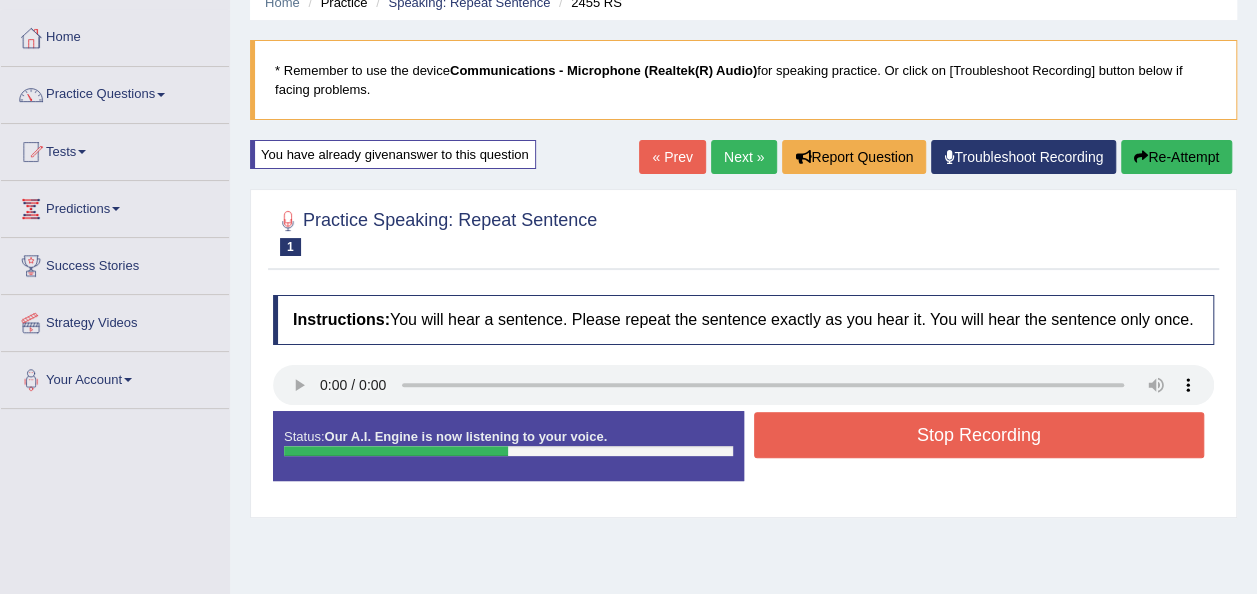 click on "Stop Recording" at bounding box center [979, 435] 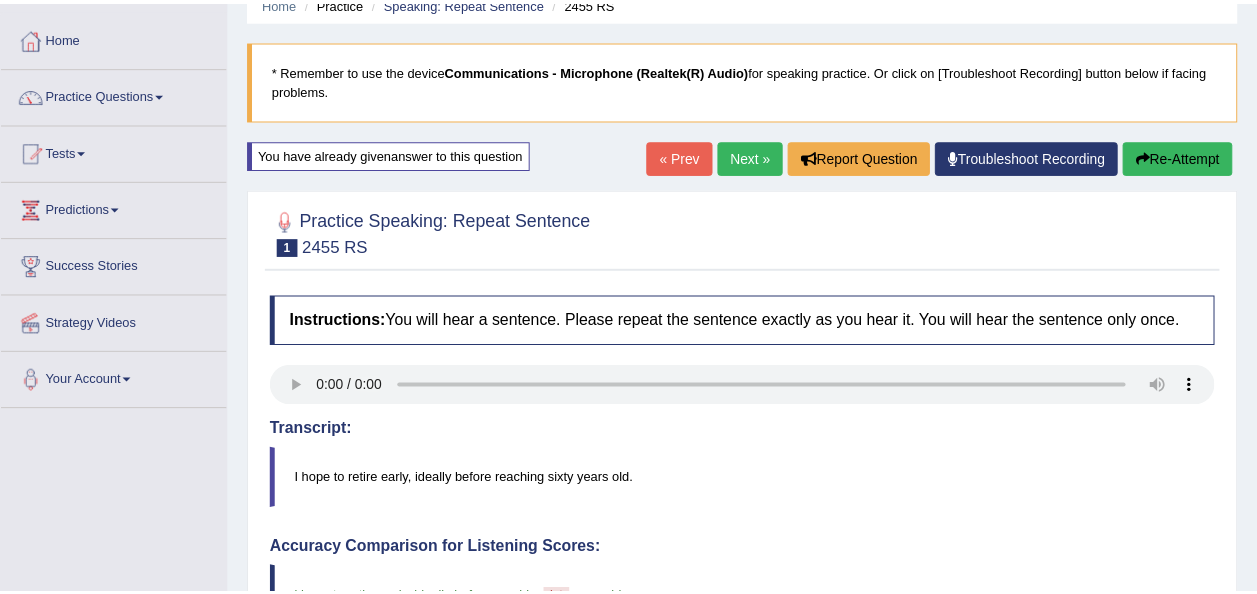 scroll, scrollTop: 322, scrollLeft: 0, axis: vertical 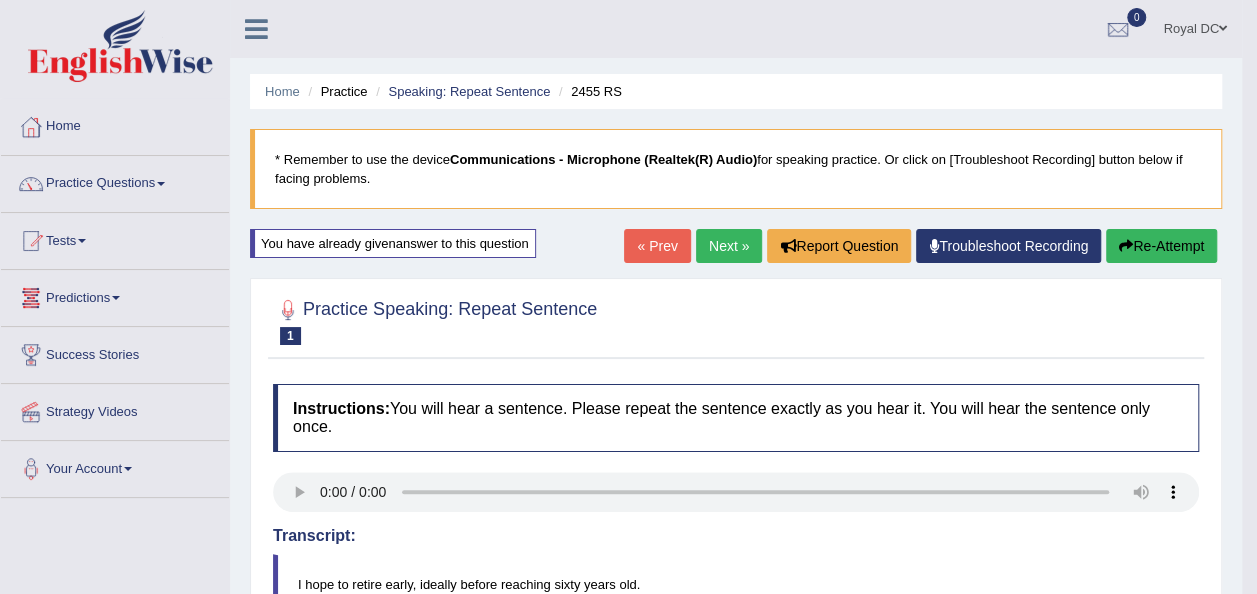 click on "Next »" at bounding box center [729, 246] 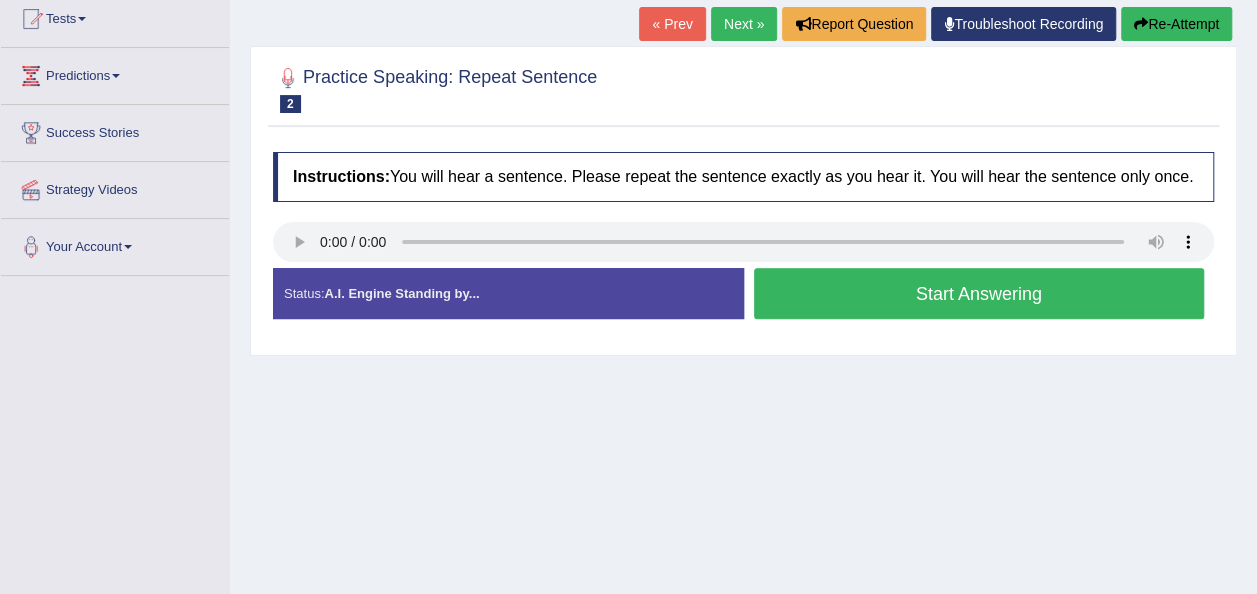 scroll, scrollTop: 0, scrollLeft: 0, axis: both 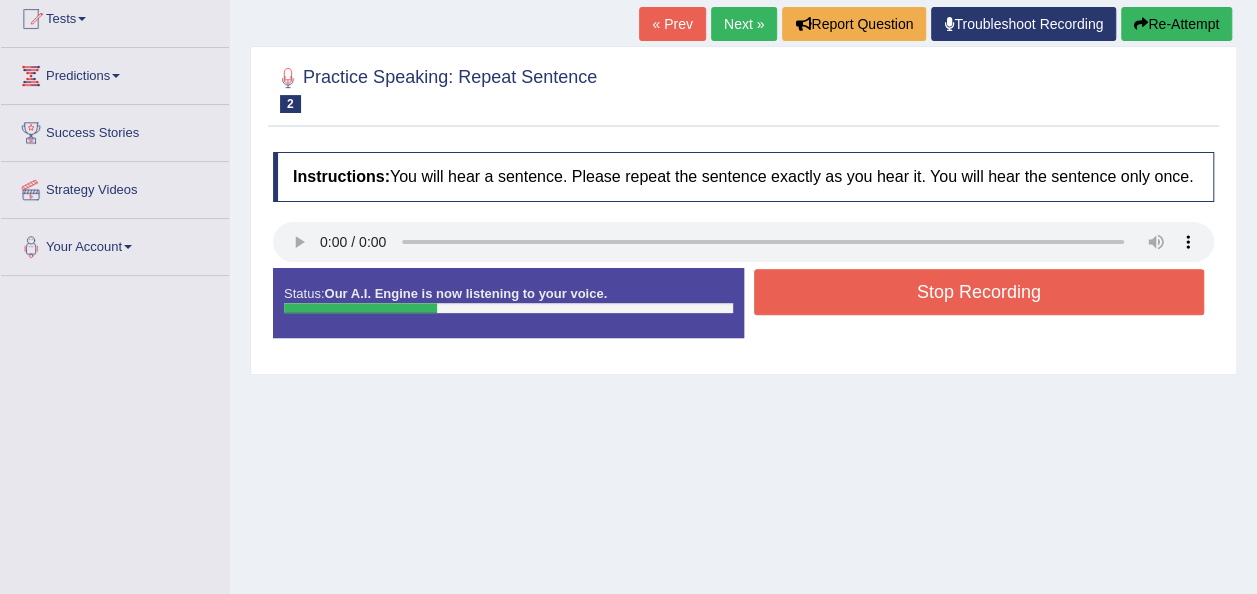 click on "Stop Recording" at bounding box center [979, 292] 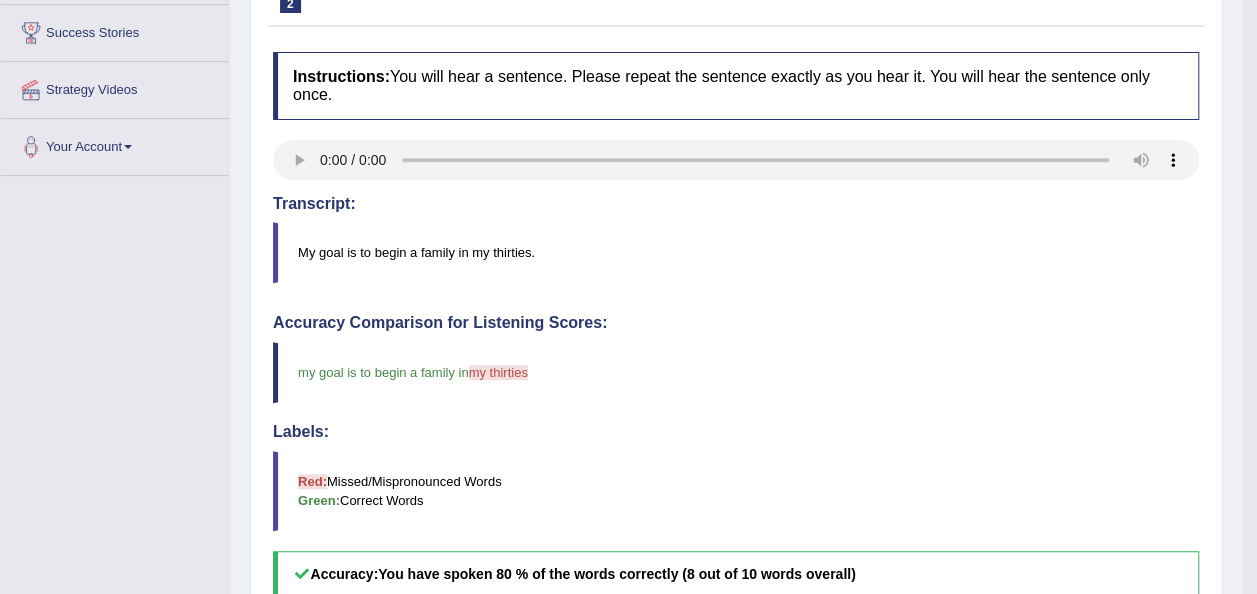 scroll, scrollTop: 89, scrollLeft: 0, axis: vertical 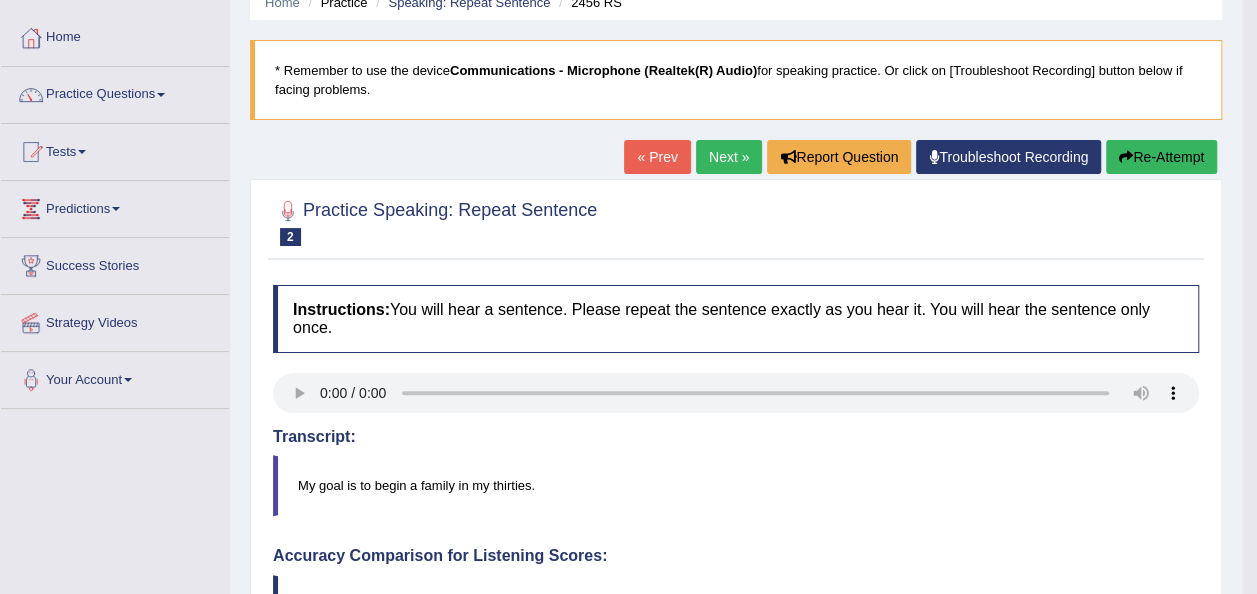 click on "Next »" at bounding box center [729, 157] 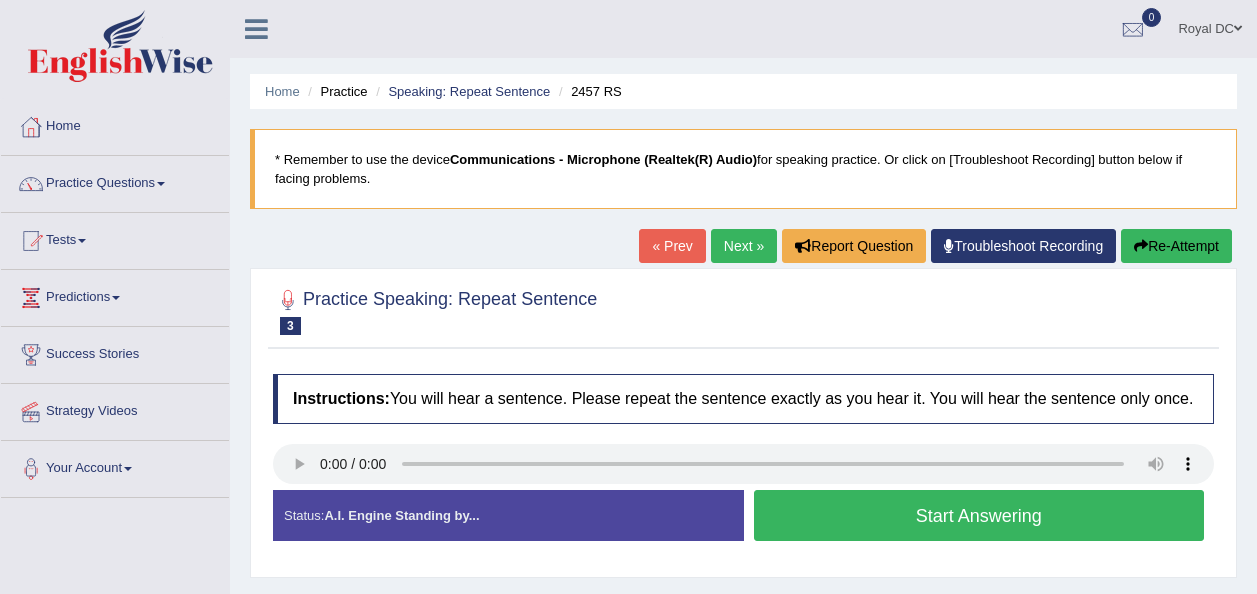 scroll, scrollTop: 0, scrollLeft: 0, axis: both 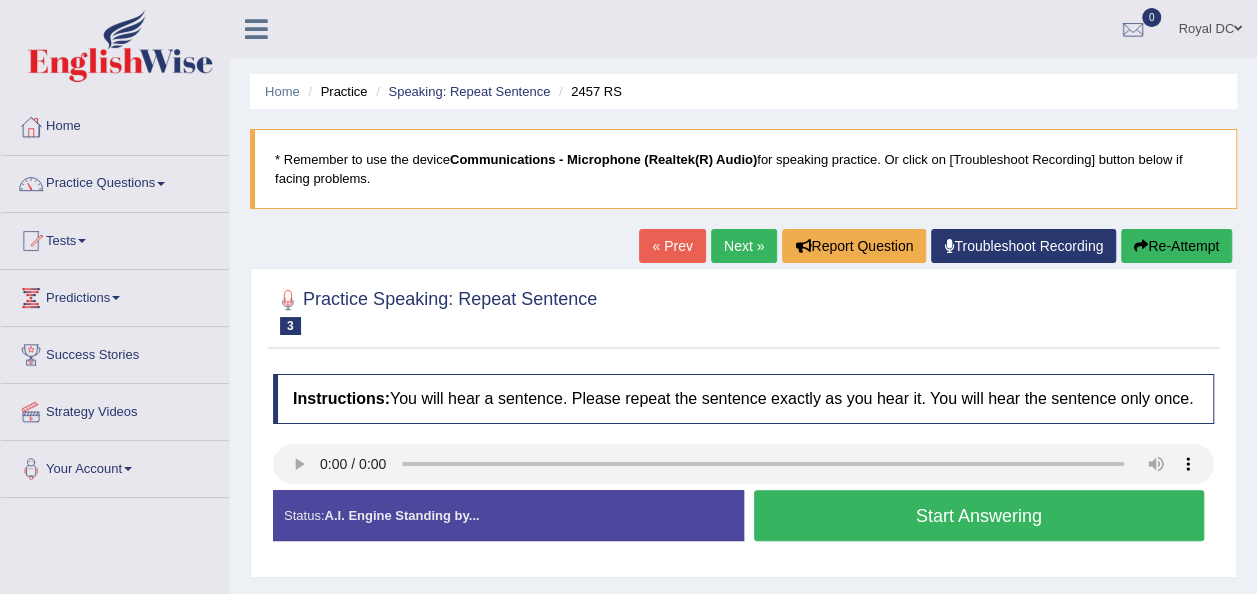 click on "Start Answering" at bounding box center [979, 515] 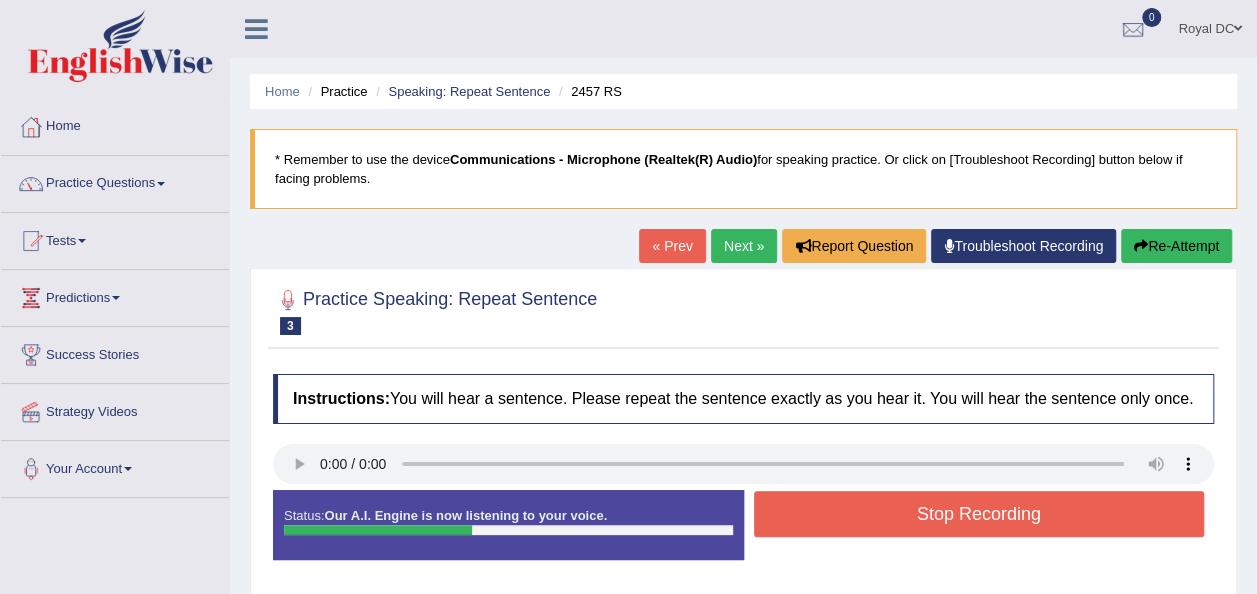 click on "Stop Recording" at bounding box center [979, 514] 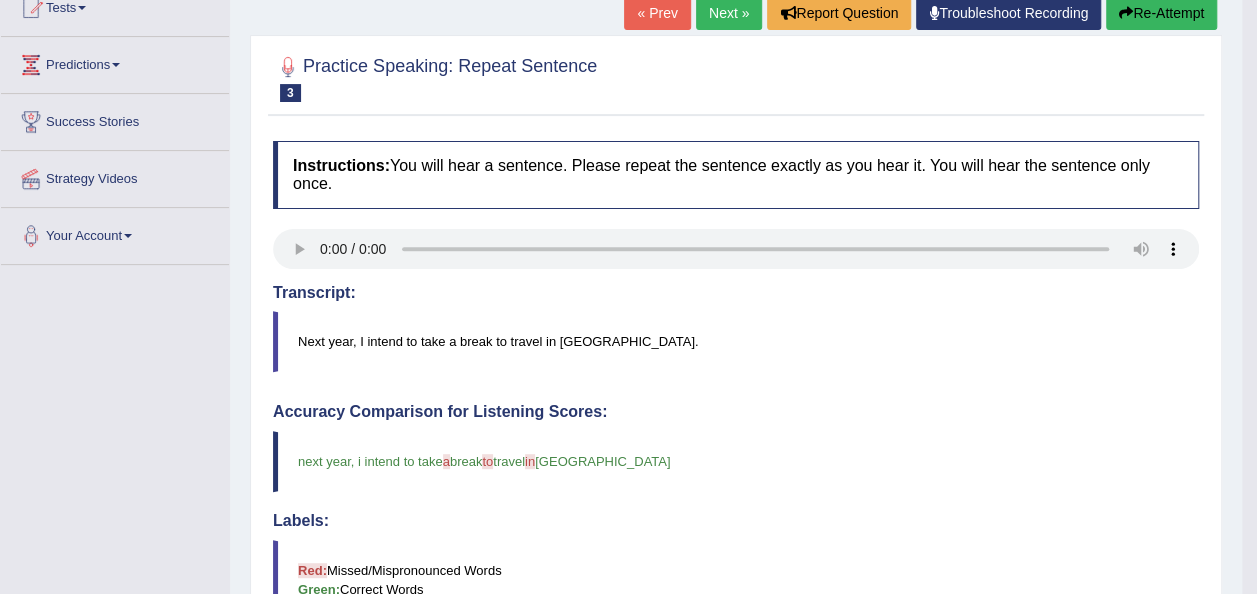 scroll, scrollTop: 0, scrollLeft: 0, axis: both 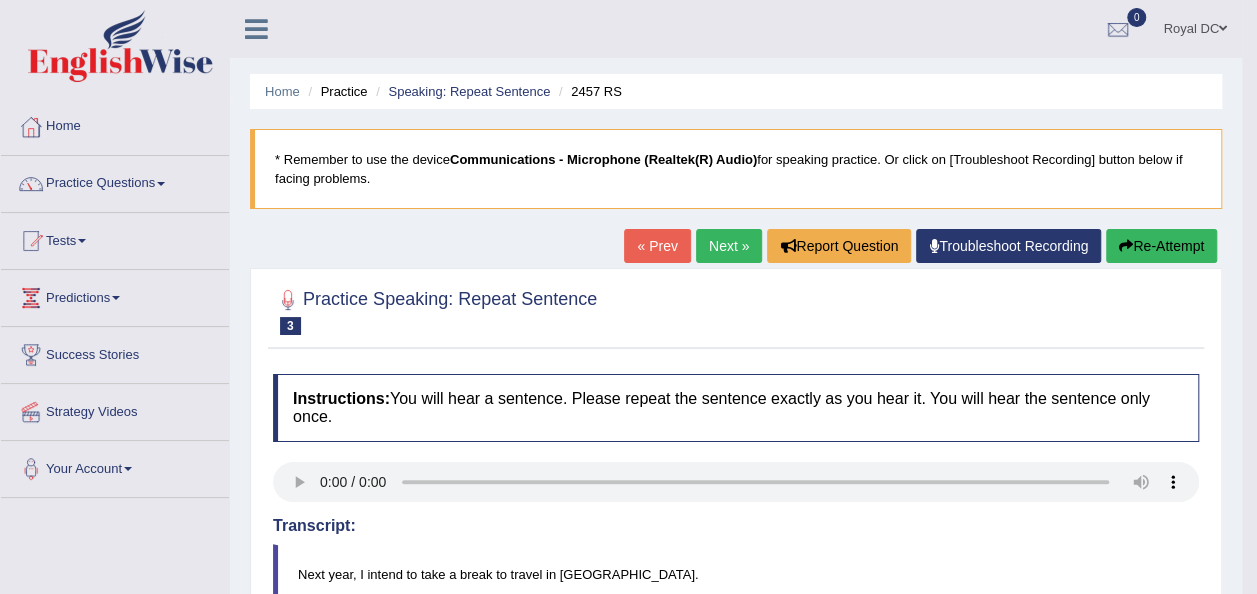 click on "Next »" at bounding box center (729, 246) 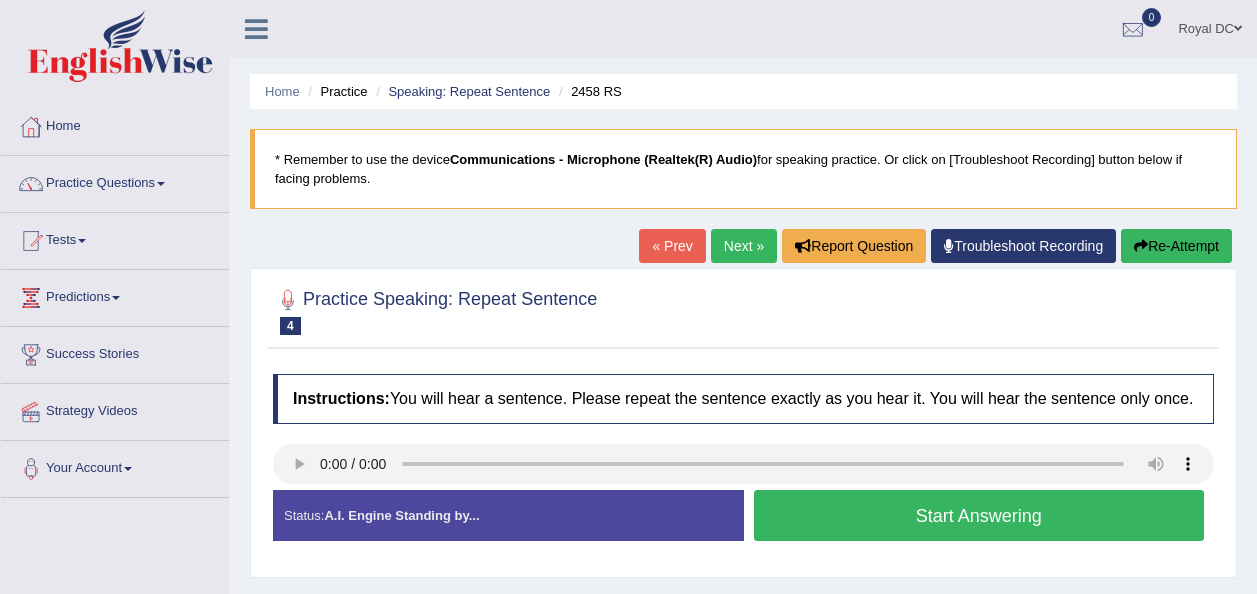 scroll, scrollTop: 0, scrollLeft: 0, axis: both 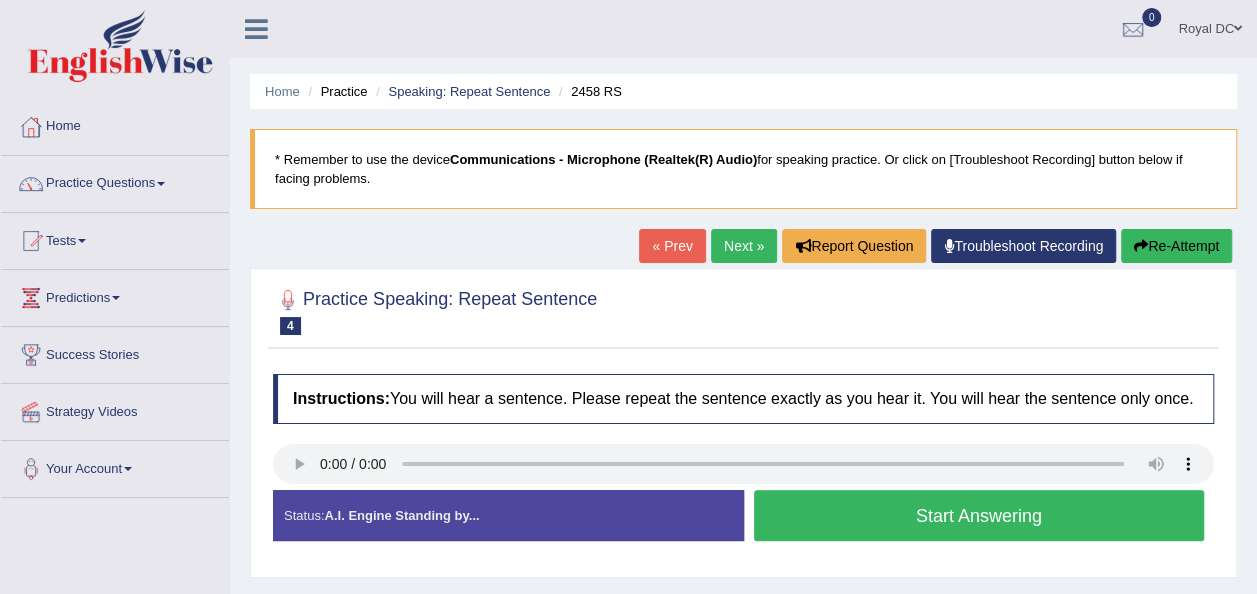 click on "Start Answering" at bounding box center (979, 515) 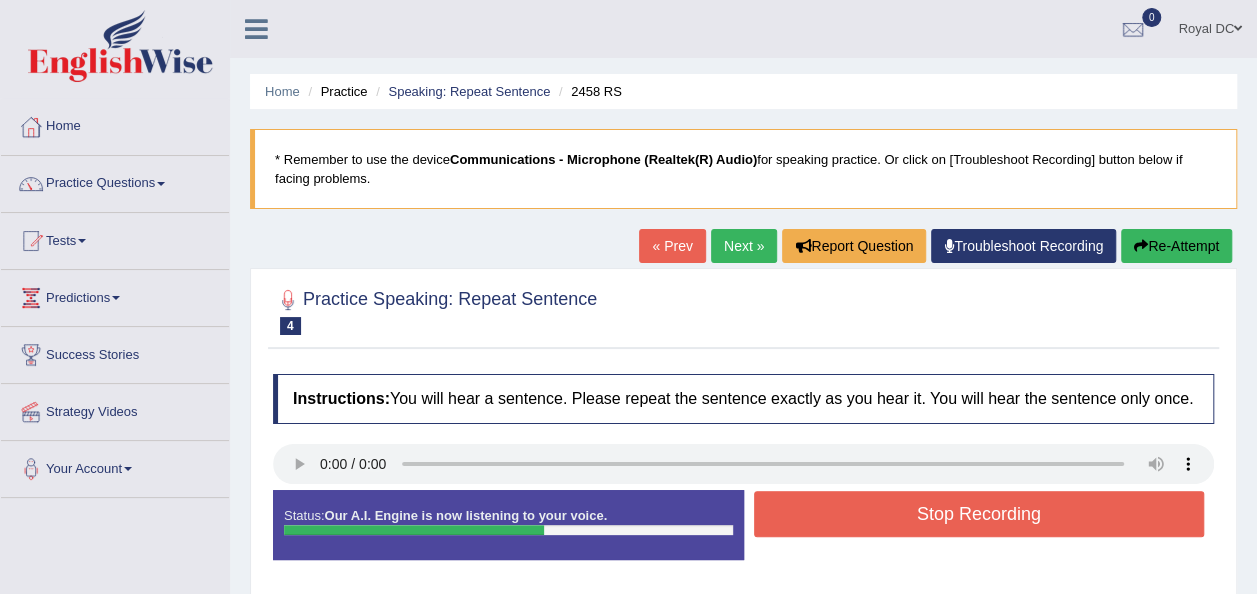 click on "Stop Recording" at bounding box center [979, 514] 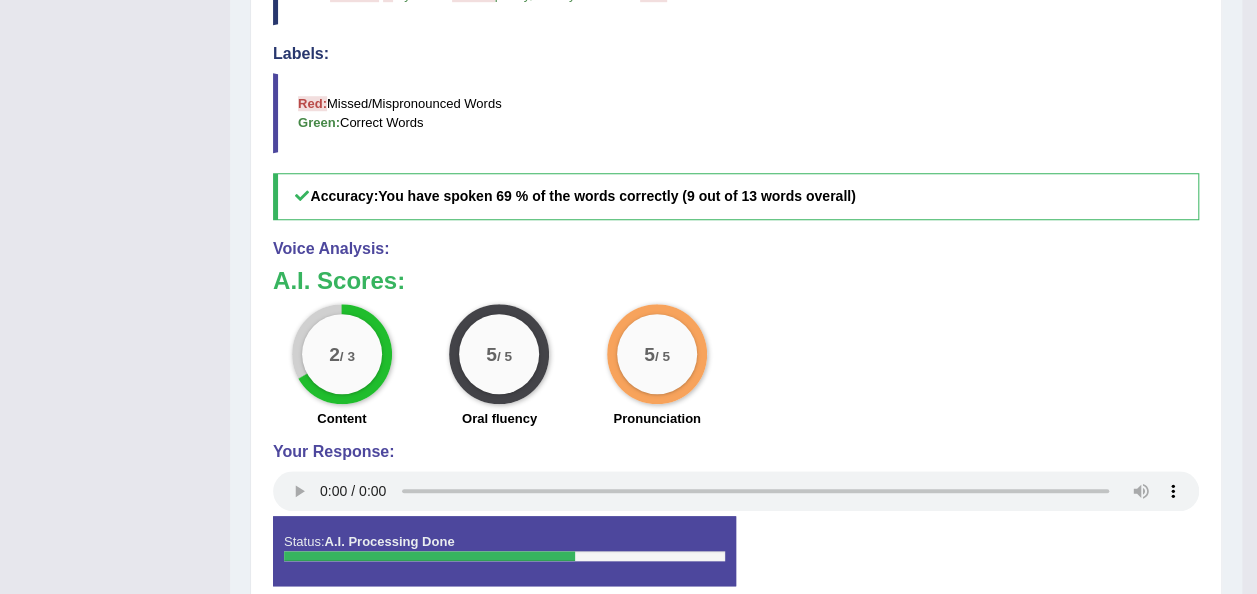 scroll, scrollTop: 0, scrollLeft: 0, axis: both 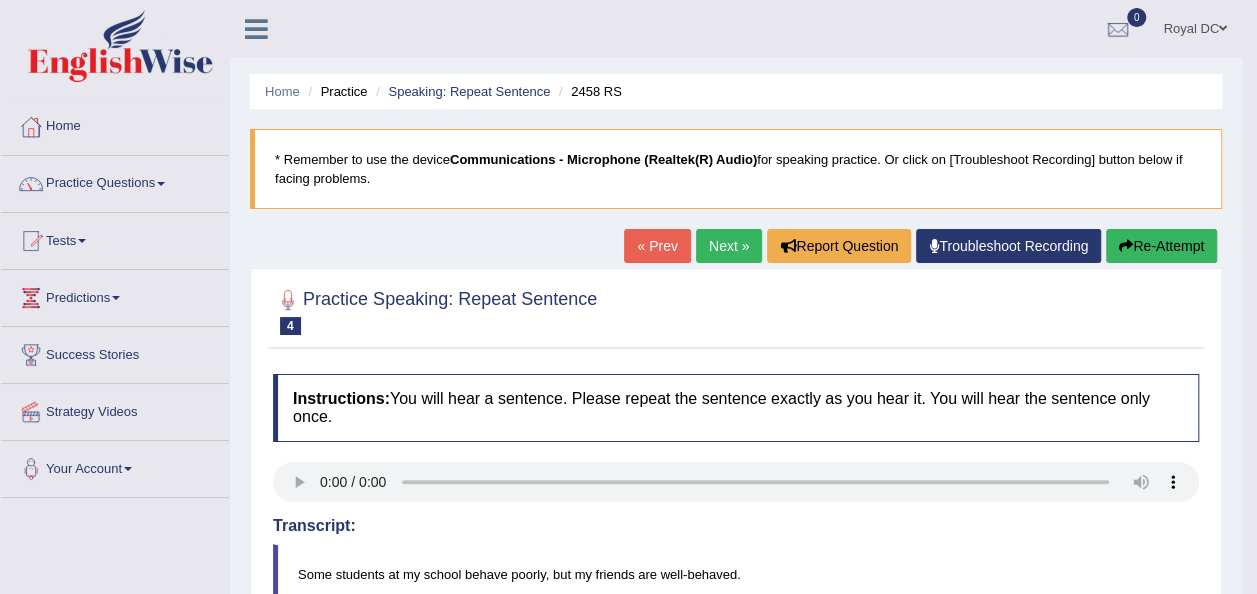click on "Next »" at bounding box center [729, 246] 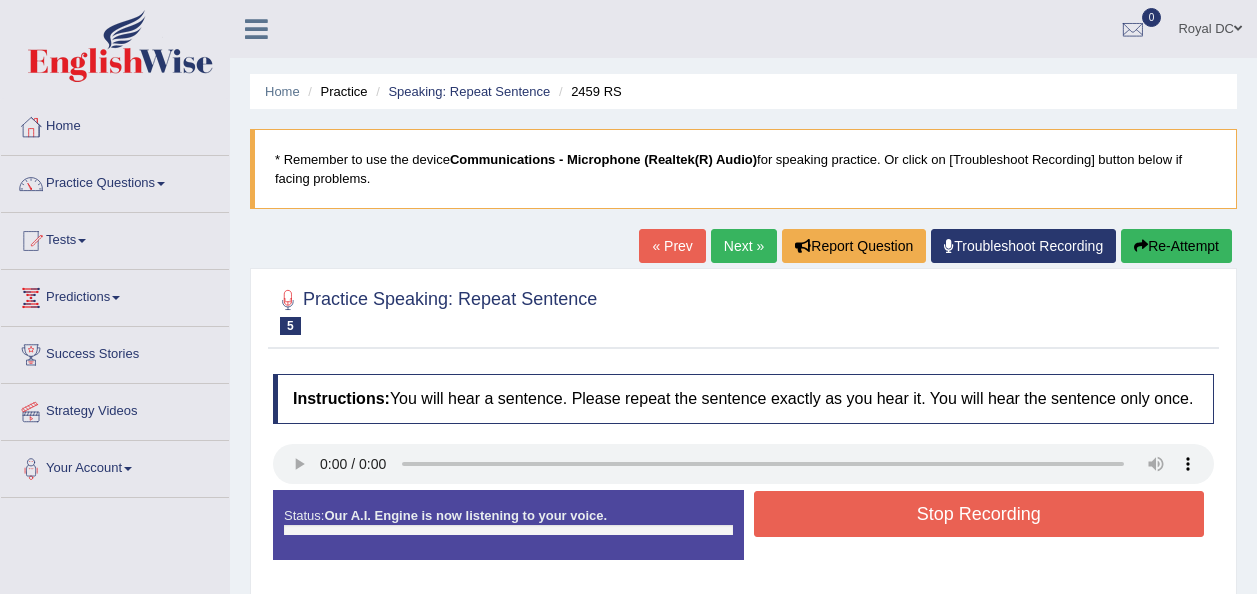 scroll, scrollTop: 0, scrollLeft: 0, axis: both 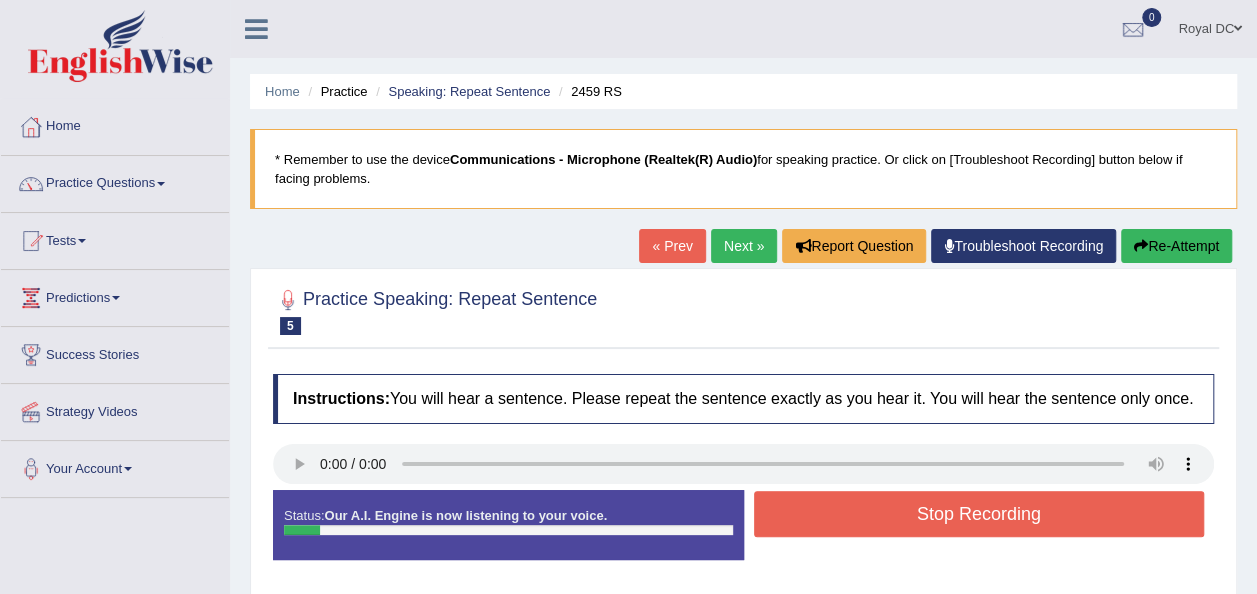 click on "Stop Recording" at bounding box center (979, 514) 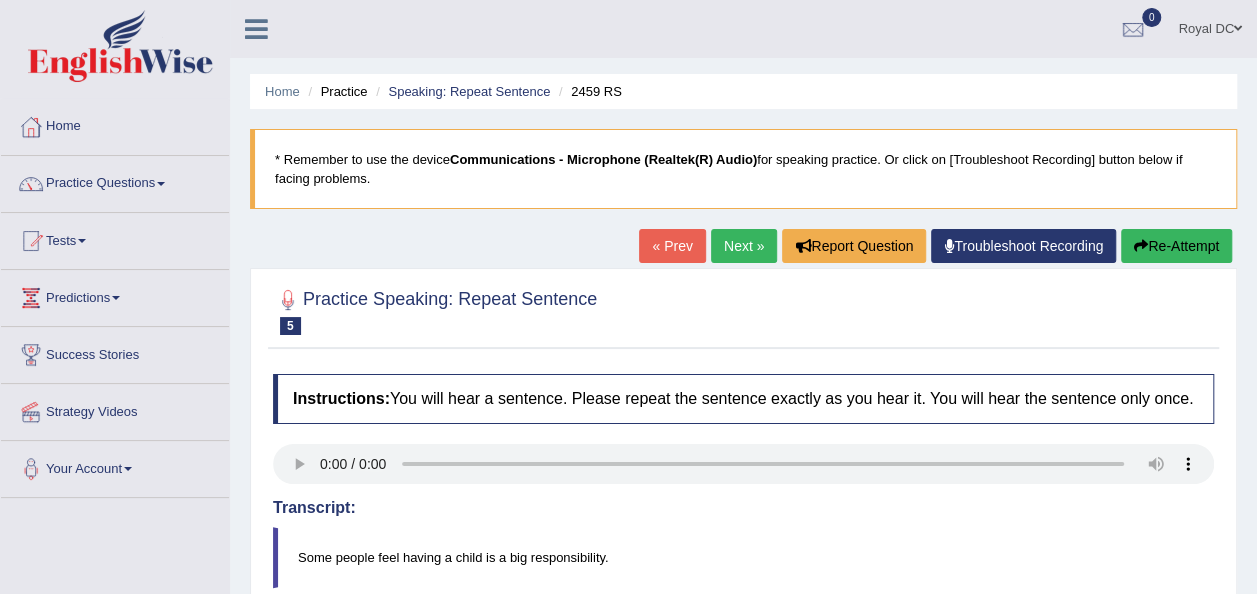 scroll, scrollTop: 233, scrollLeft: 0, axis: vertical 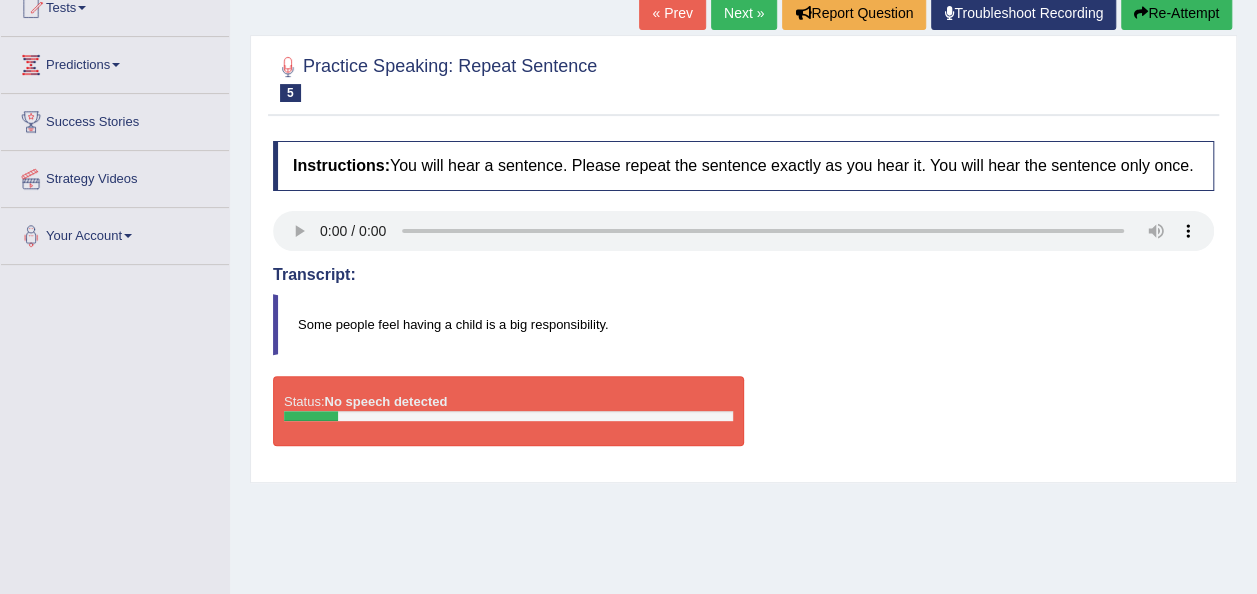 click at bounding box center [1141, 13] 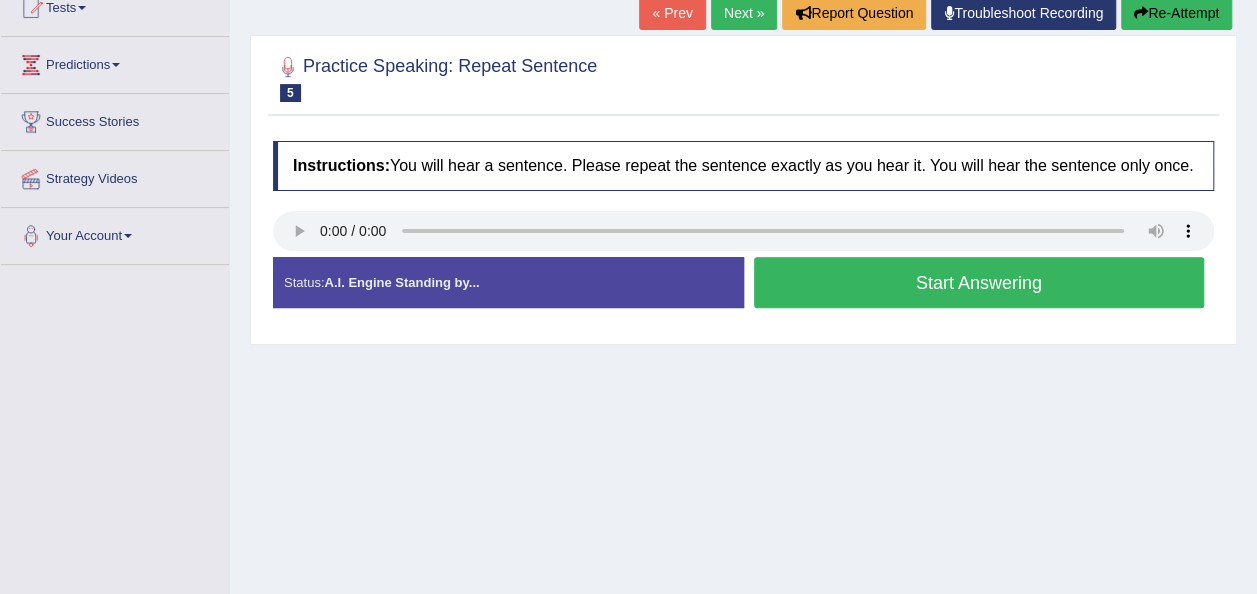 scroll, scrollTop: 233, scrollLeft: 0, axis: vertical 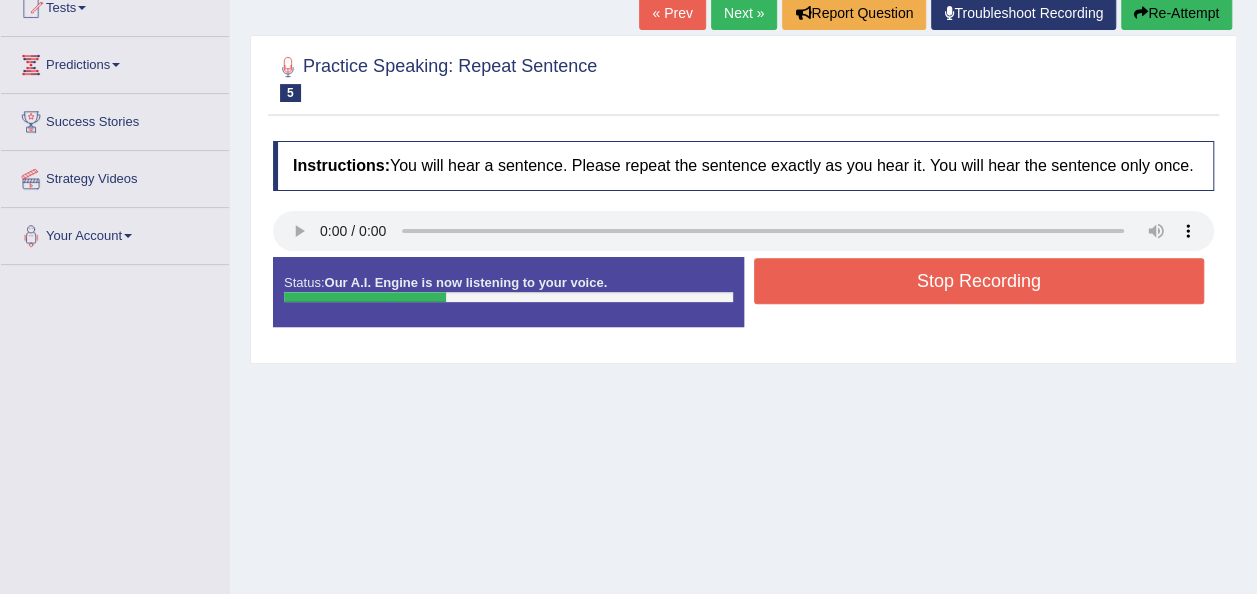 click on "Stop Recording" at bounding box center [979, 281] 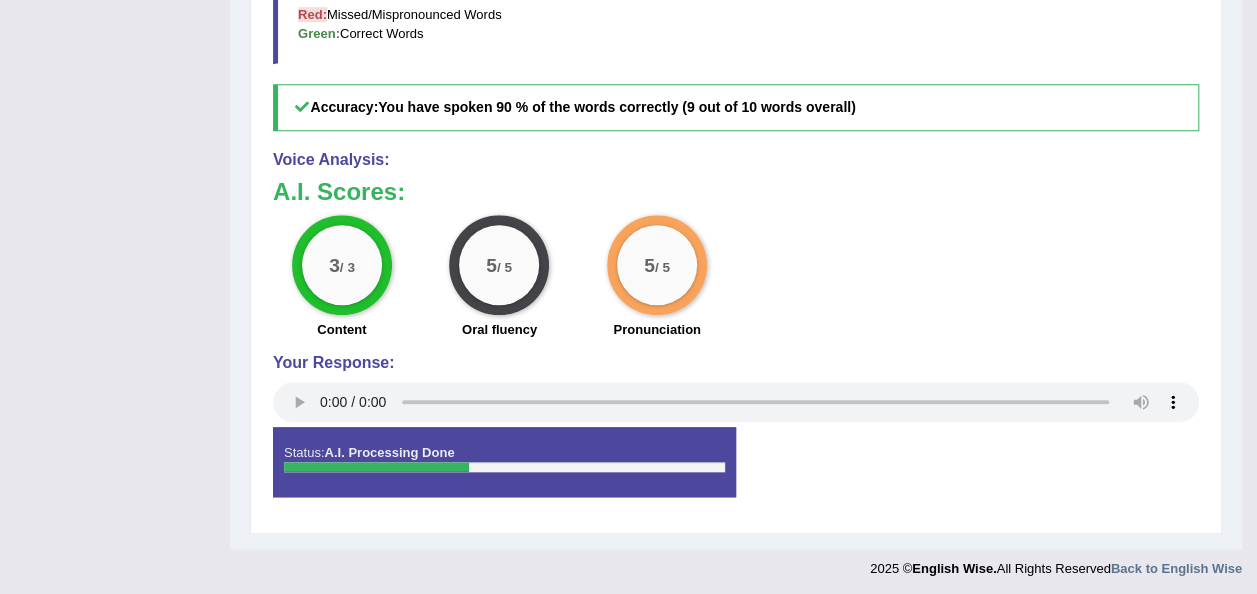 scroll, scrollTop: 0, scrollLeft: 0, axis: both 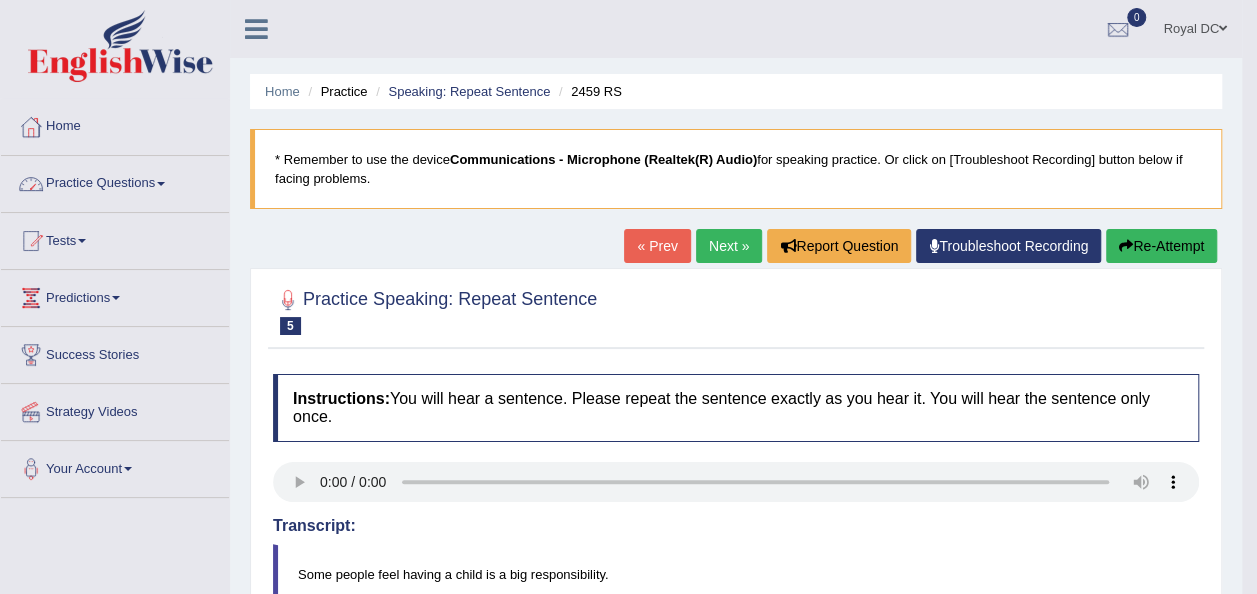 click on "Practice Questions" at bounding box center (115, 181) 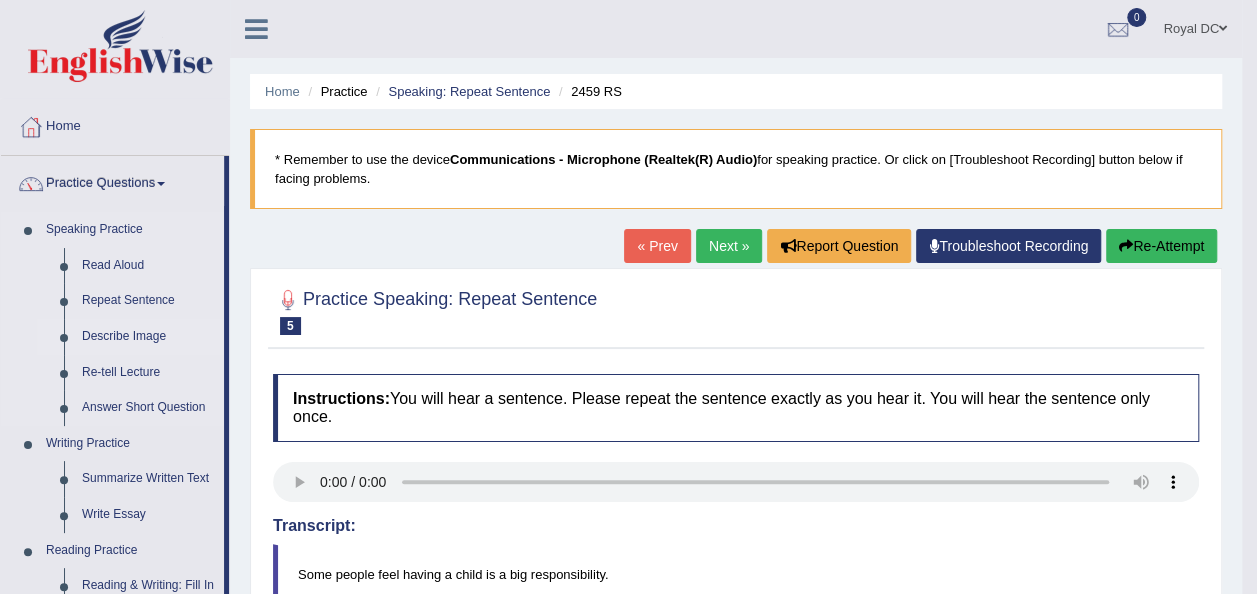 click on "Describe Image" at bounding box center [130, 337] 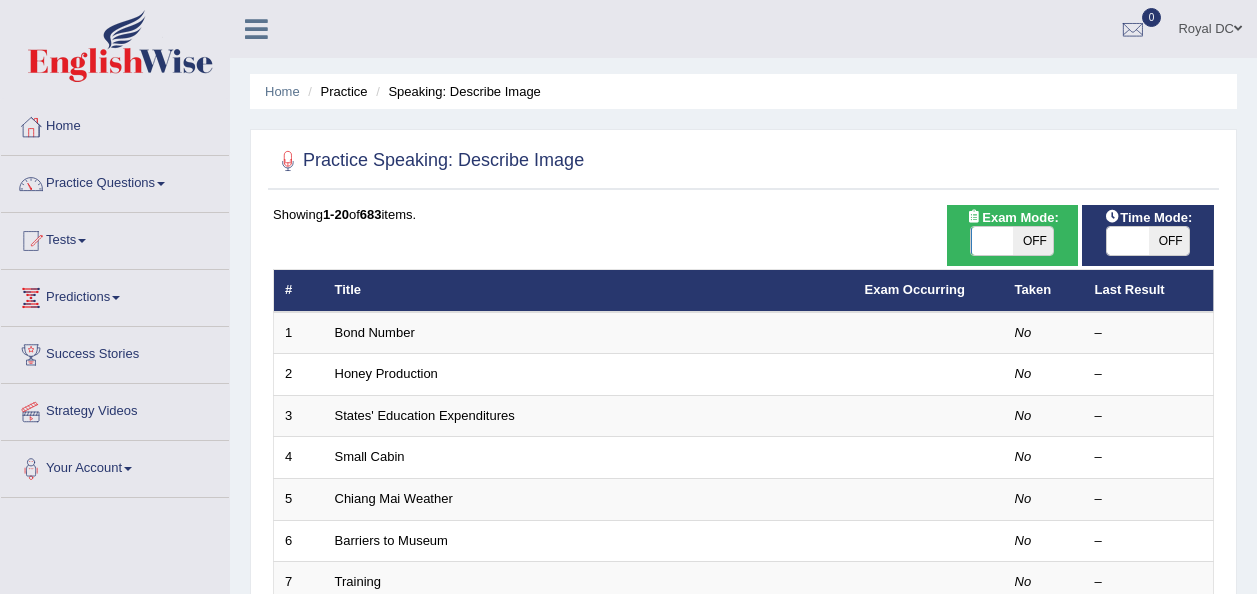 scroll, scrollTop: 0, scrollLeft: 0, axis: both 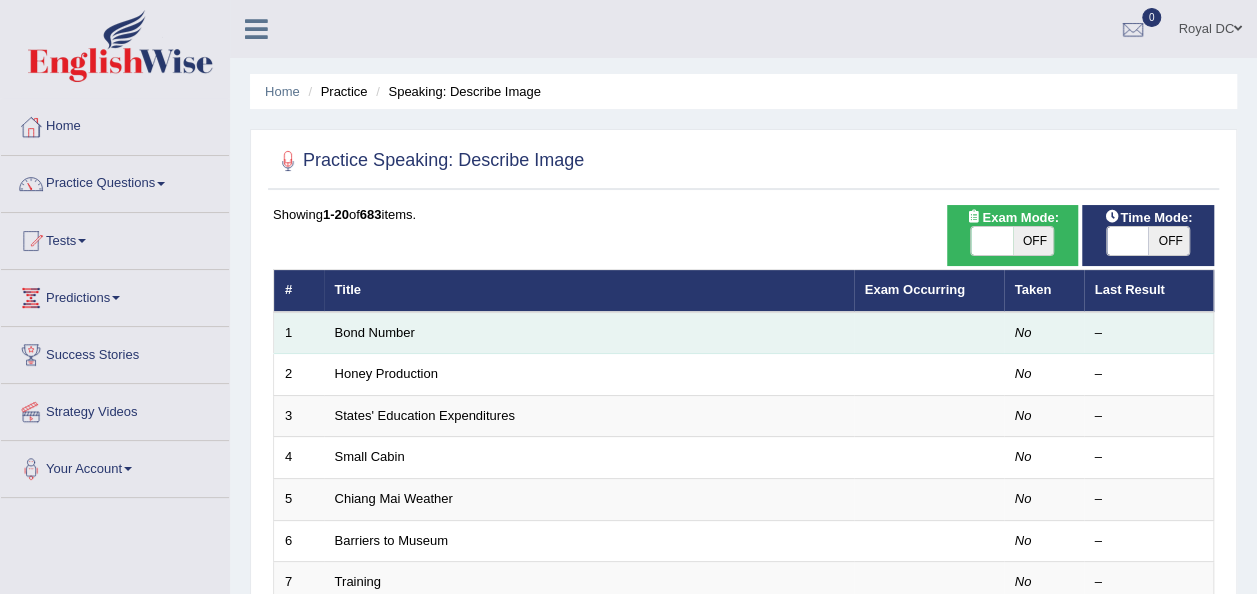 click on "Bond Number" at bounding box center (589, 333) 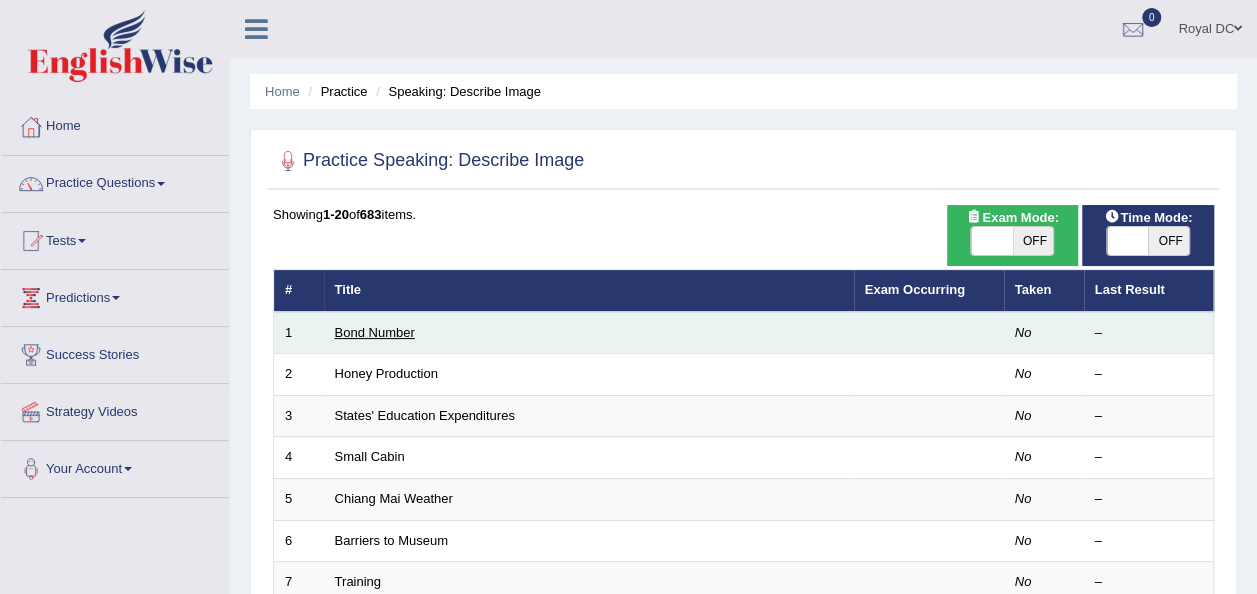 click on "Bond Number" at bounding box center (375, 332) 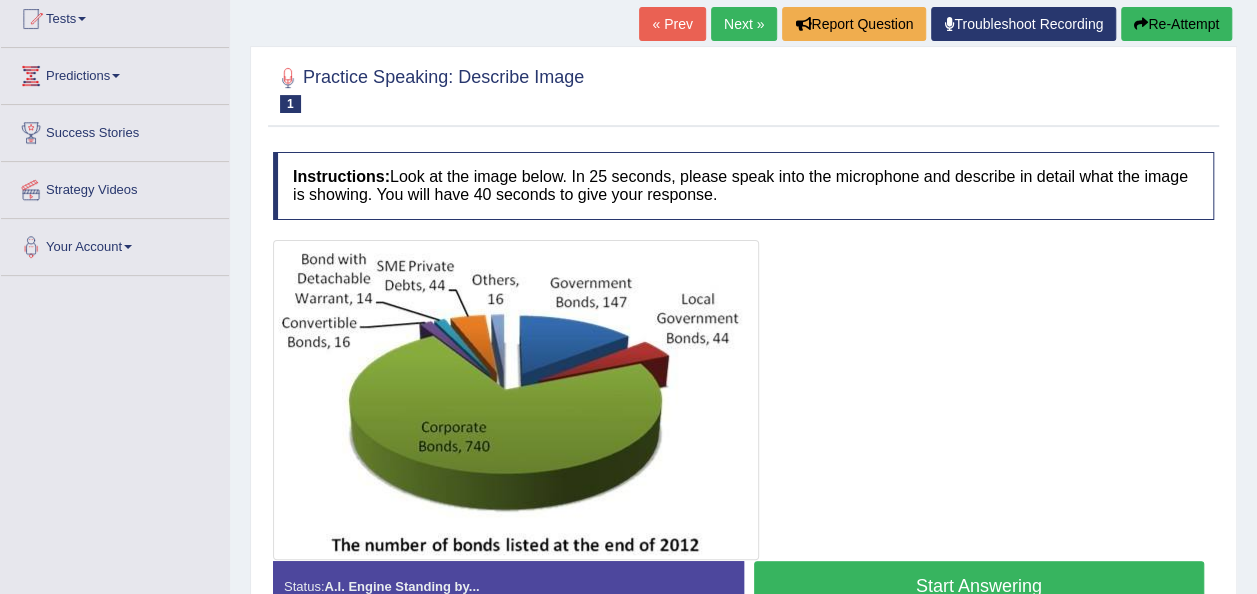 scroll, scrollTop: 222, scrollLeft: 0, axis: vertical 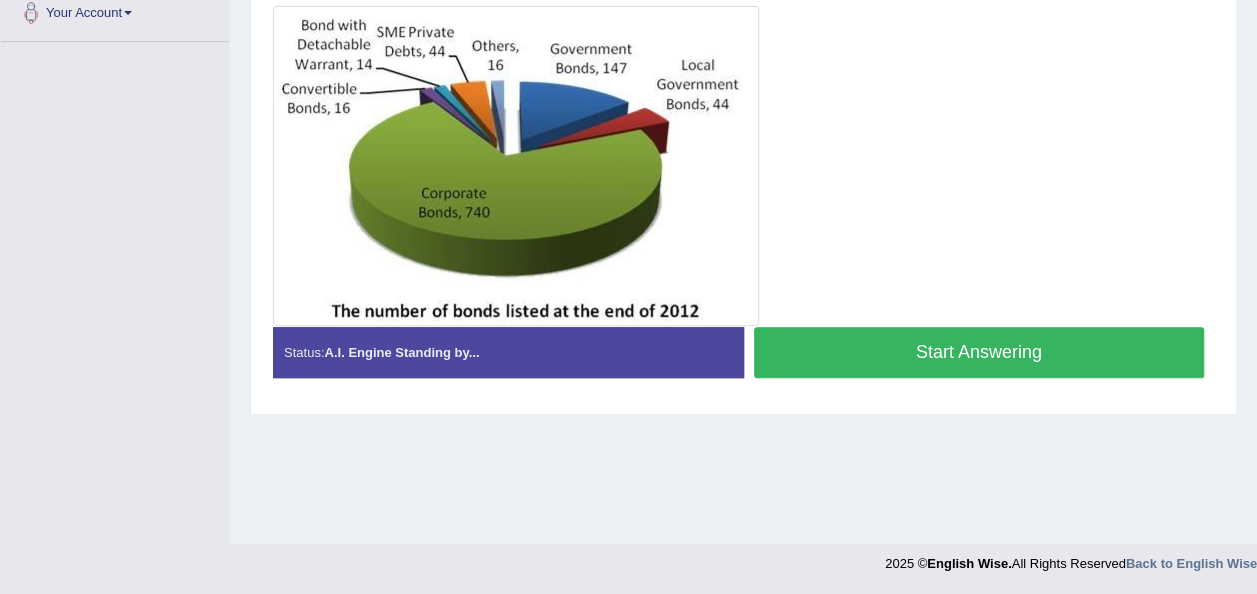 click on "Start Answering" at bounding box center [979, 352] 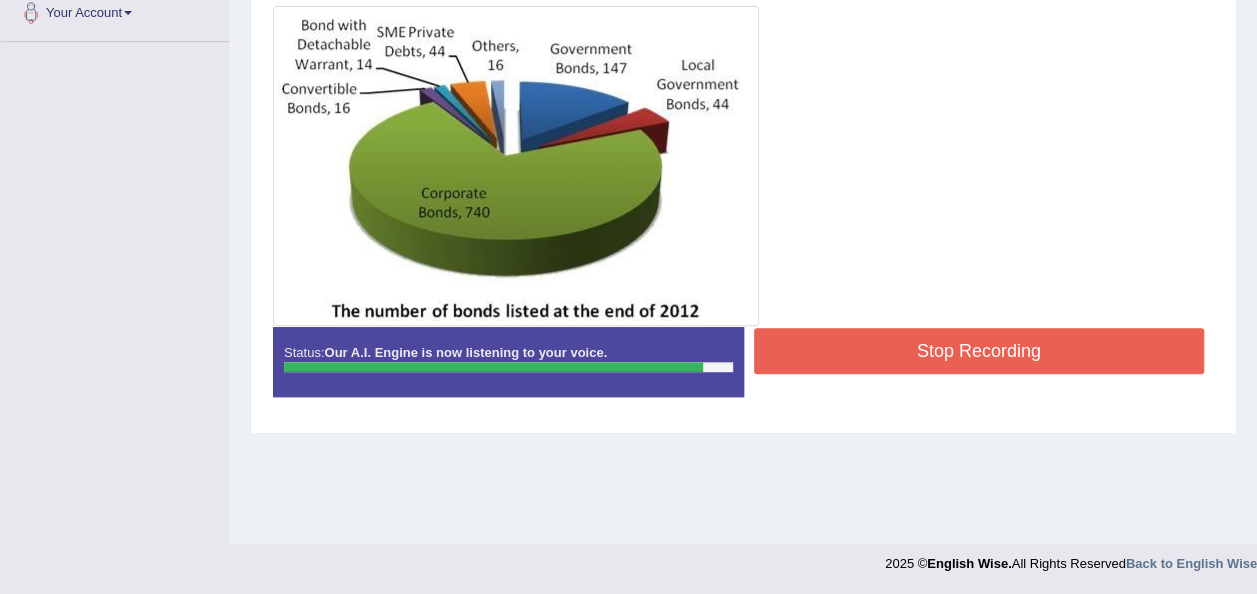 click on "Stop Recording" at bounding box center (979, 351) 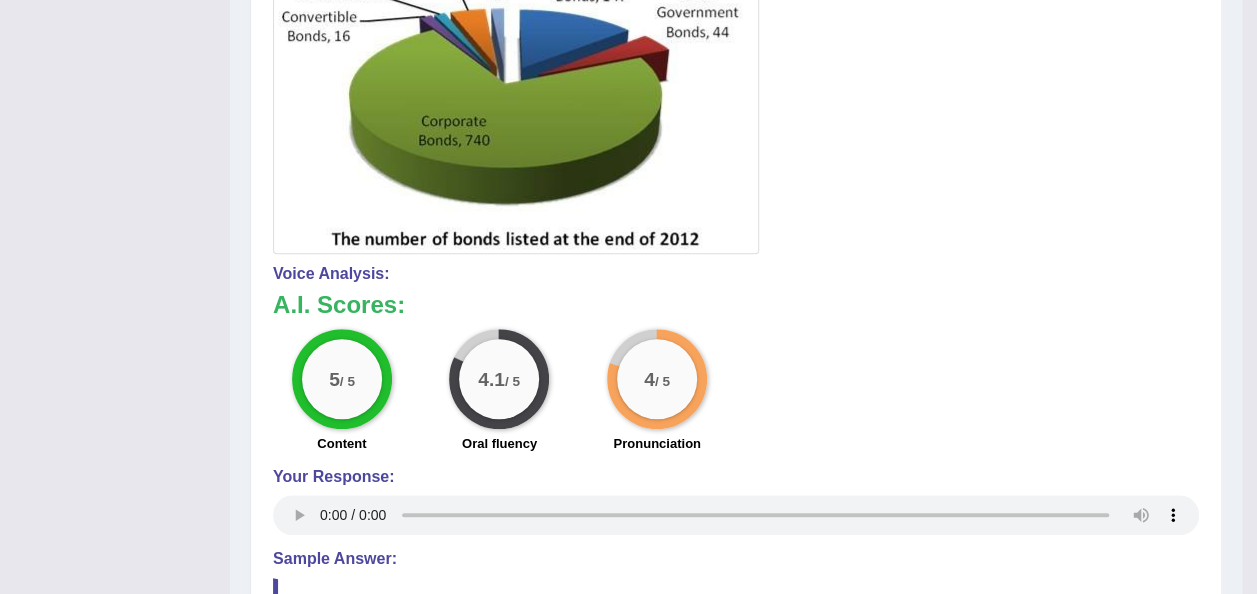 scroll, scrollTop: 0, scrollLeft: 0, axis: both 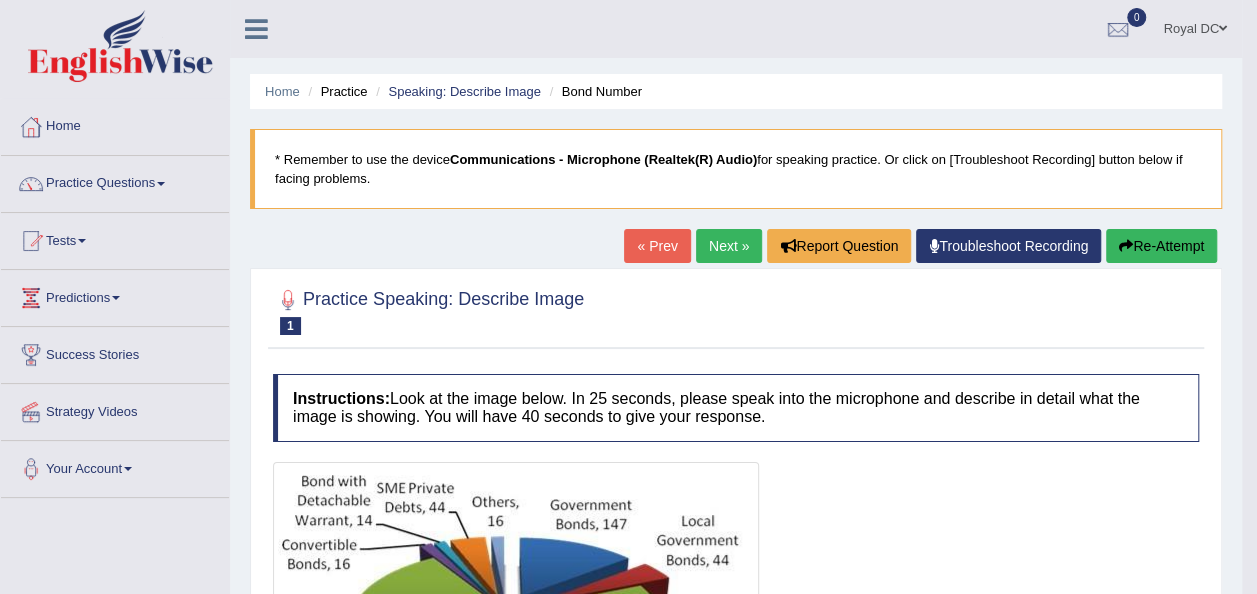 click on "Re-Attempt" at bounding box center [1161, 246] 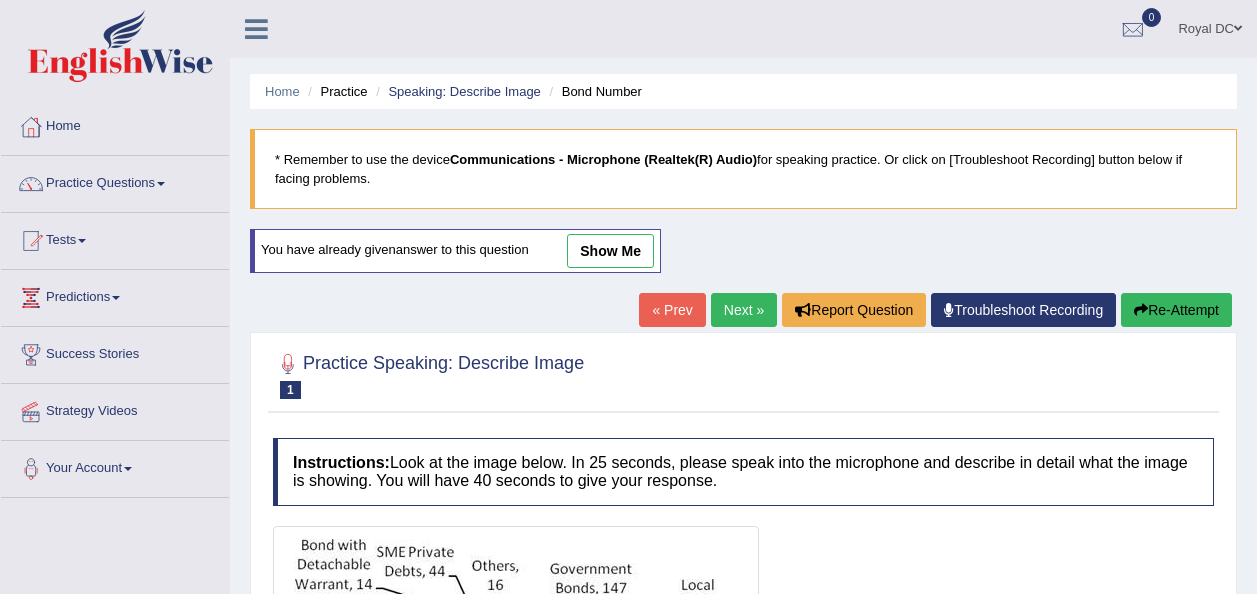 scroll, scrollTop: 456, scrollLeft: 0, axis: vertical 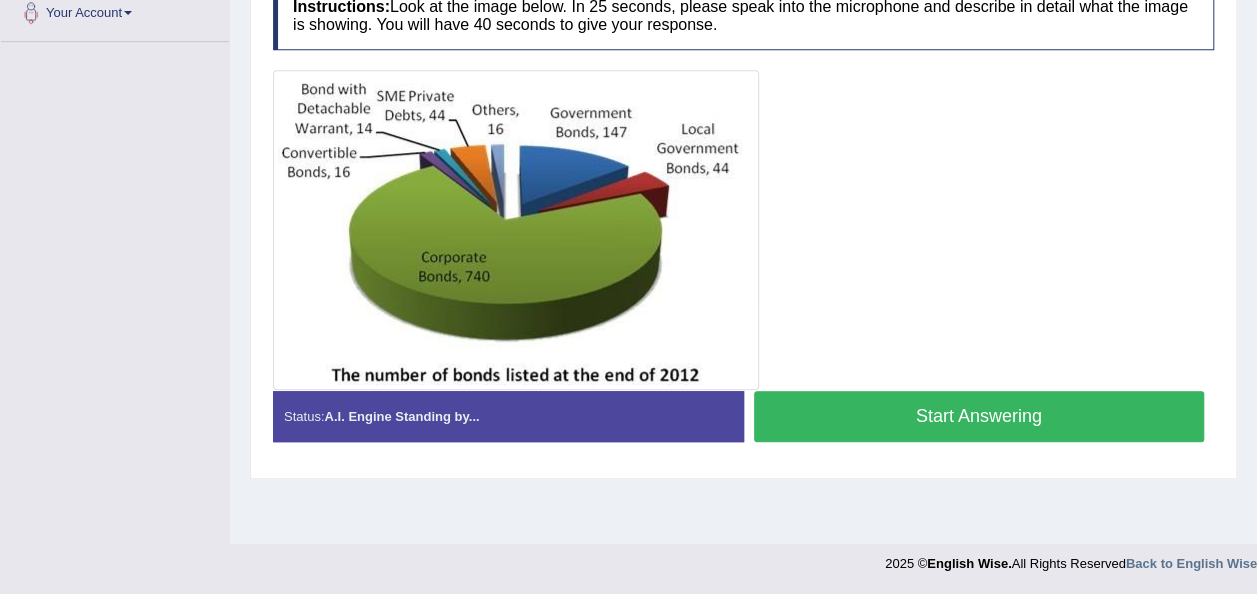 click on "Start Answering" at bounding box center [979, 416] 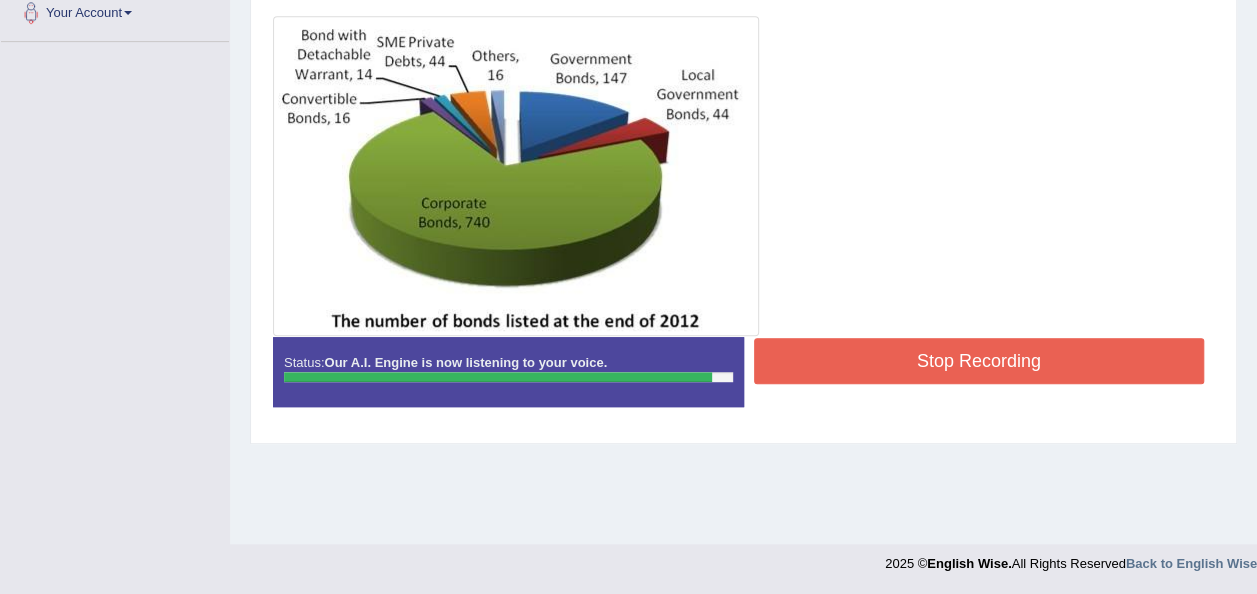 click on "Stop Recording" at bounding box center (979, 361) 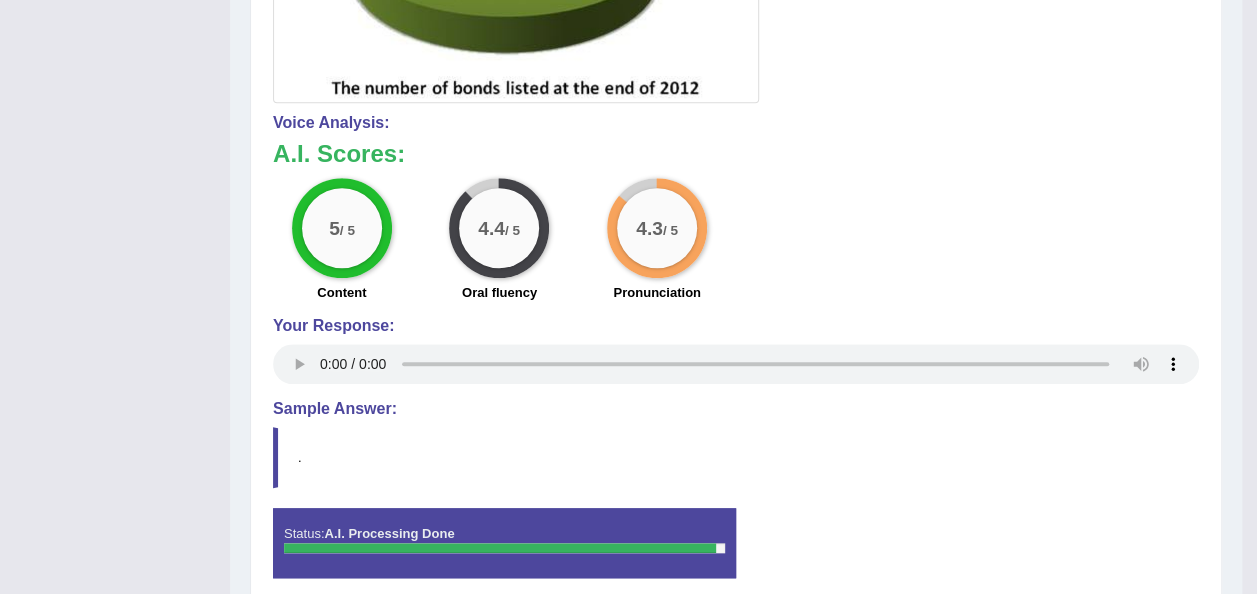 scroll, scrollTop: 0, scrollLeft: 0, axis: both 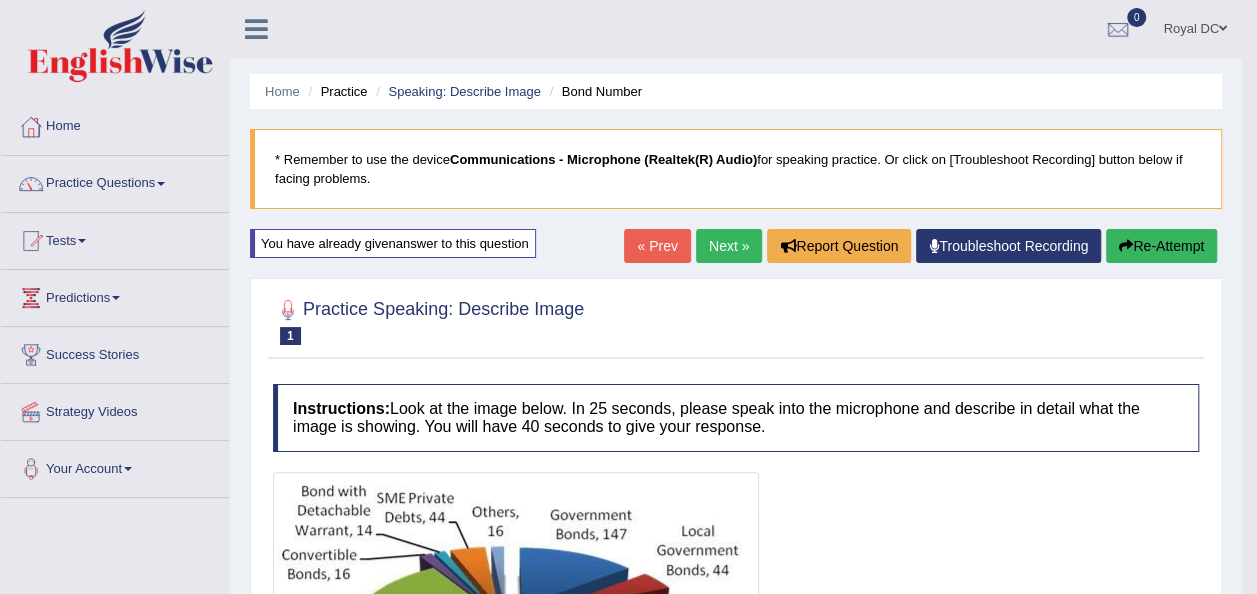 click on "Next »" at bounding box center (729, 246) 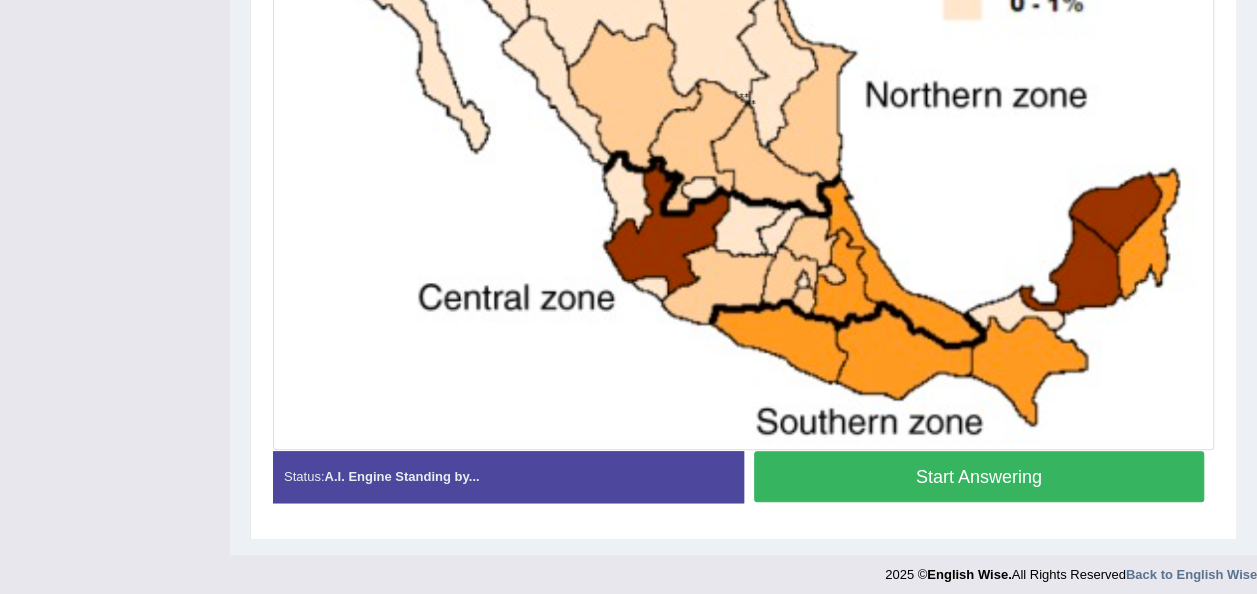 scroll, scrollTop: 0, scrollLeft: 0, axis: both 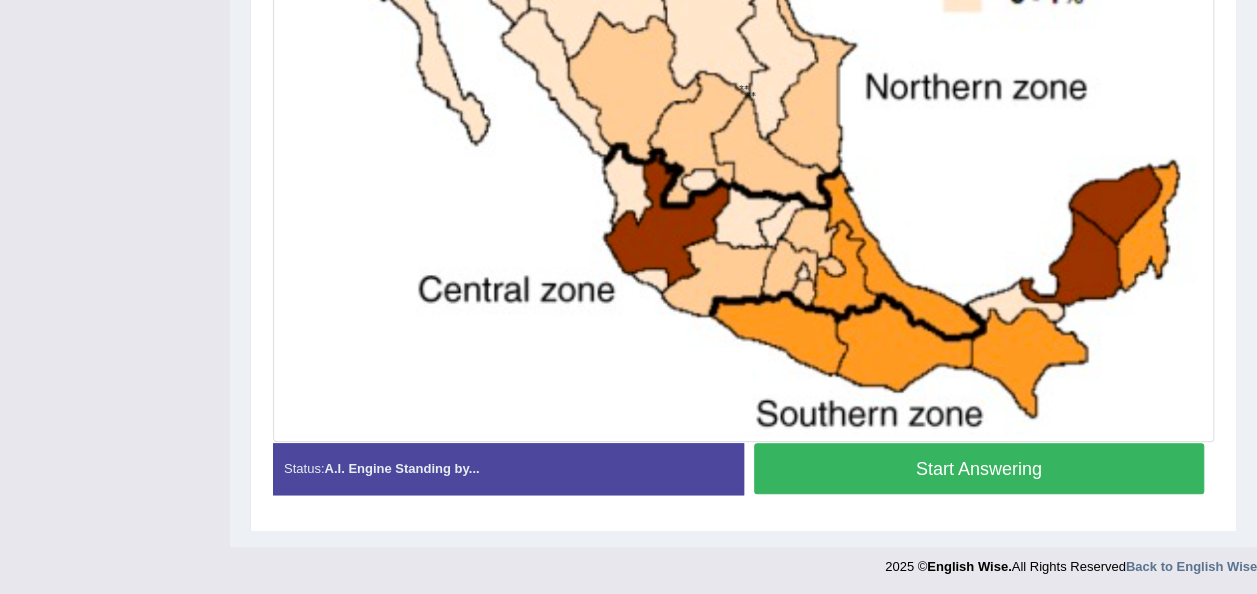 click on "Start Answering" at bounding box center [979, 468] 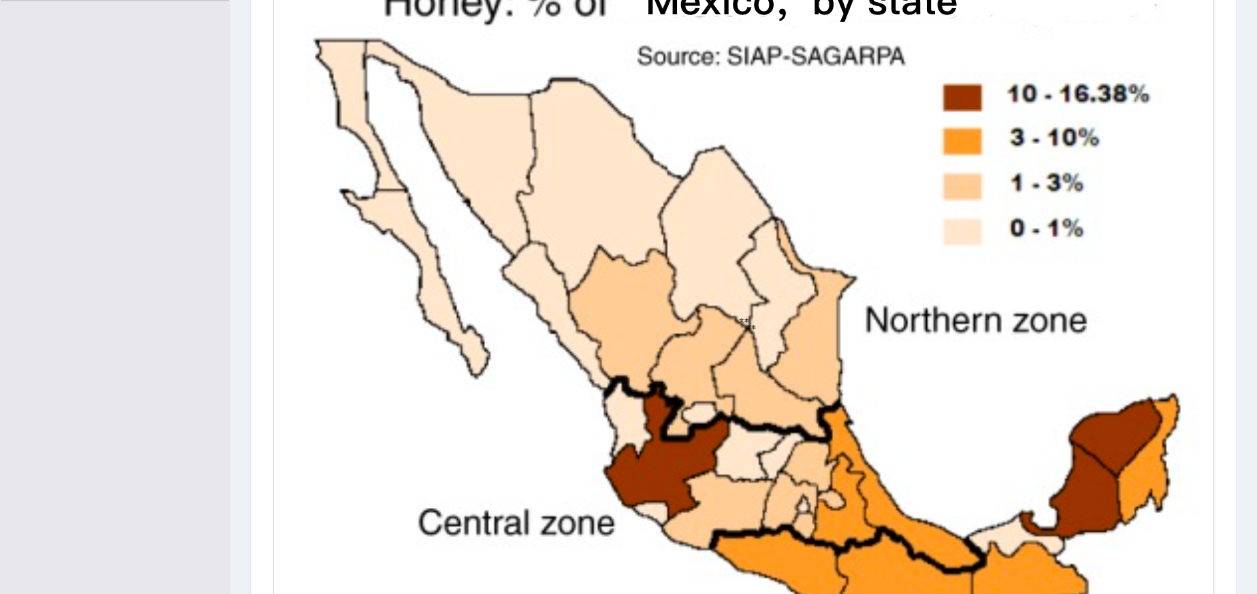 scroll, scrollTop: 749, scrollLeft: 0, axis: vertical 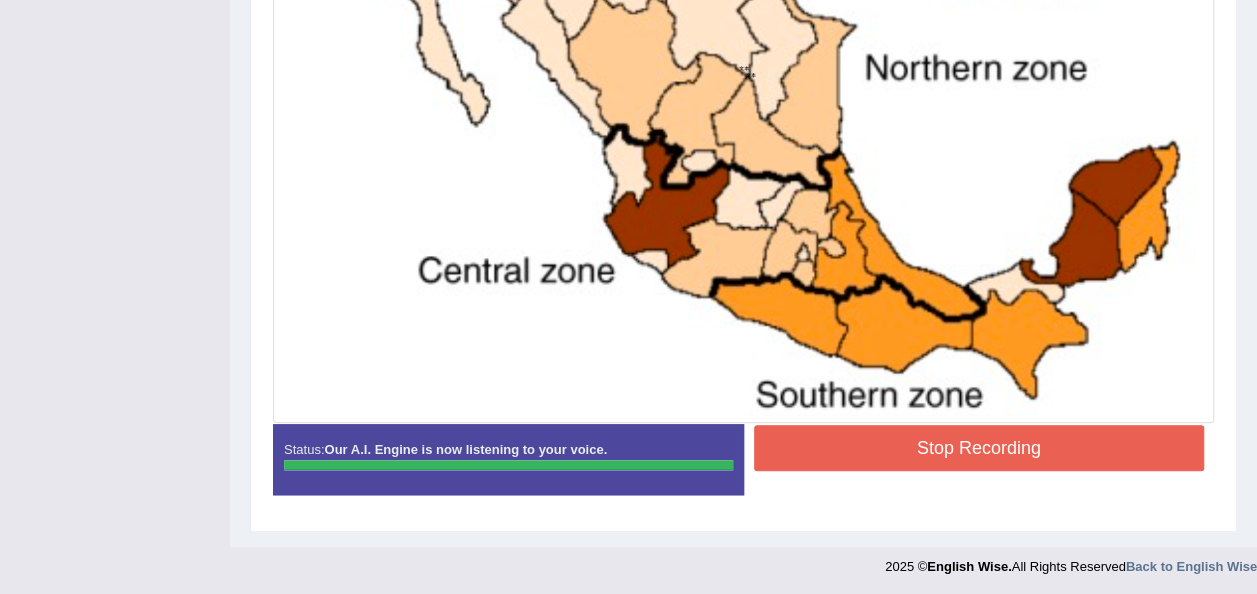 click on "Stop Recording" at bounding box center [979, 448] 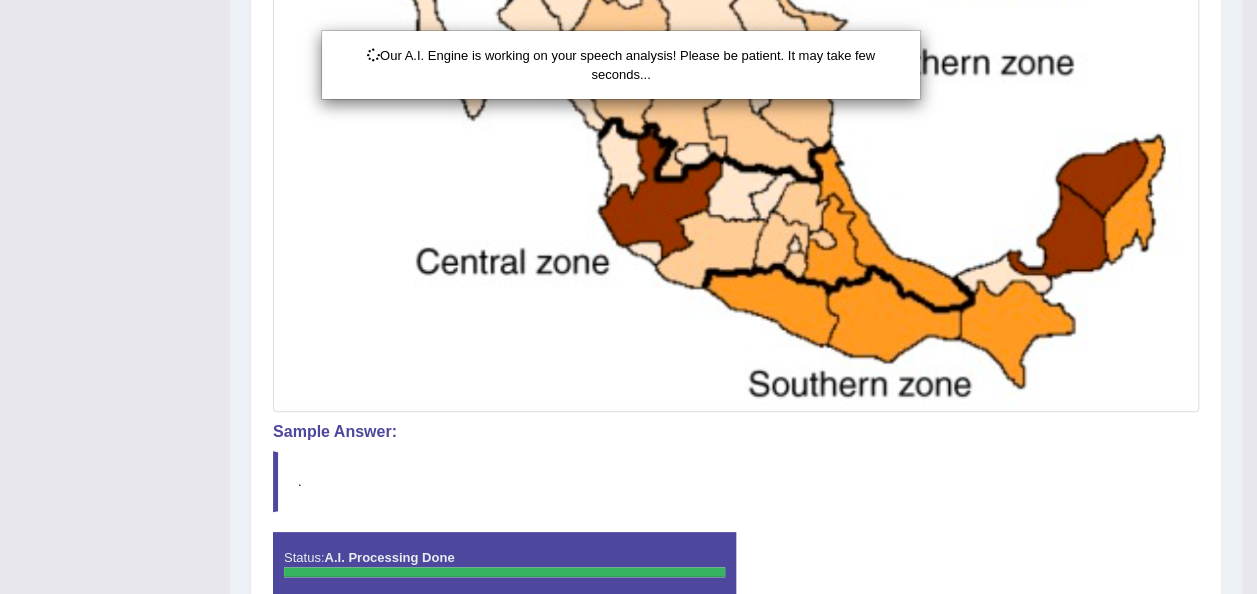 scroll, scrollTop: 856, scrollLeft: 0, axis: vertical 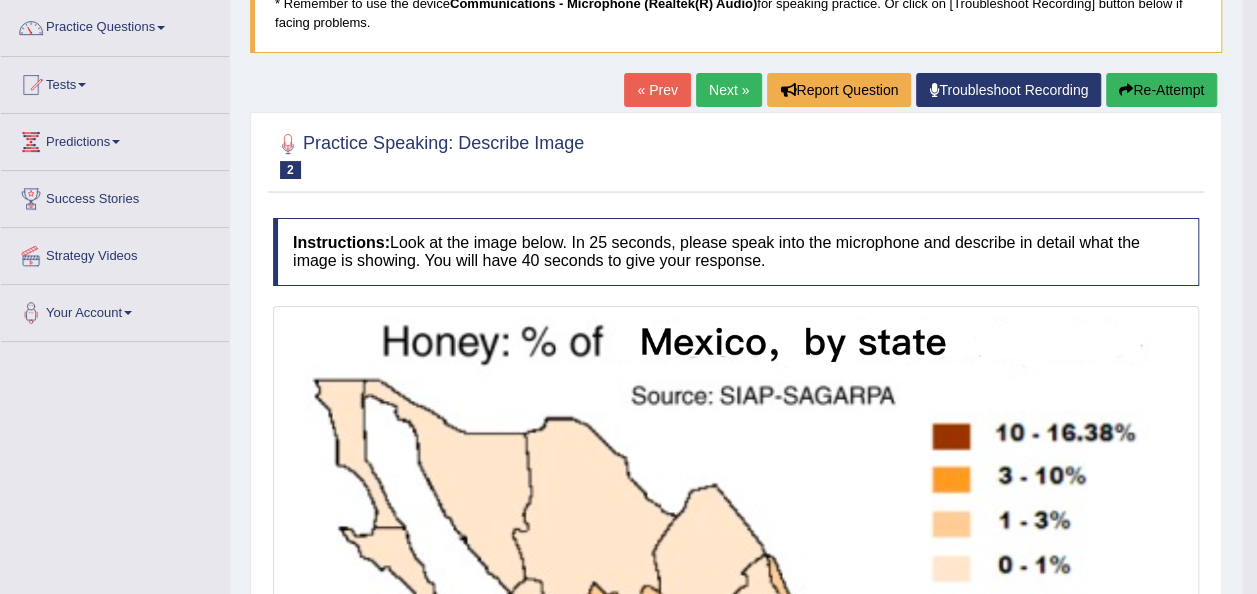 click on "Next »" at bounding box center [729, 90] 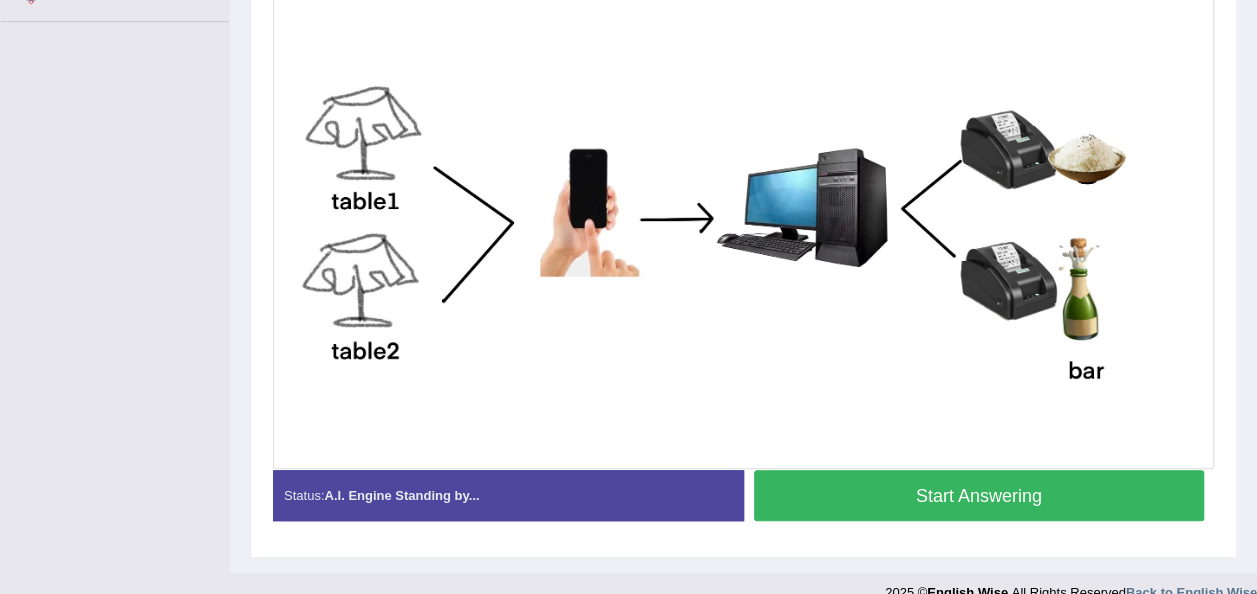 scroll, scrollTop: 476, scrollLeft: 0, axis: vertical 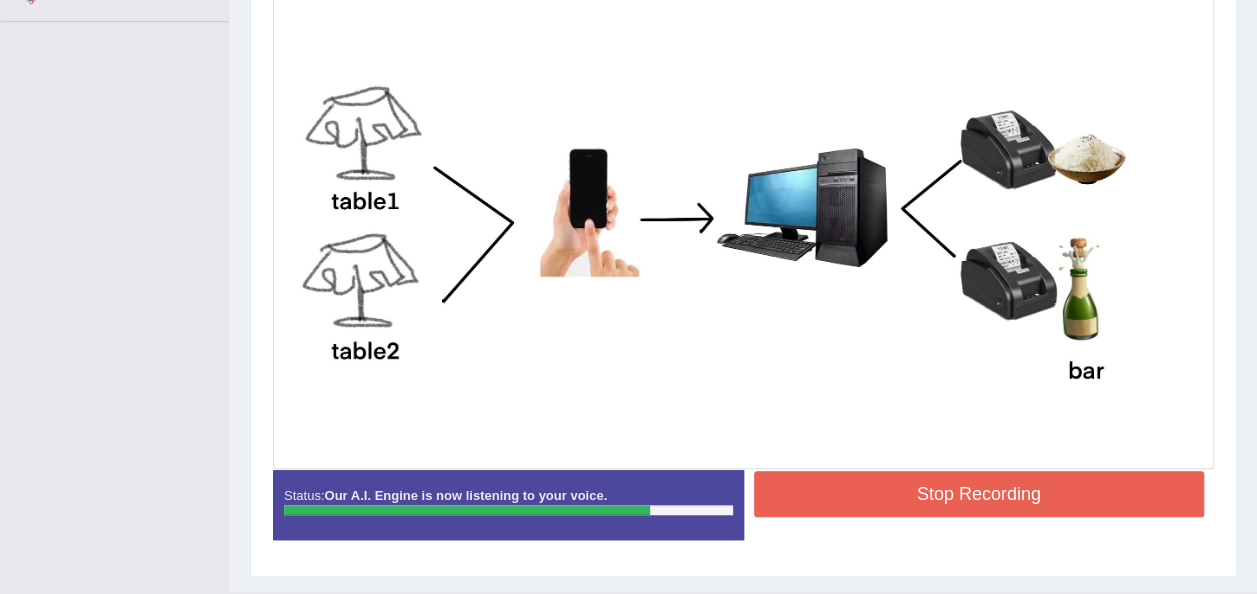 click on "Stop Recording" at bounding box center [979, 494] 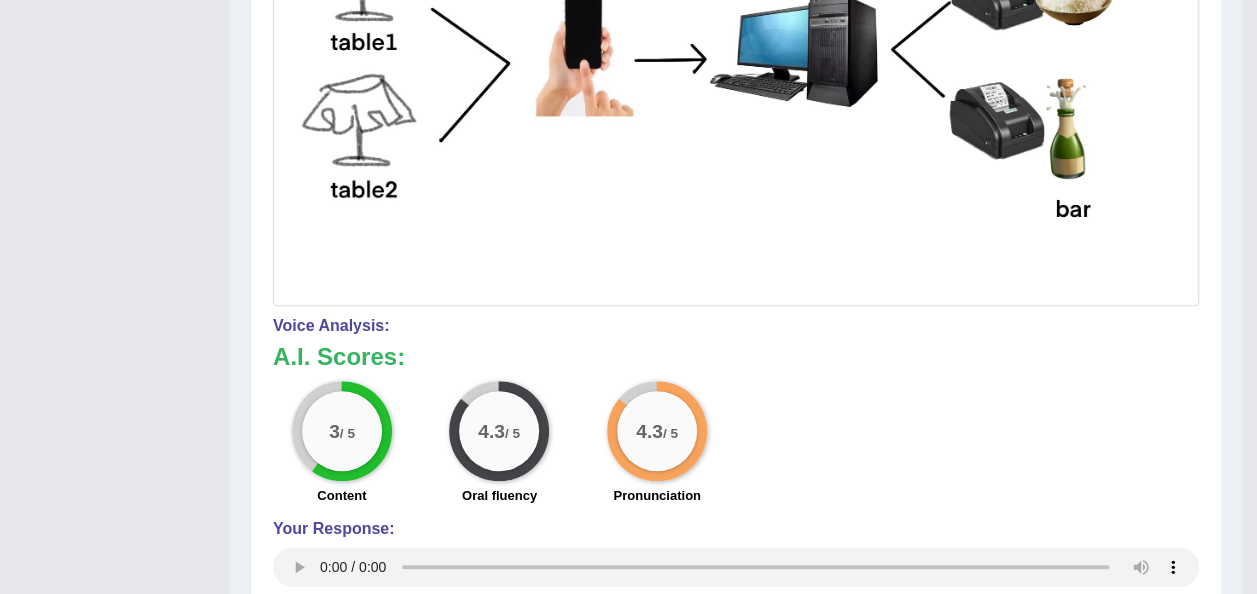 scroll, scrollTop: 0, scrollLeft: 0, axis: both 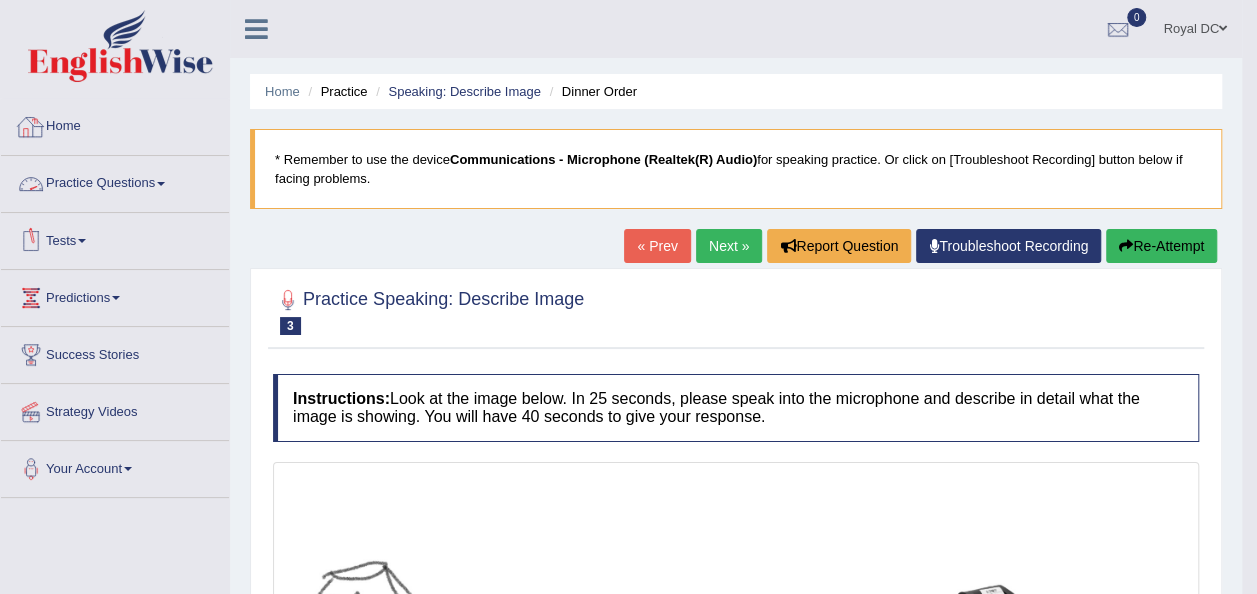 click on "Tests" at bounding box center [115, 238] 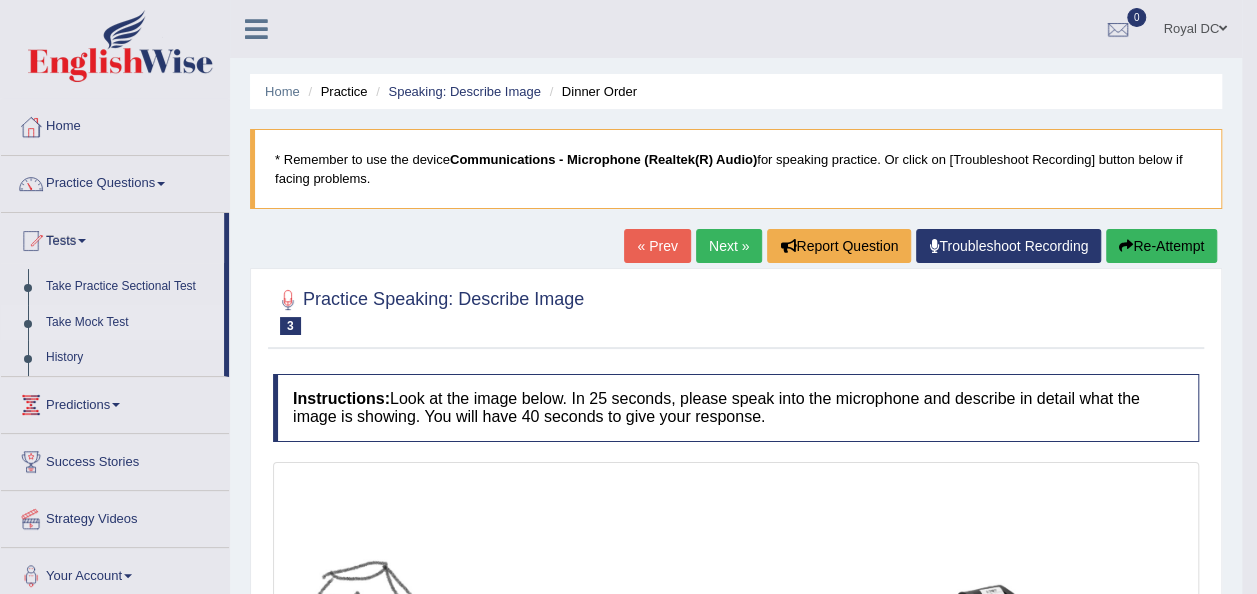click on "Take Mock Test" at bounding box center [130, 323] 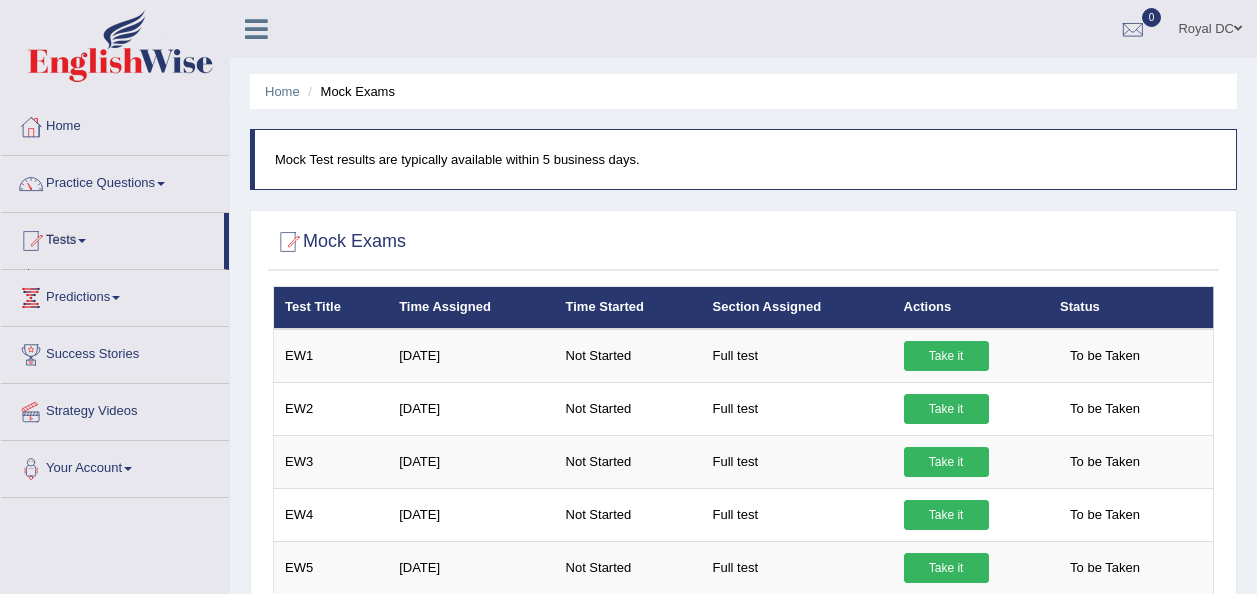 scroll, scrollTop: 0, scrollLeft: 0, axis: both 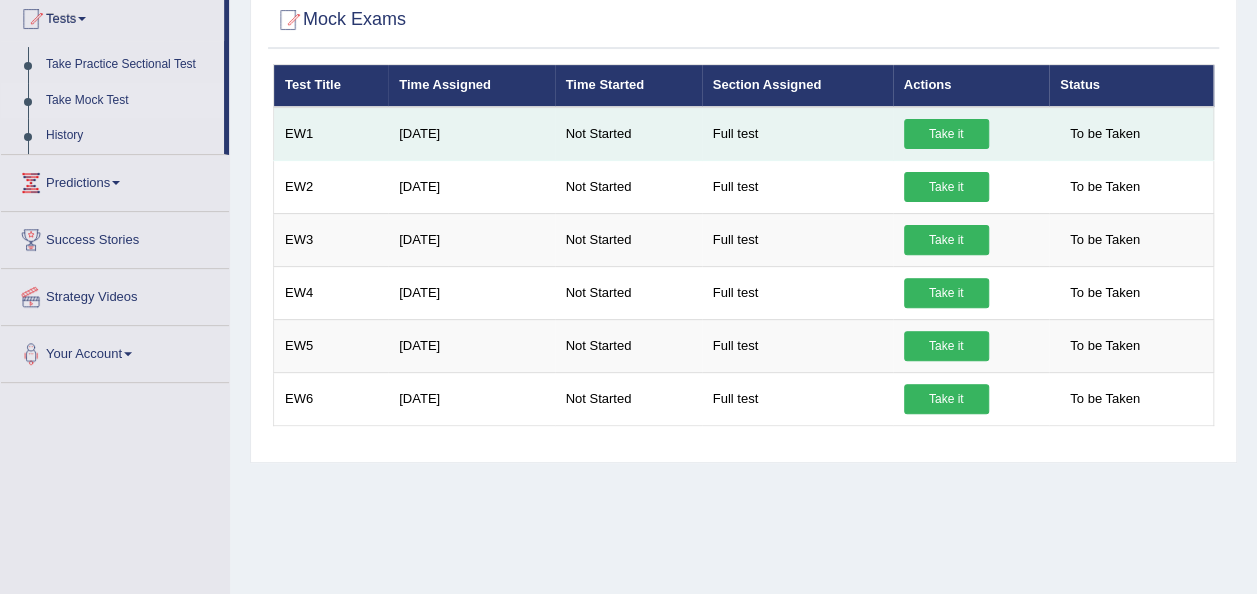 click on "Take it" at bounding box center [946, 134] 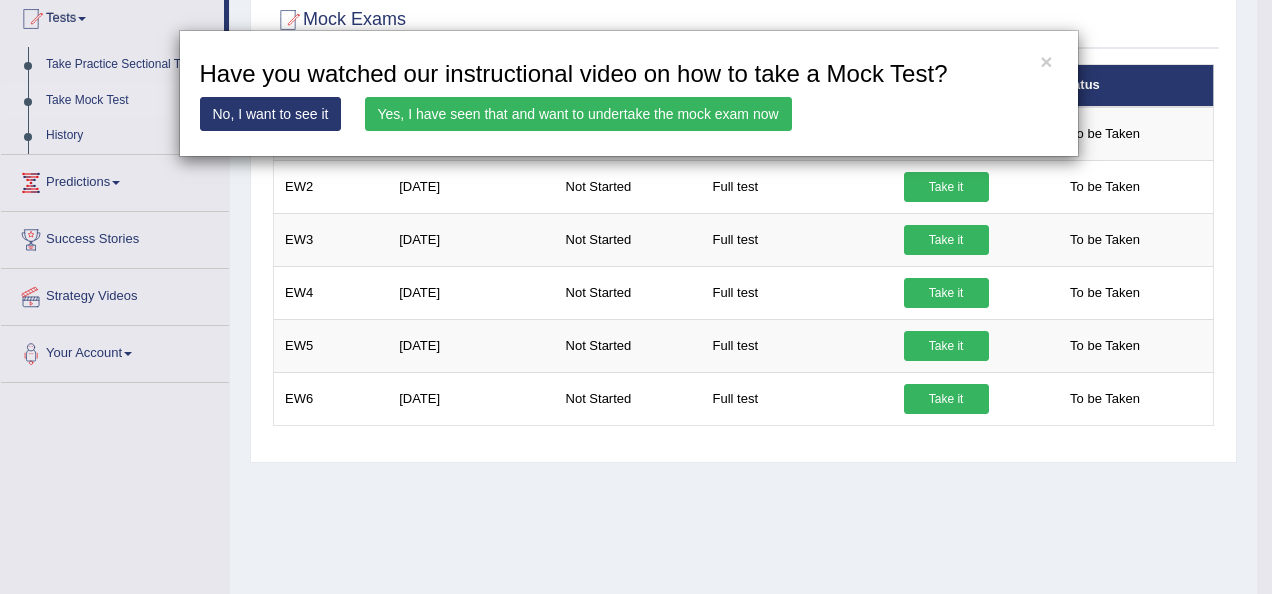 click on "No, I want to see it" at bounding box center [271, 114] 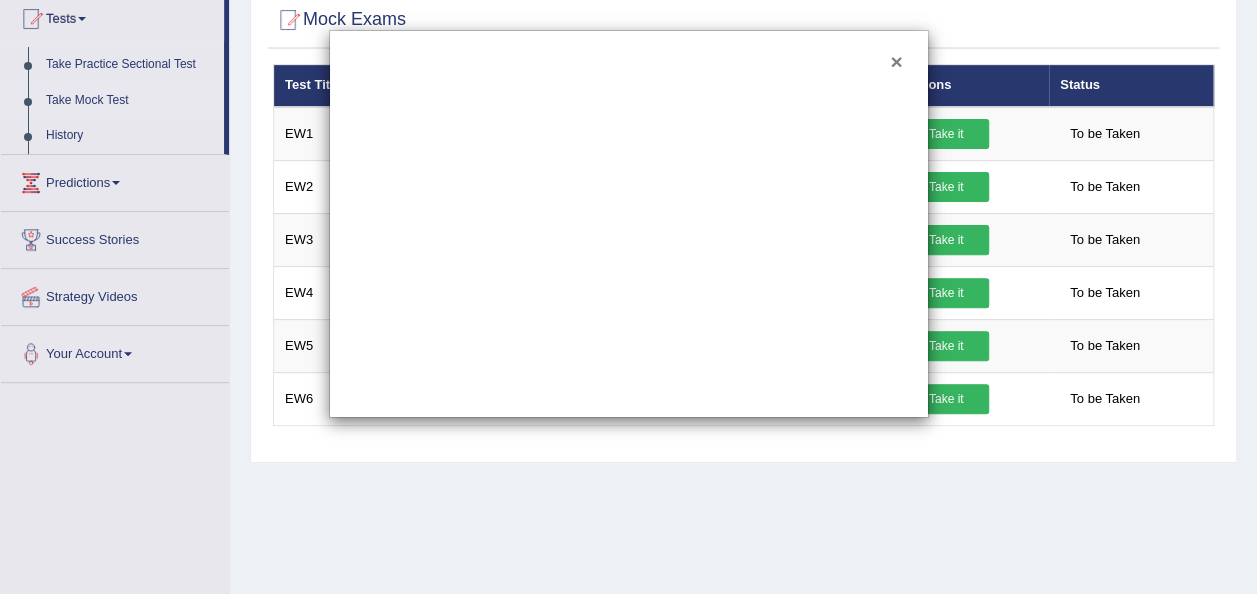 click on "×" at bounding box center [896, 61] 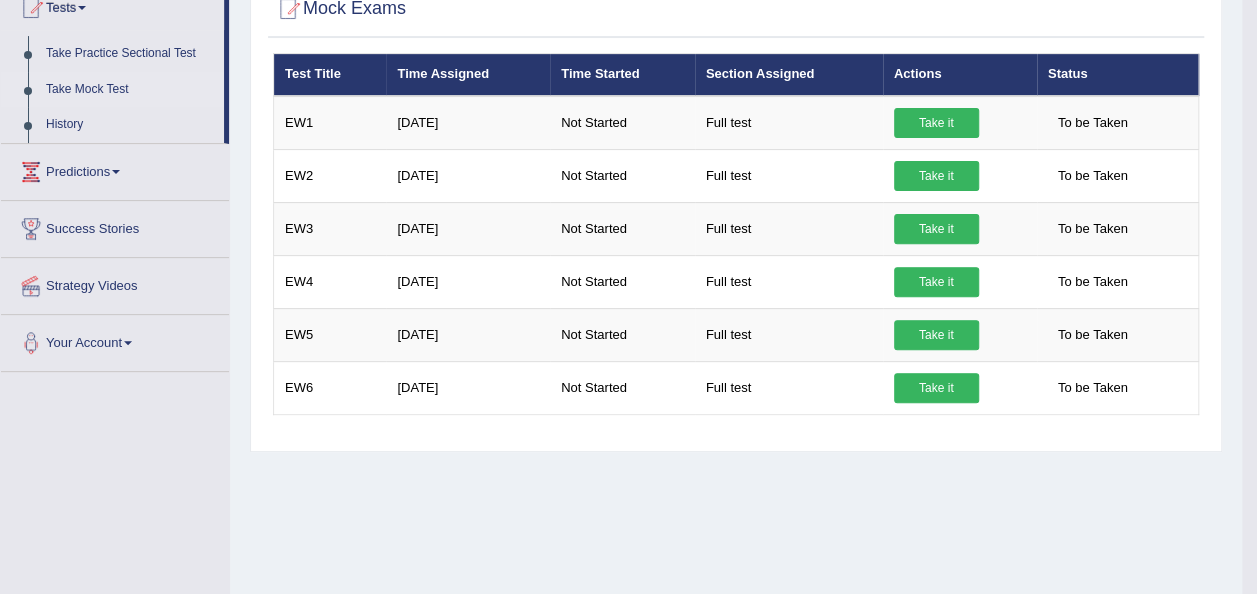 scroll, scrollTop: 0, scrollLeft: 0, axis: both 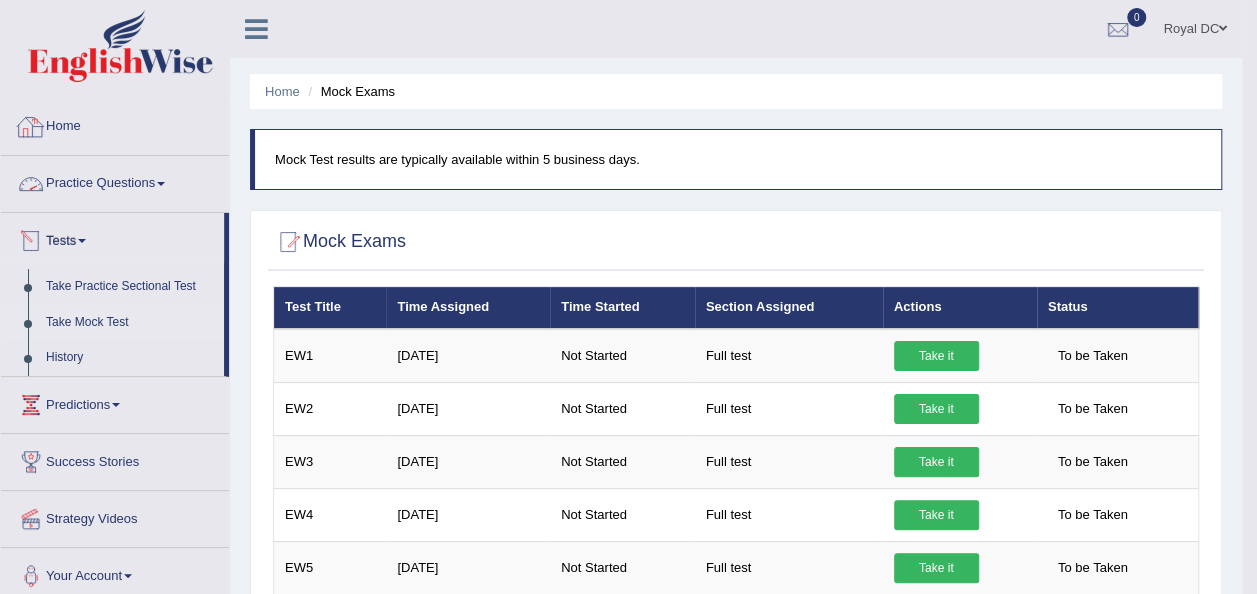 click on "Practice Questions" at bounding box center [115, 181] 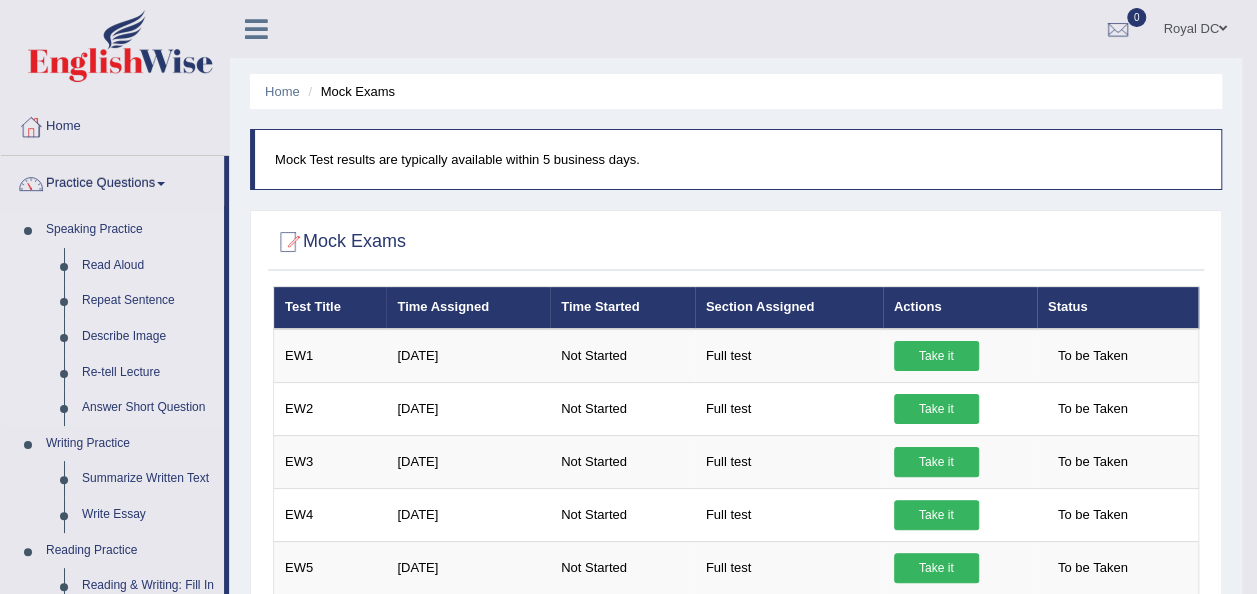 scroll, scrollTop: 233, scrollLeft: 0, axis: vertical 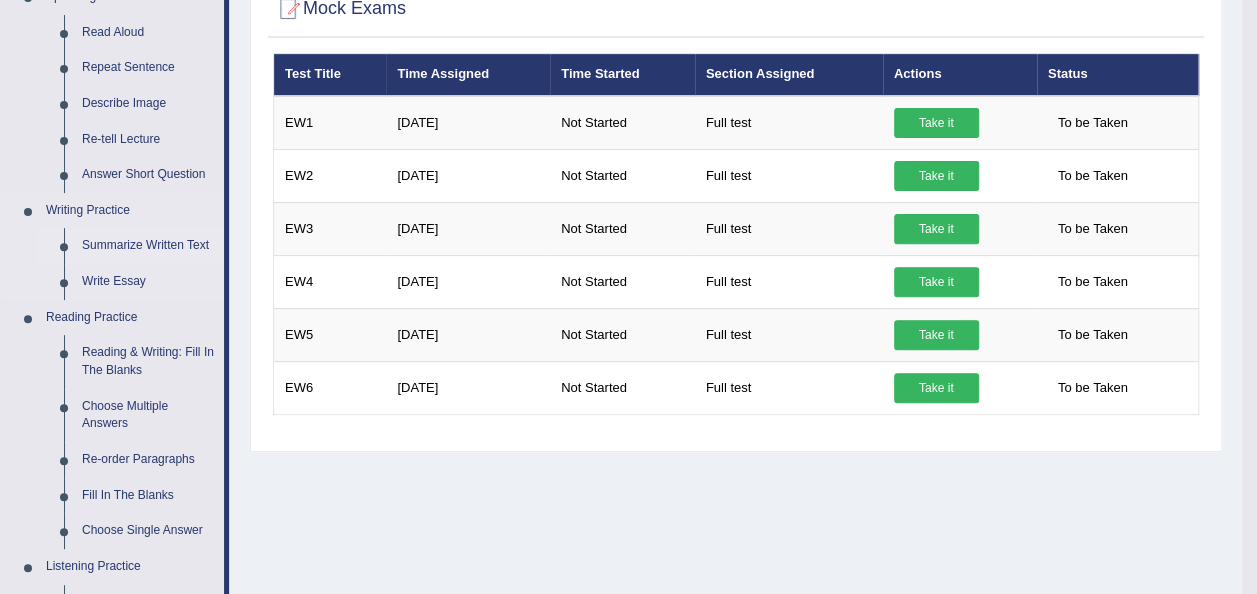 click on "Summarize Written Text" at bounding box center [148, 246] 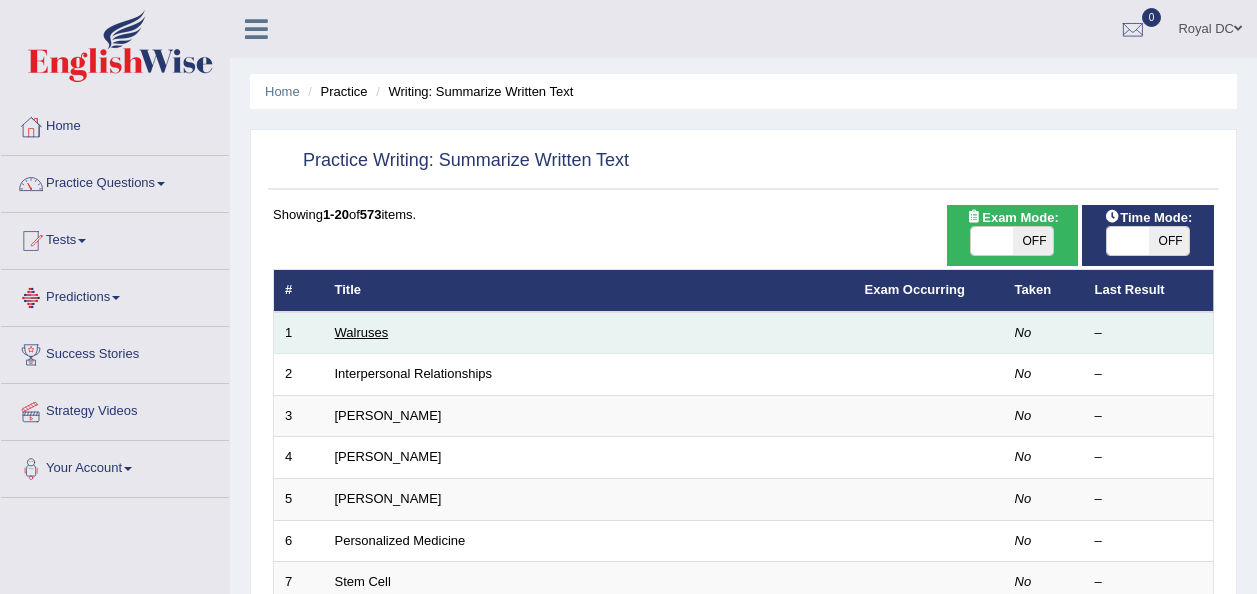 scroll, scrollTop: 0, scrollLeft: 0, axis: both 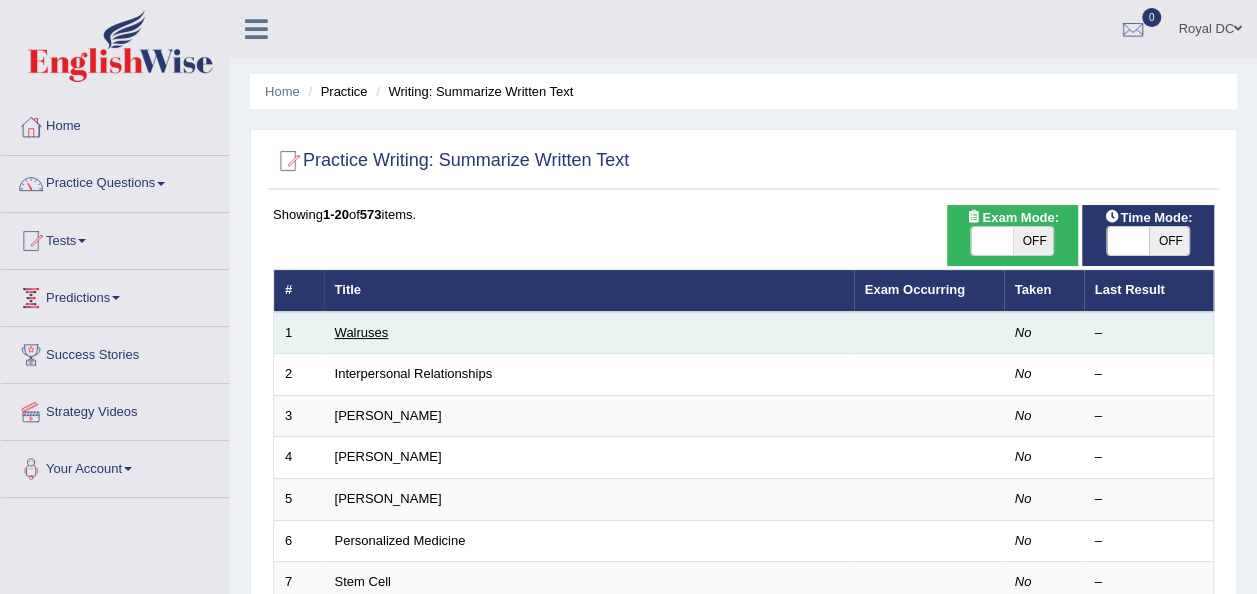 click on "Walruses" at bounding box center [362, 332] 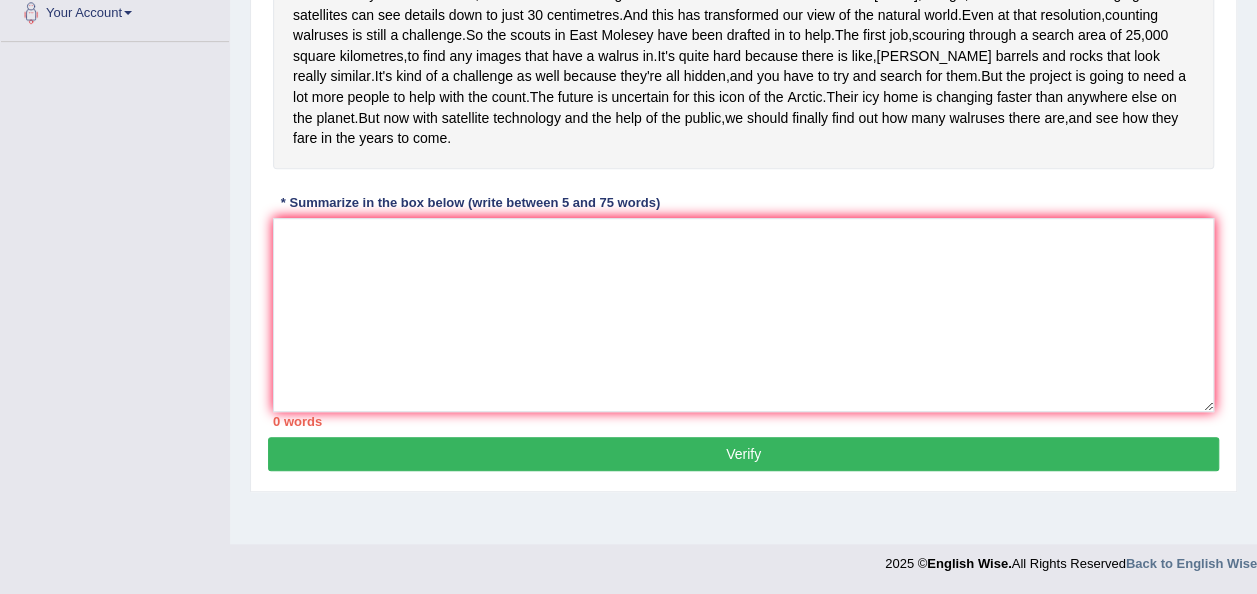 scroll, scrollTop: 233, scrollLeft: 0, axis: vertical 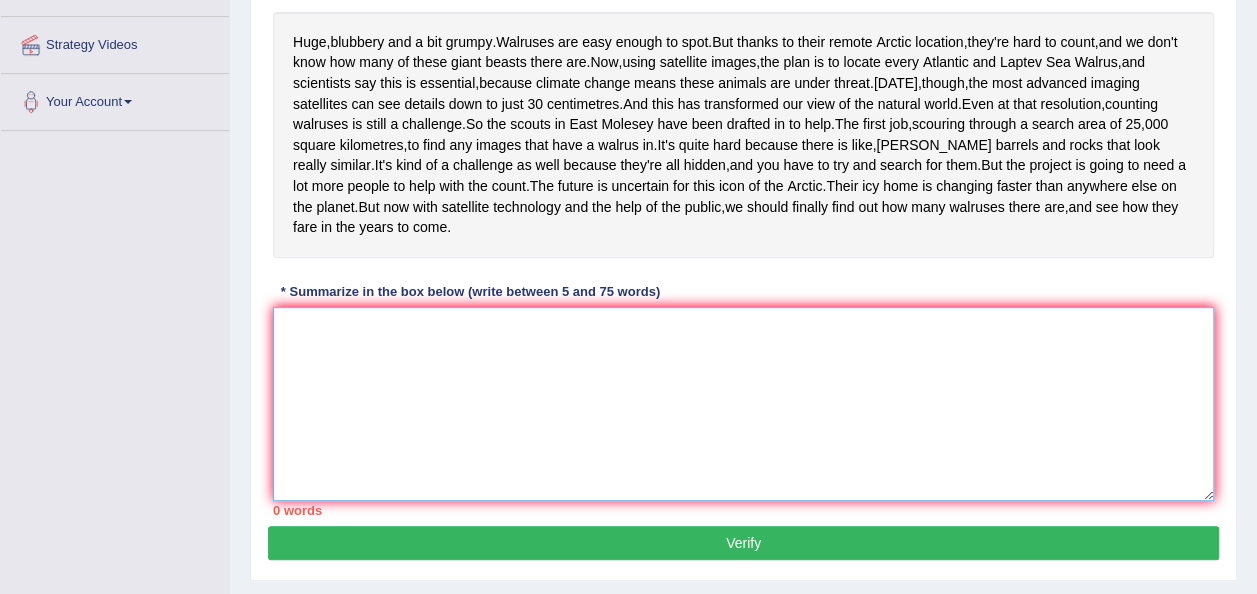 click at bounding box center (743, 404) 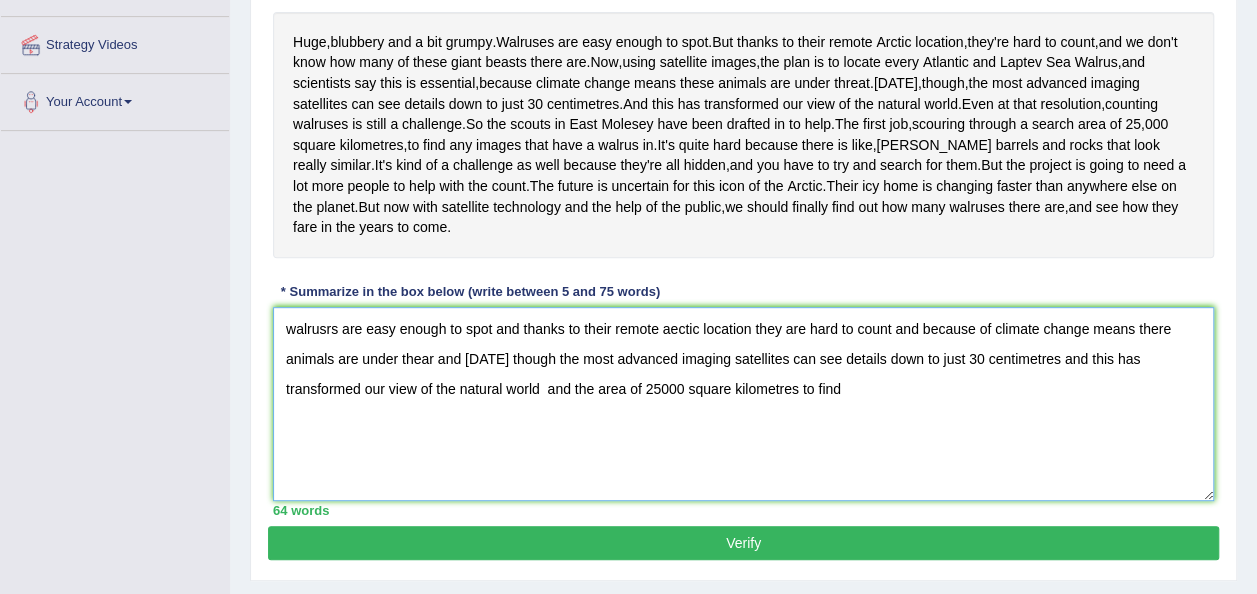 paste on "Walruses are relatively easy to spot, but due to their remote Arctic location, counting them is challenging. Additionally, climate change poses a significant threat to these animals. Today, the most advanced imaging satellites can capture details as small as 30 centimeters, which has transformed our understanding of the natural world. We aim to cover an area of 25000 square kilometers in our research." 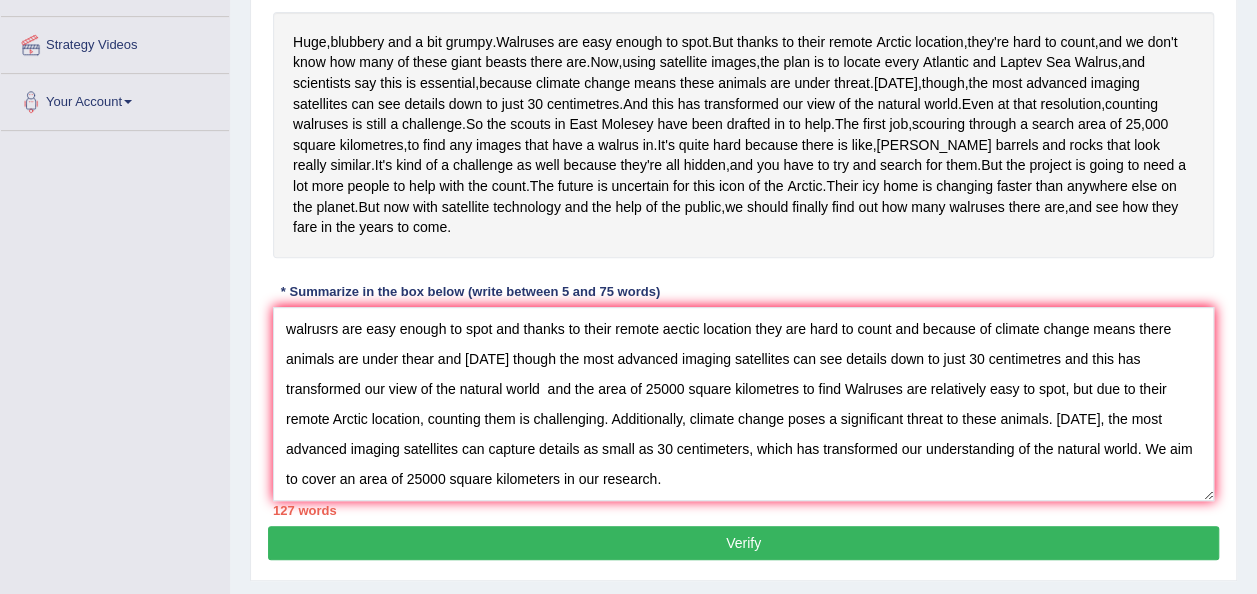 click on "Toggle navigation
Home
Practice Questions   Speaking Practice Read Aloud
Repeat Sentence
Describe Image
Re-tell Lecture
Answer Short Question
Writing Practice  Summarize Written Text
Write Essay
Reading Practice  Reading & Writing: Fill In The Blanks
Choose Multiple Answers
Re-order Paragraphs
Fill In The Blanks
Choose Single Answer
Listening Practice  Summarize Spoken Text
Highlight Incorrect Words
Highlight Correct Summary
Select Missing Word
Choose Single Answer
Choose Multiple Answers
Fill In The Blanks
Write From Dictation
Pronunciation
Tests  Take Practice Sectional Test
Take Mock Test
History
Predictions  Latest Predictions" at bounding box center [628, 153] 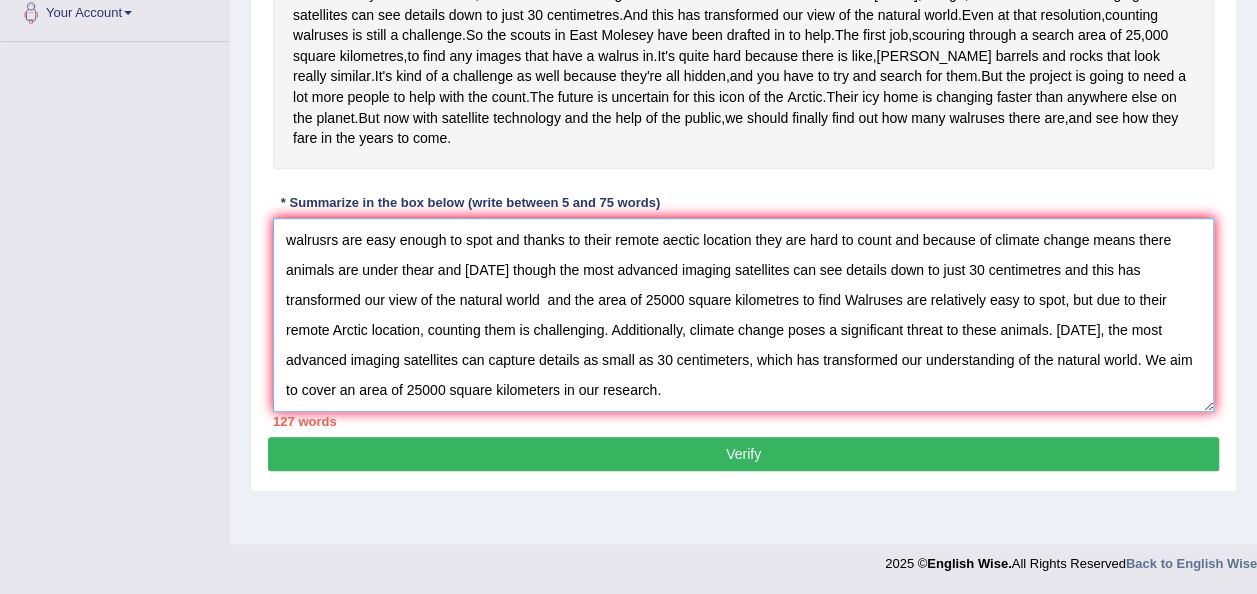 drag, startPoint x: 677, startPoint y: 427, endPoint x: 749, endPoint y: 409, distance: 74.215904 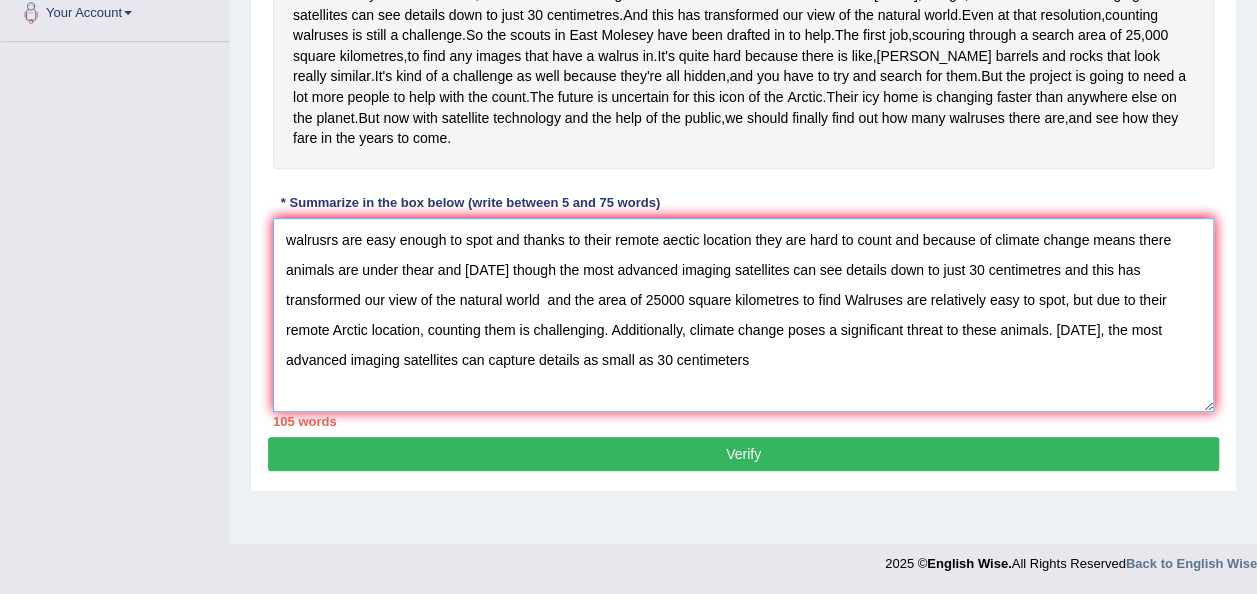 drag, startPoint x: 726, startPoint y: 396, endPoint x: 742, endPoint y: 402, distance: 17.088007 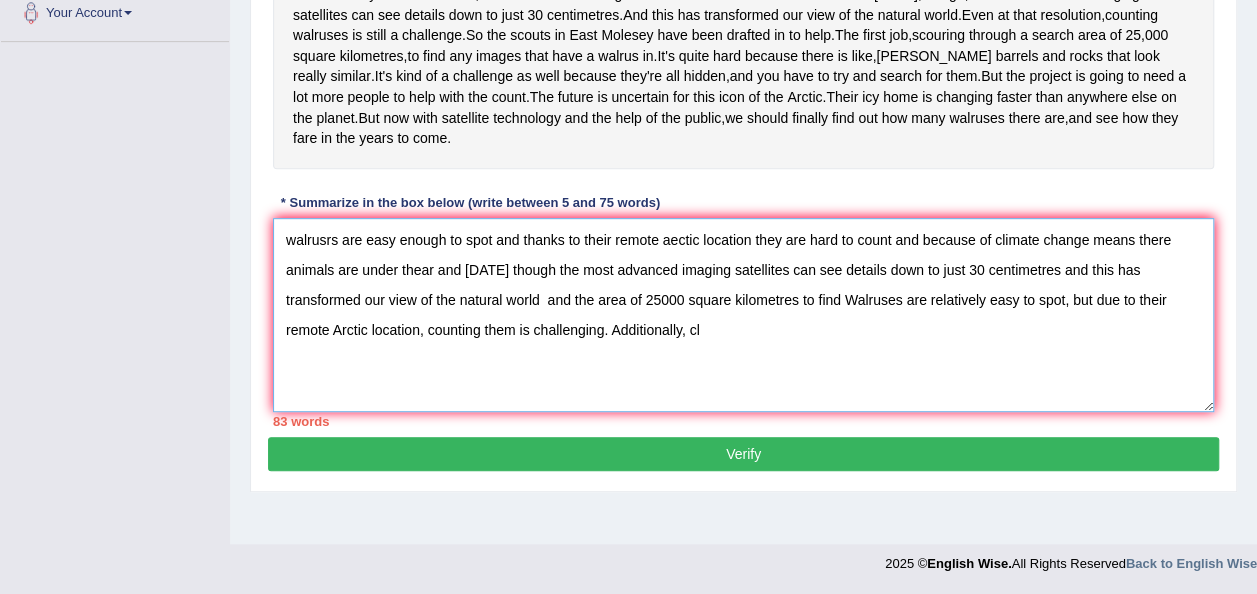 drag, startPoint x: 705, startPoint y: 368, endPoint x: 674, endPoint y: 346, distance: 38.013157 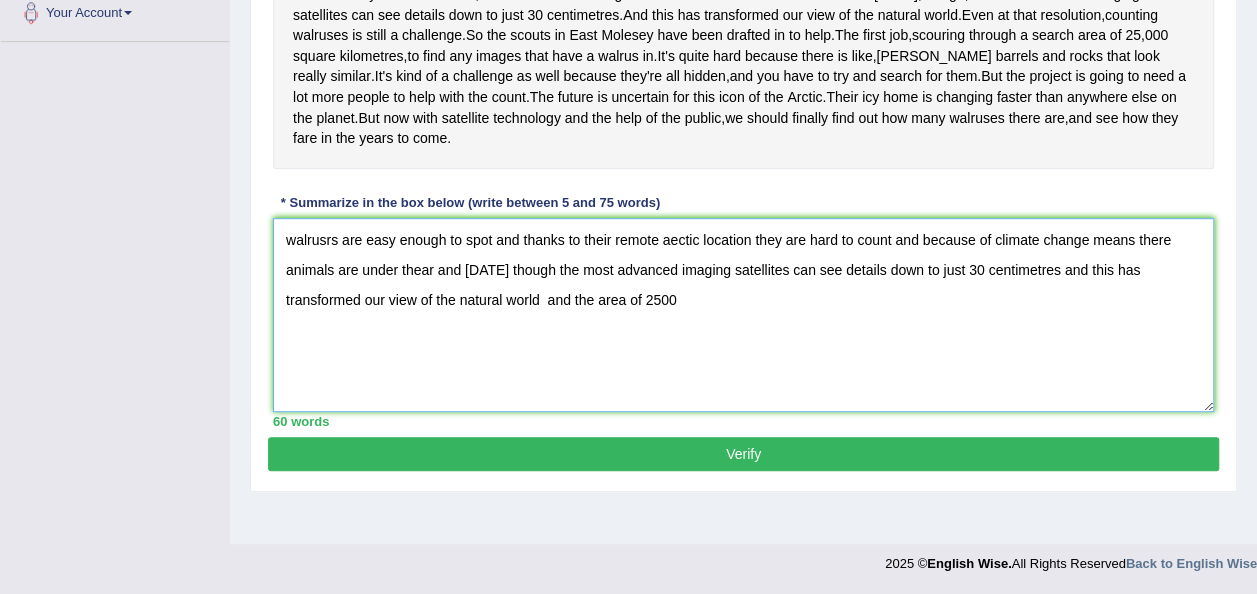 type on "walrusrs are easy enough to spot and thanks to their remote aectic location they are hard to count and because of climate change means there animals are under thear and today though the most advanced imaging satellites can see details down to just 30 centimetres and this has  transformed our view of the natural world  and the area of 2500" 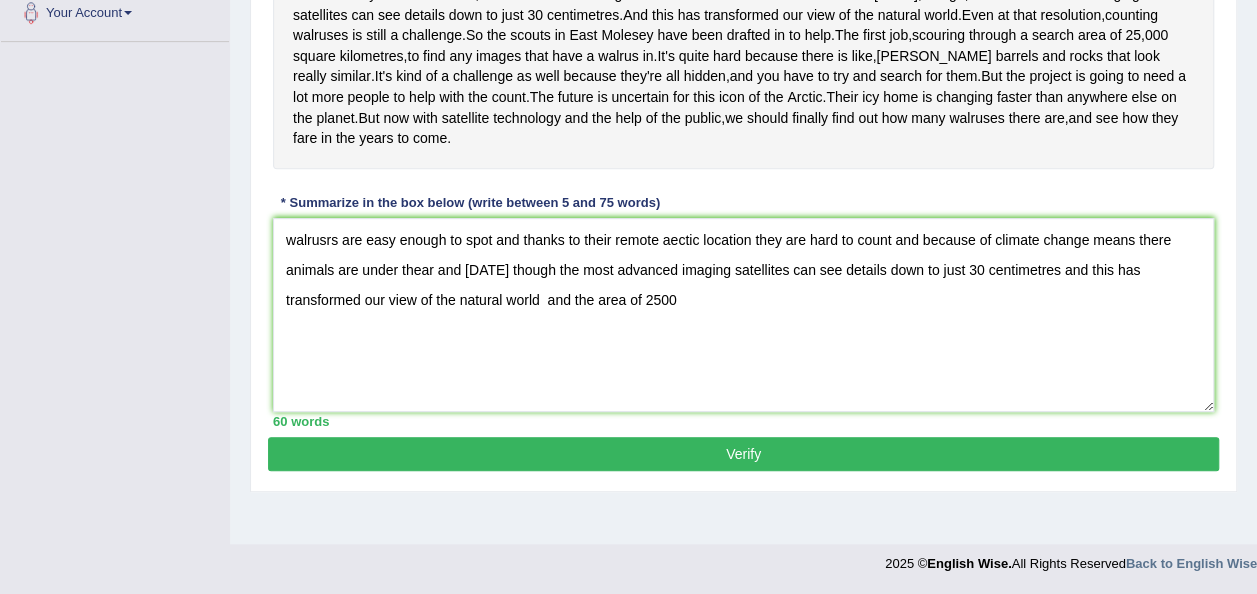 click on "Verify" at bounding box center [743, 454] 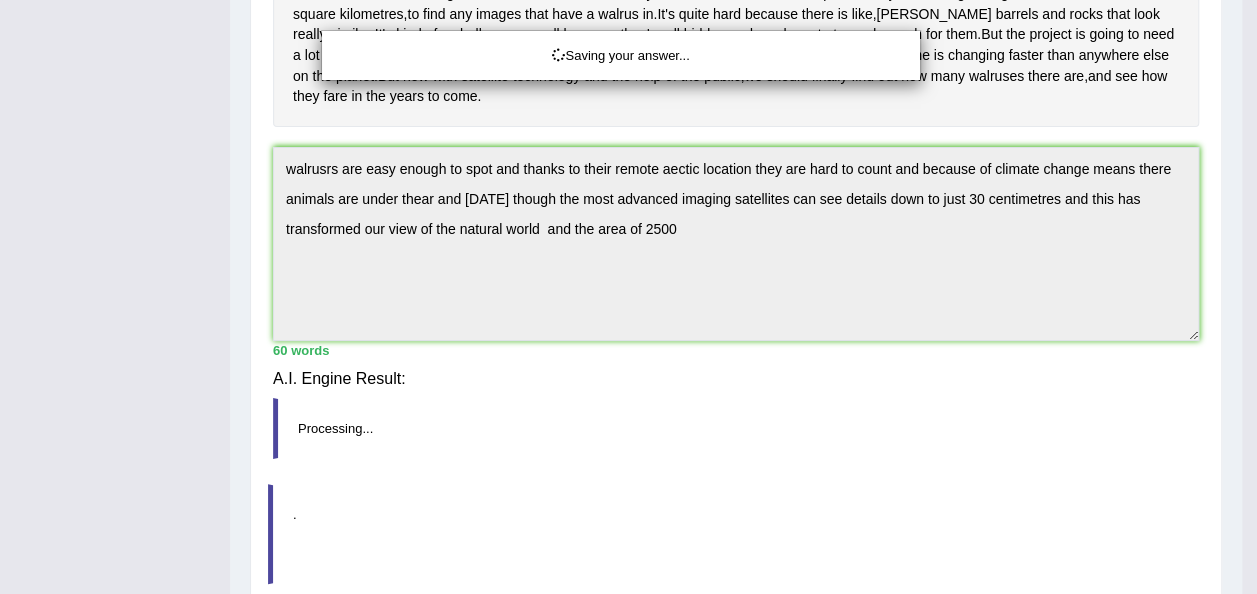 scroll, scrollTop: 487, scrollLeft: 0, axis: vertical 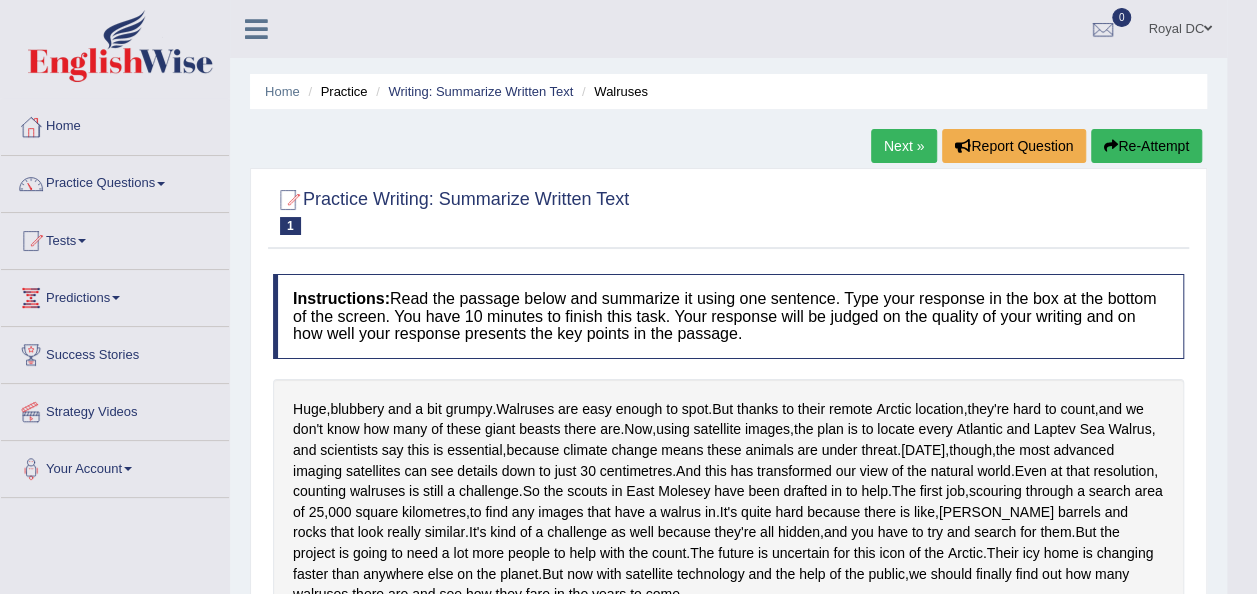 click on "Re-Attempt" at bounding box center (1146, 146) 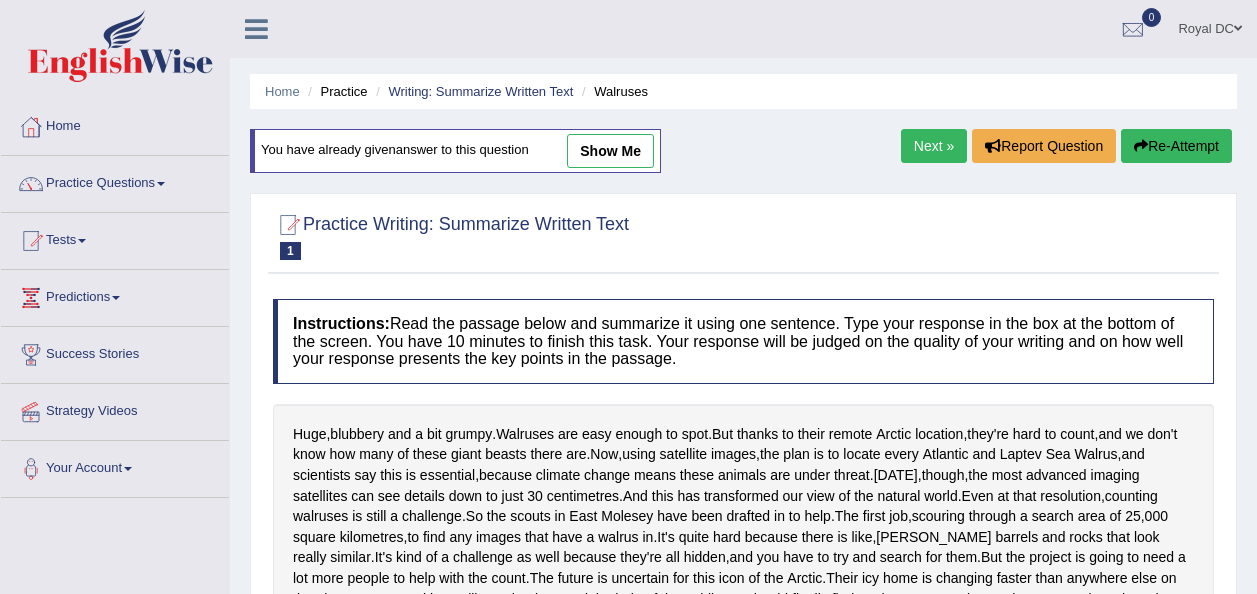scroll, scrollTop: 466, scrollLeft: 0, axis: vertical 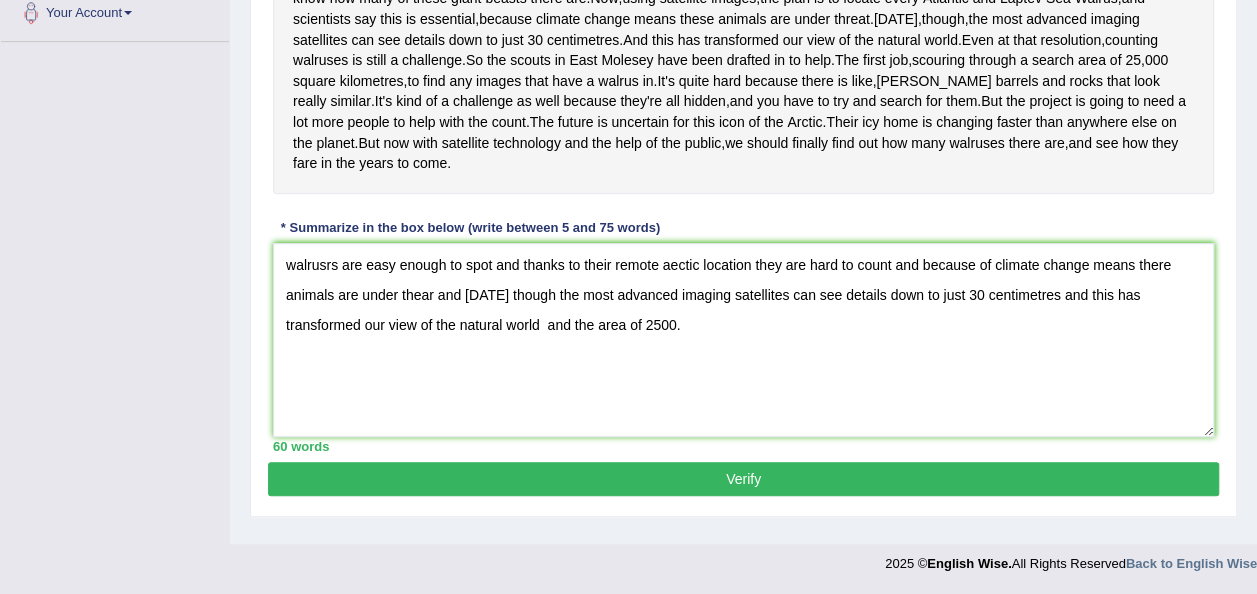 type on "walrusrs are easy enough to spot and thanks to their remote aectic location they are hard to count and because of climate change means there animals are under thear and [DATE] though the most advanced imaging satellites can see details down to just 30 centimetres and this has  transformed our view of the natural world  and the area of 2500." 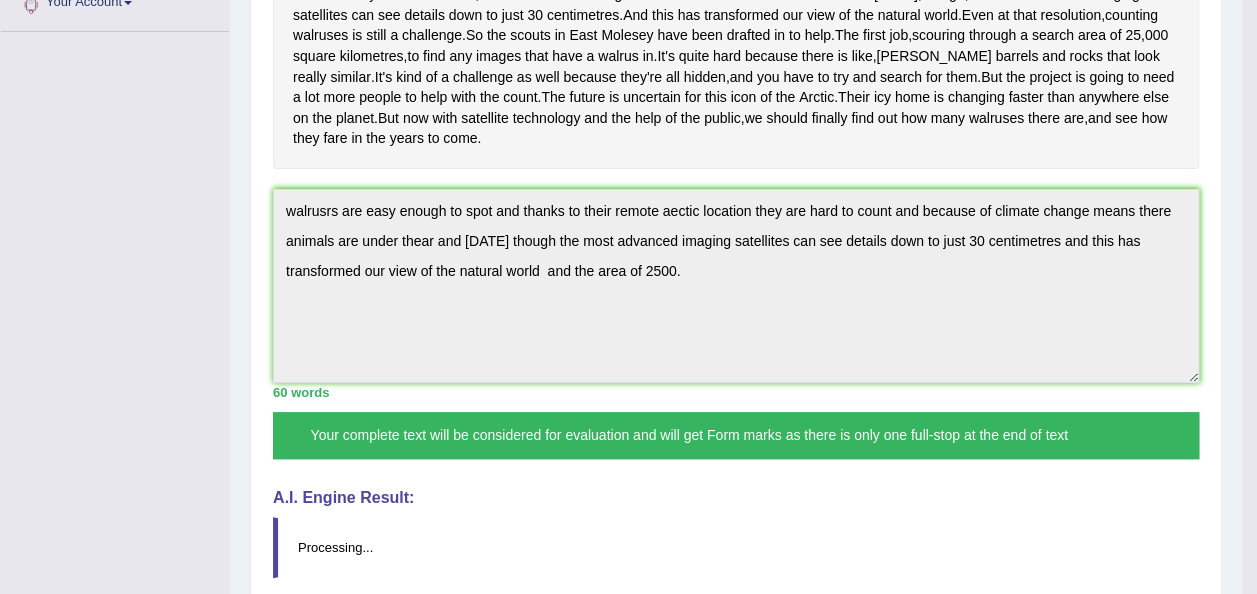 scroll, scrollTop: 664, scrollLeft: 0, axis: vertical 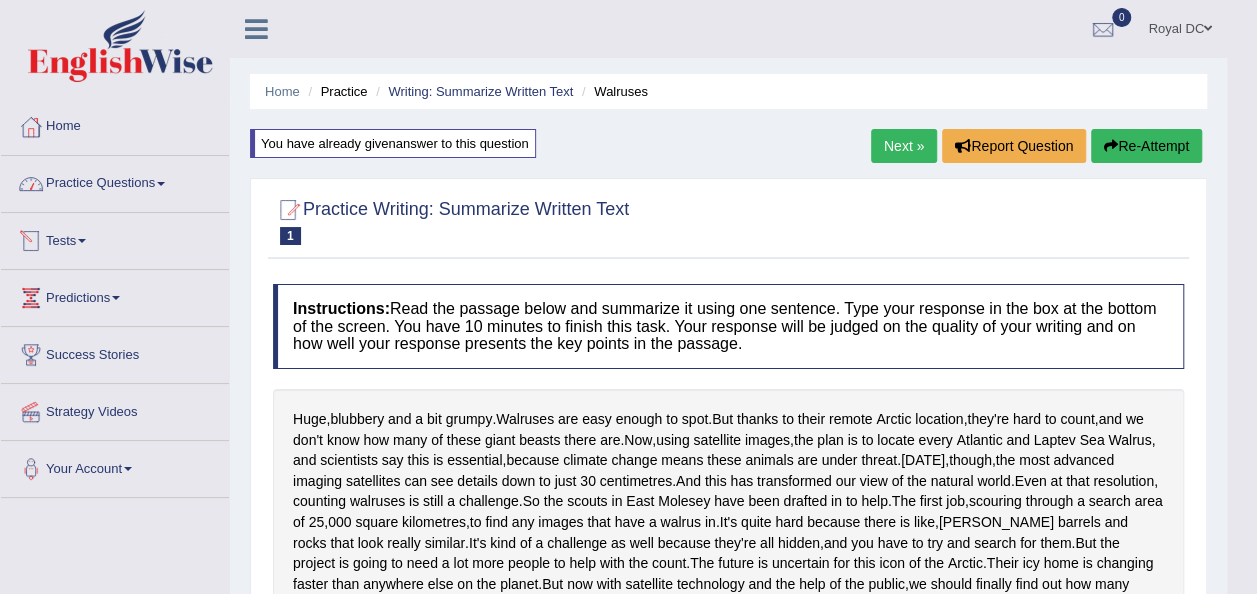 click on "Practice Questions" at bounding box center (115, 181) 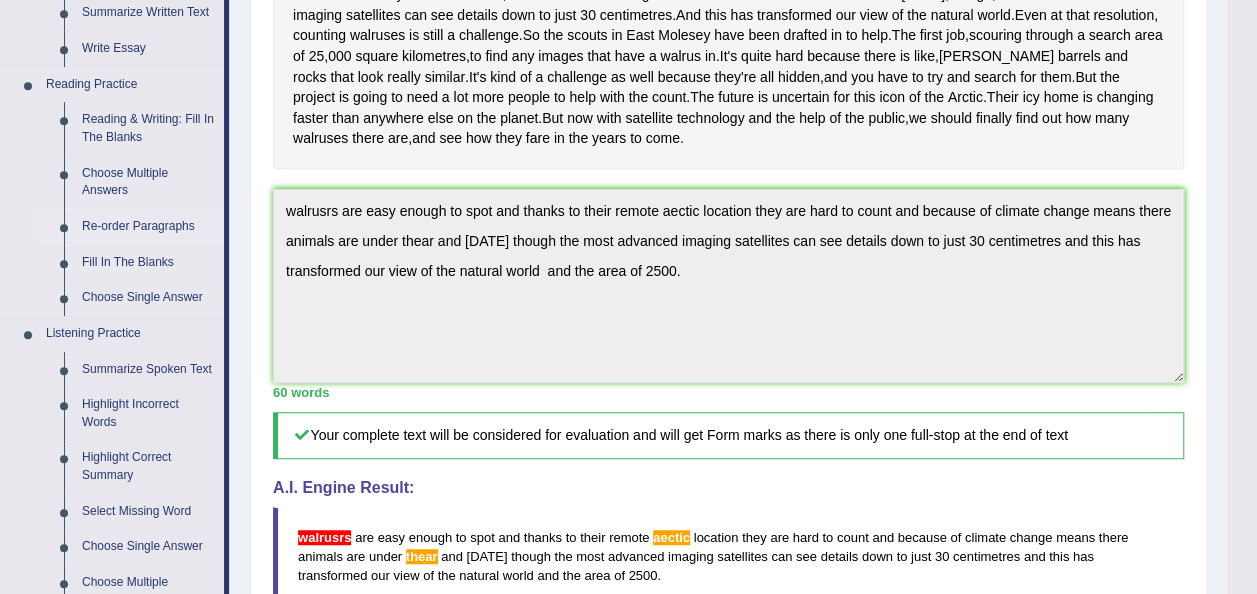 scroll, scrollTop: 233, scrollLeft: 0, axis: vertical 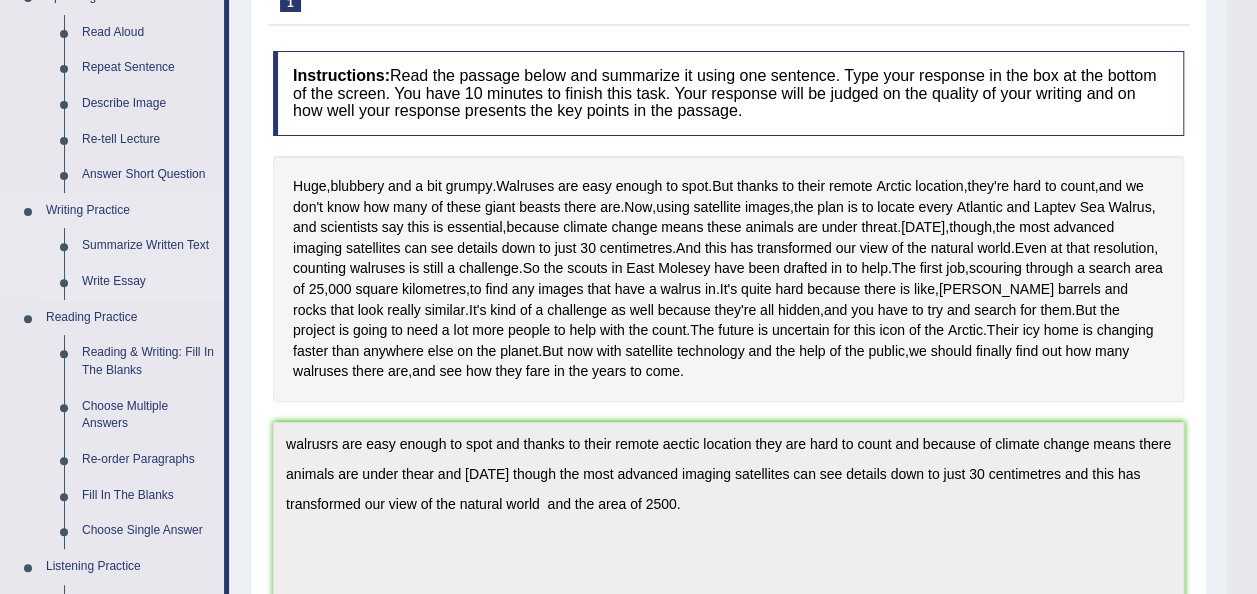 click on "Write Essay" at bounding box center [148, 282] 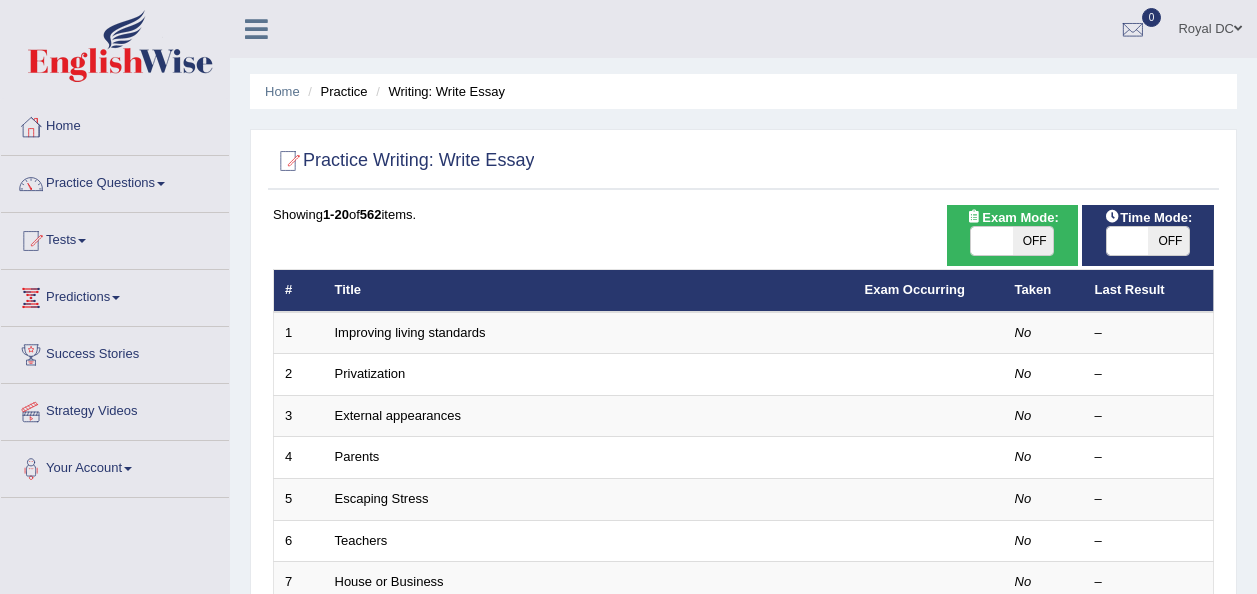 scroll, scrollTop: 0, scrollLeft: 0, axis: both 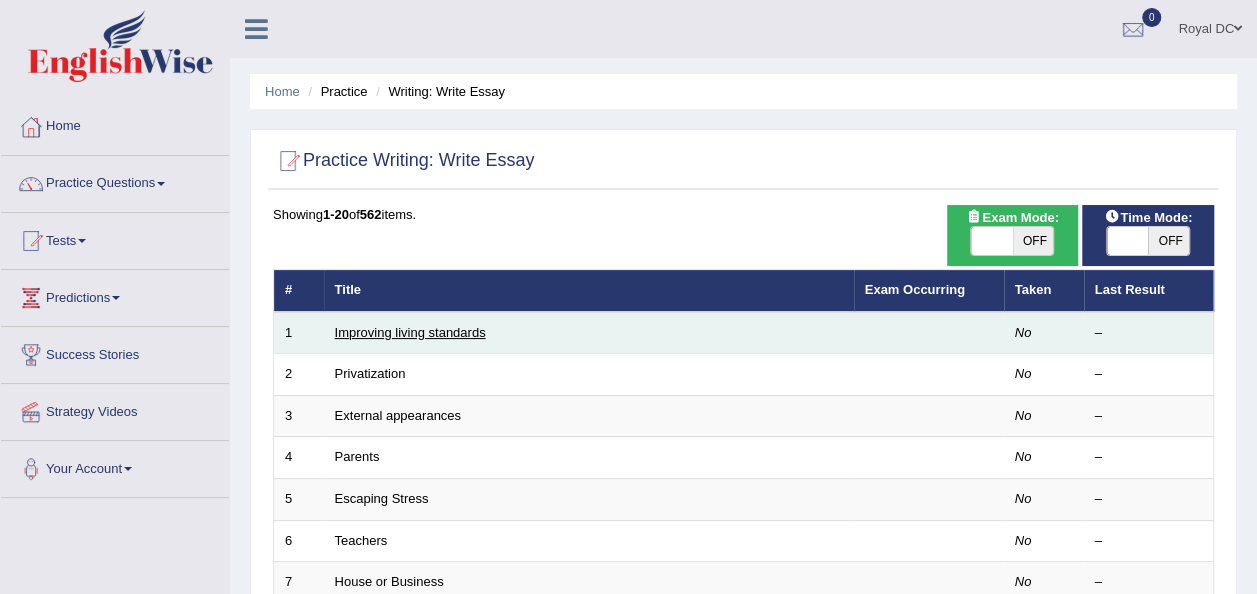 click on "Improving living standards" at bounding box center (410, 332) 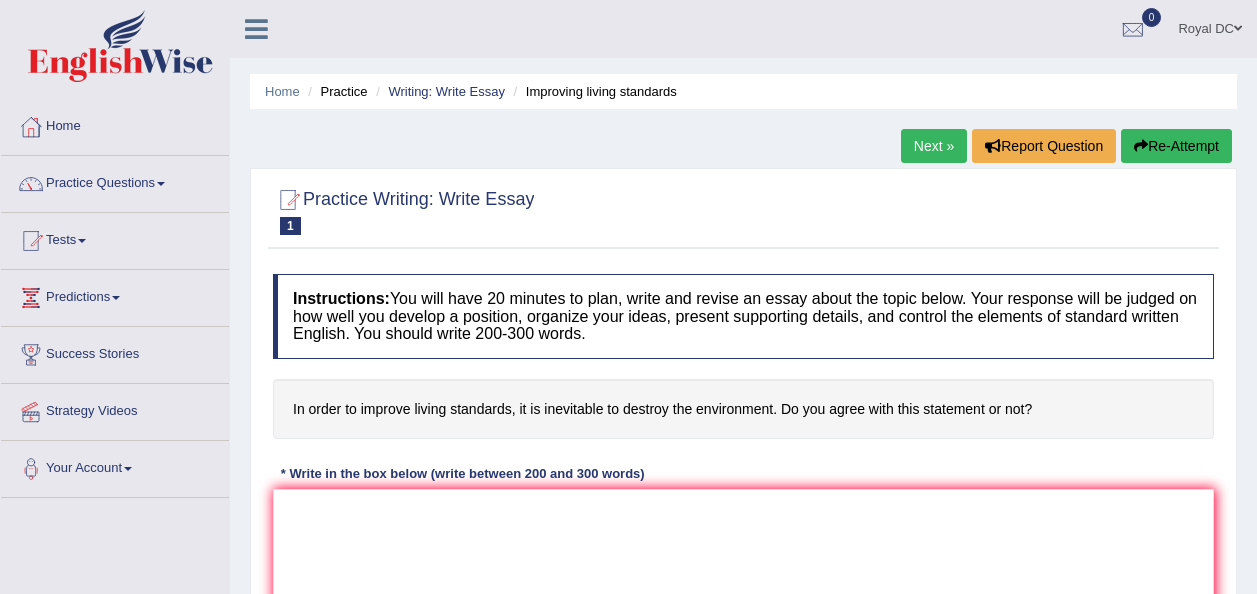 scroll, scrollTop: 0, scrollLeft: 0, axis: both 